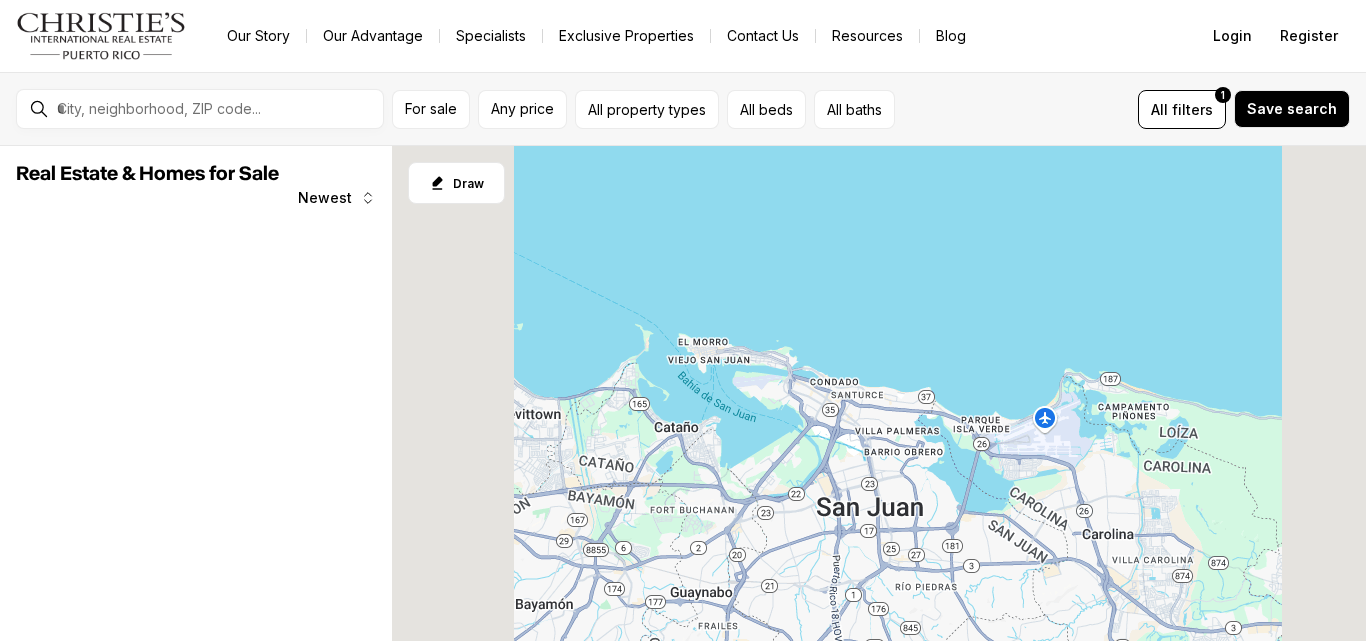 scroll, scrollTop: 0, scrollLeft: 0, axis: both 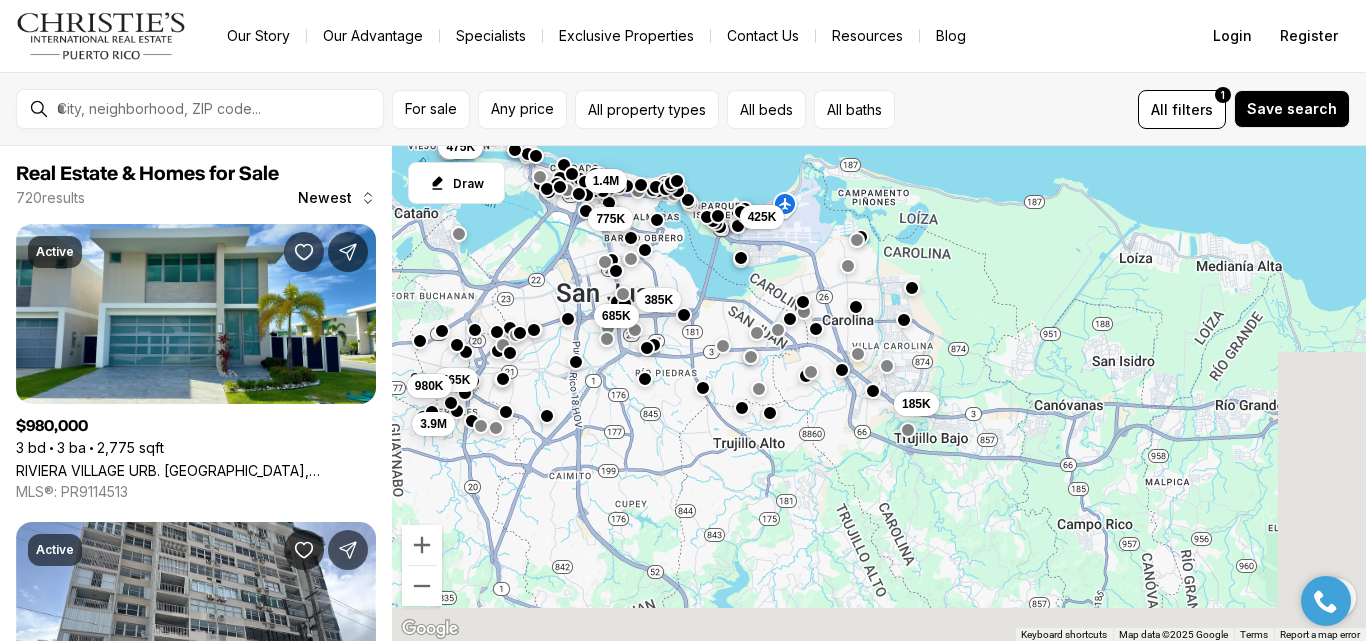 drag, startPoint x: 798, startPoint y: 476, endPoint x: 469, endPoint y: 205, distance: 426.24173 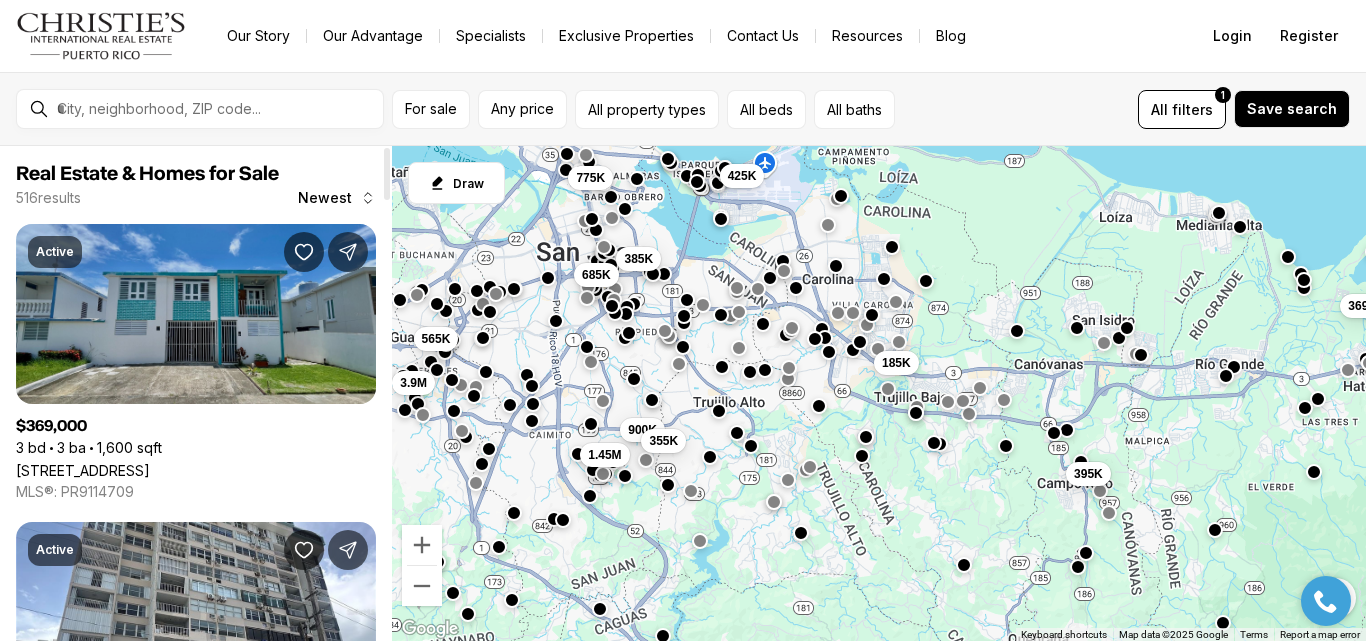click on "303 CORAL ST #E-20, RIO GRANDE PR, 00745" at bounding box center (83, 470) 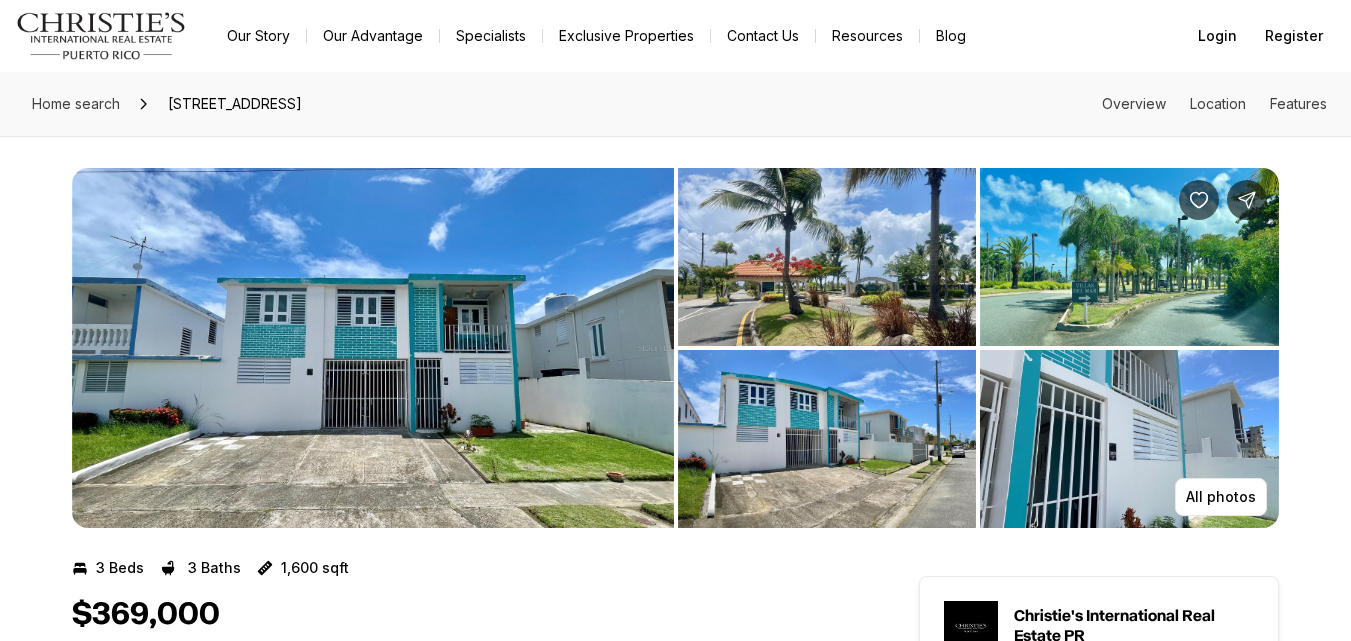 scroll, scrollTop: 0, scrollLeft: 0, axis: both 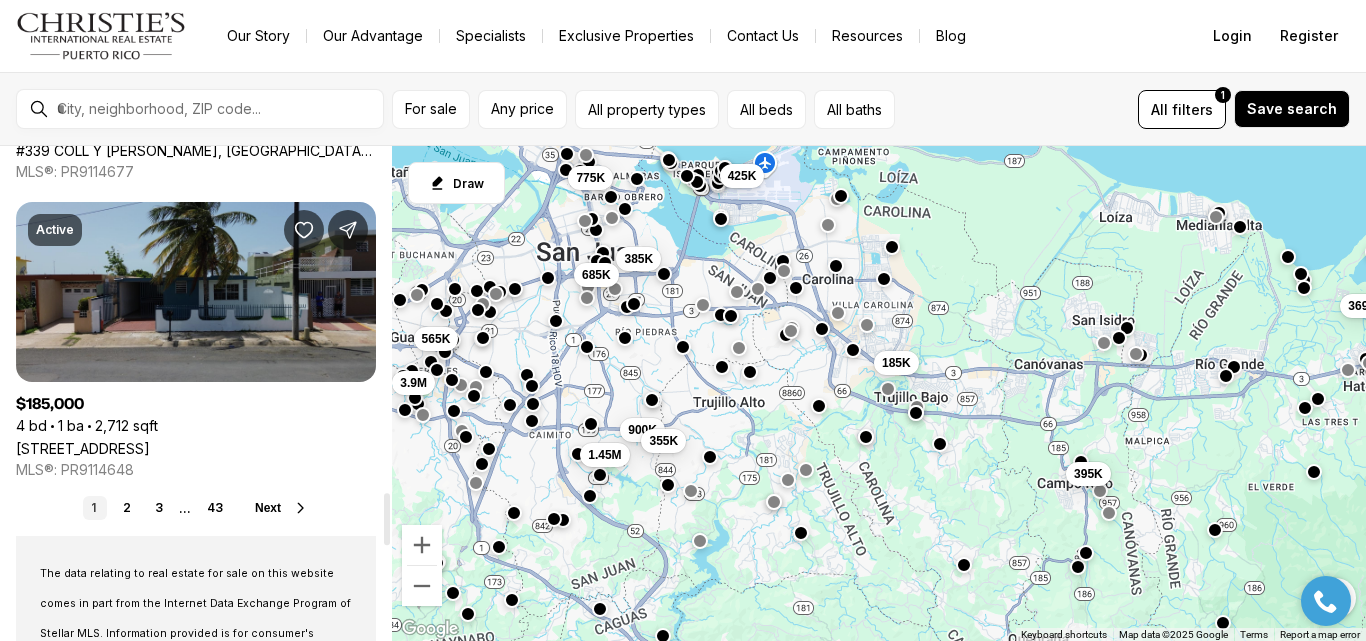 click on "[STREET_ADDRESS]" at bounding box center [83, 448] 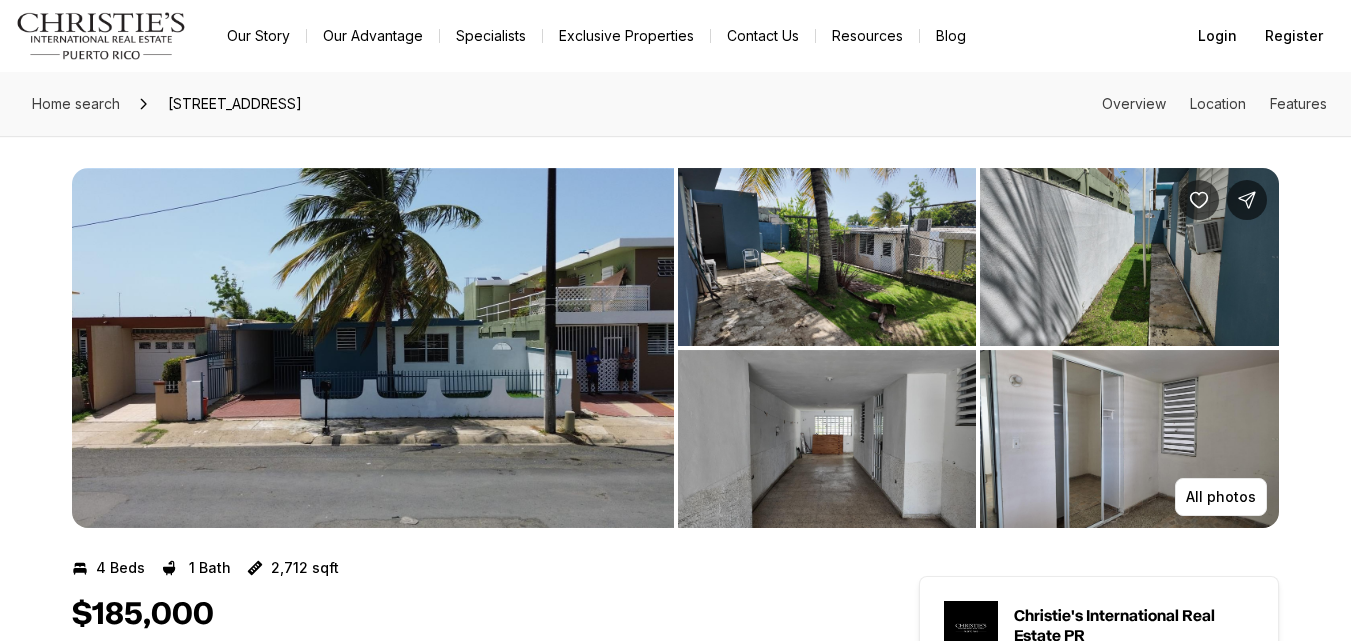 scroll, scrollTop: 0, scrollLeft: 0, axis: both 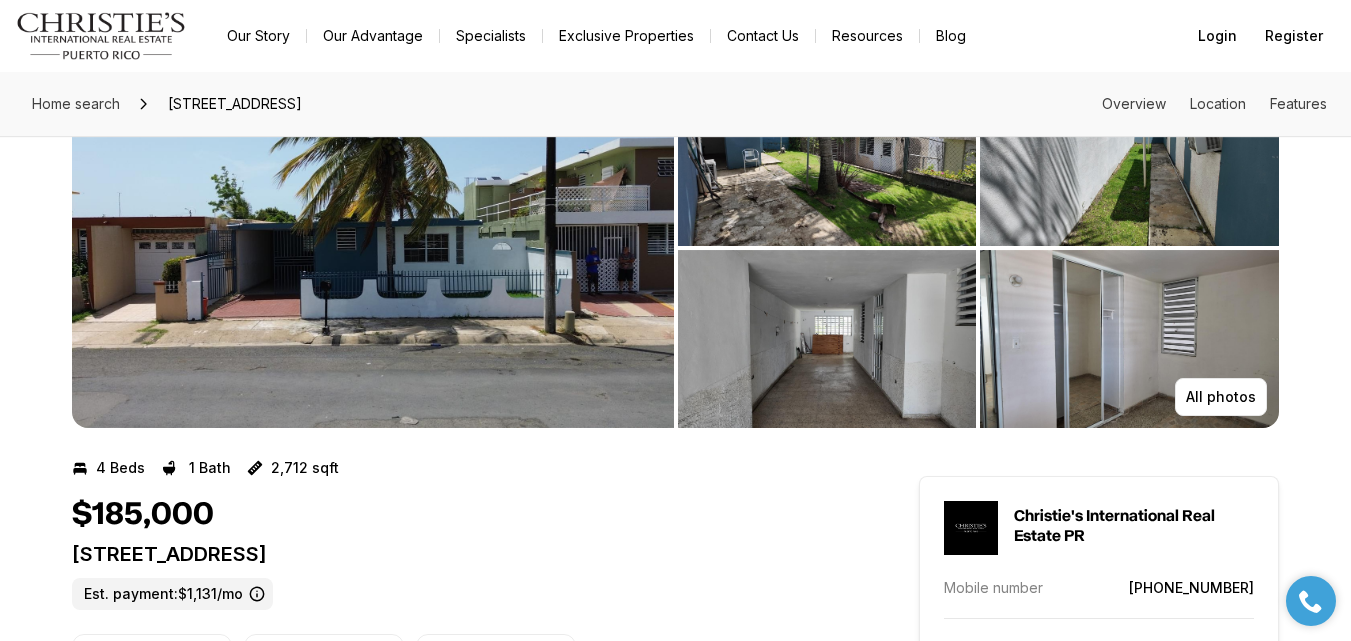 click at bounding box center (373, 248) 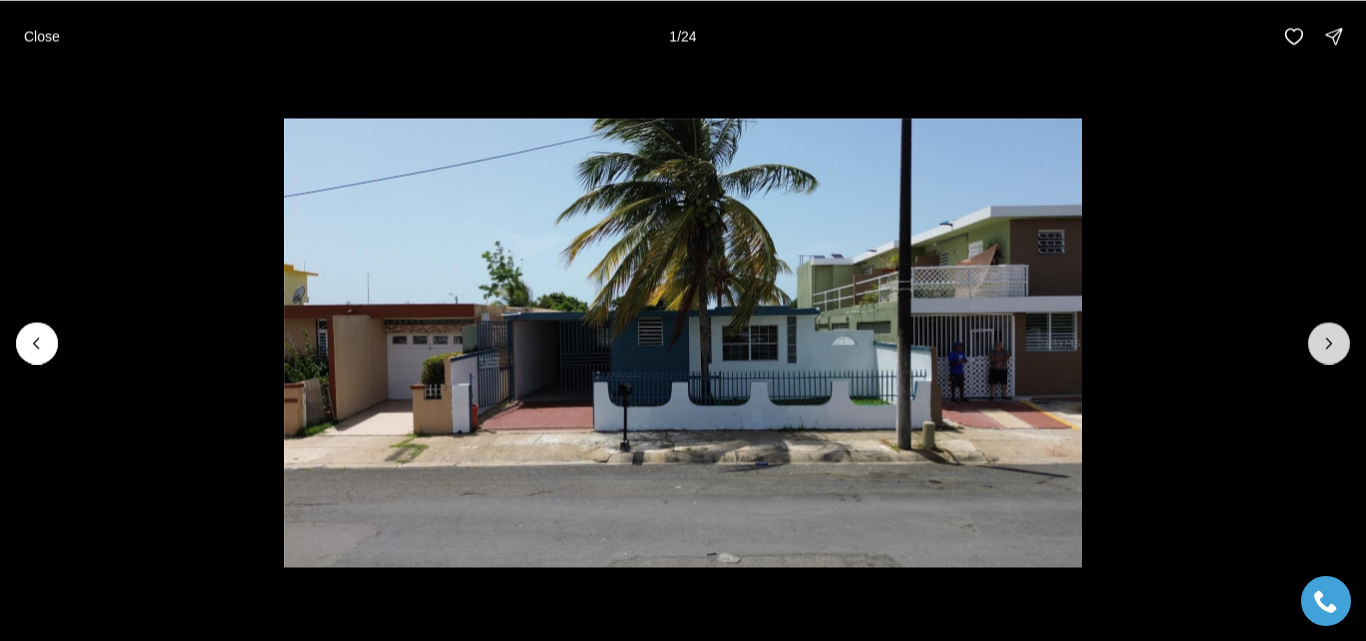 click 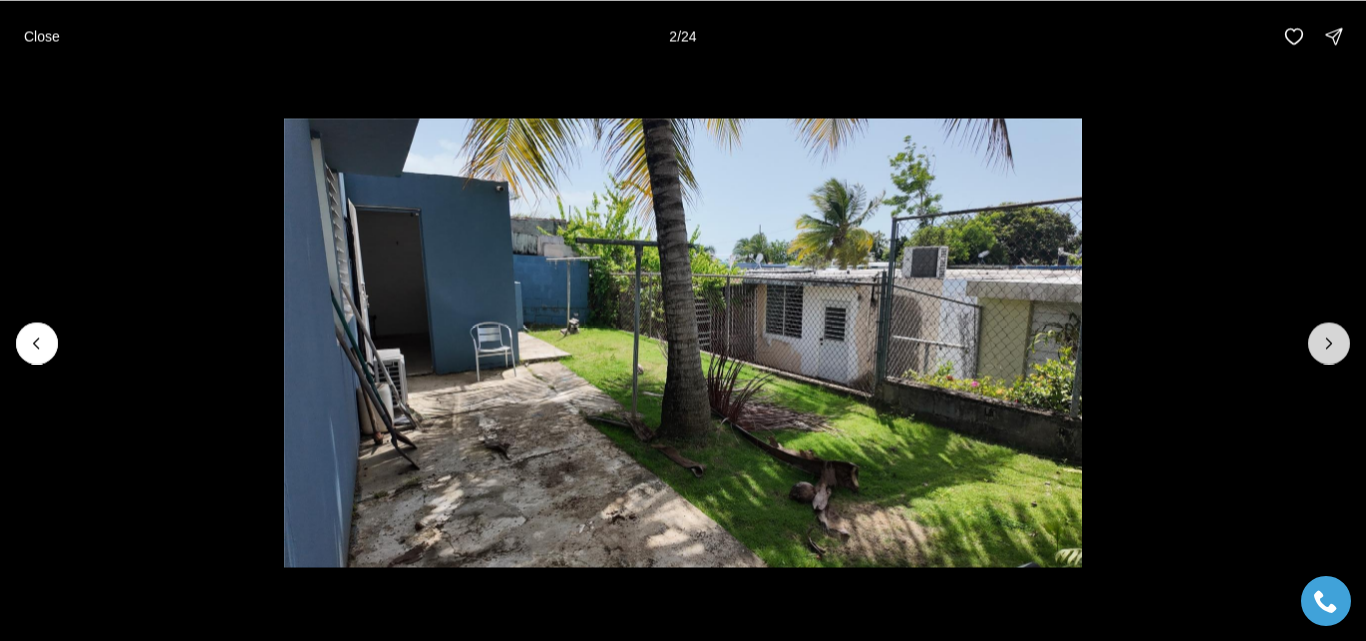 click 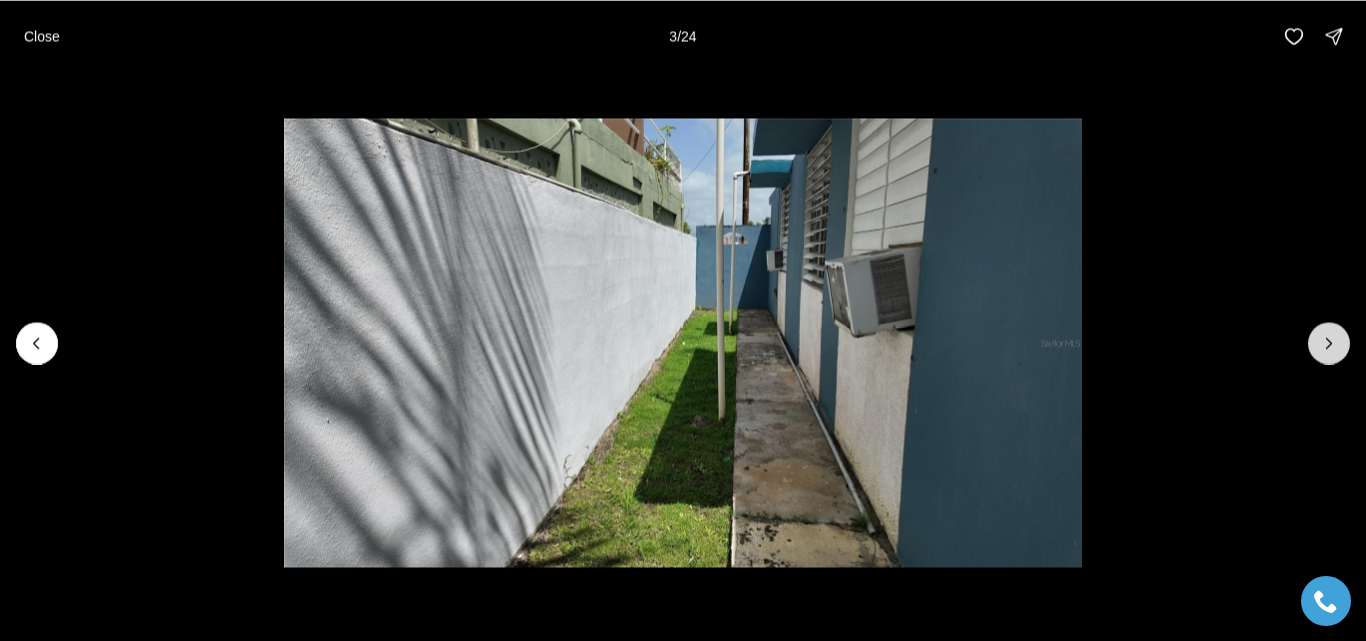 click 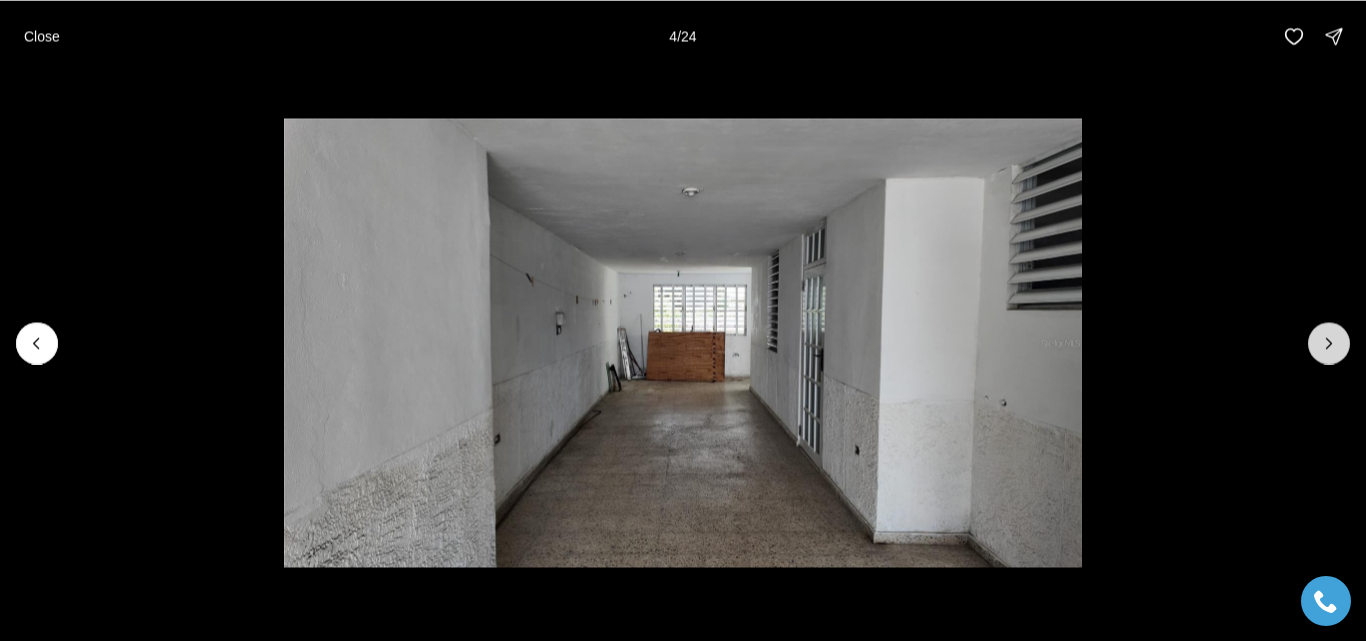click 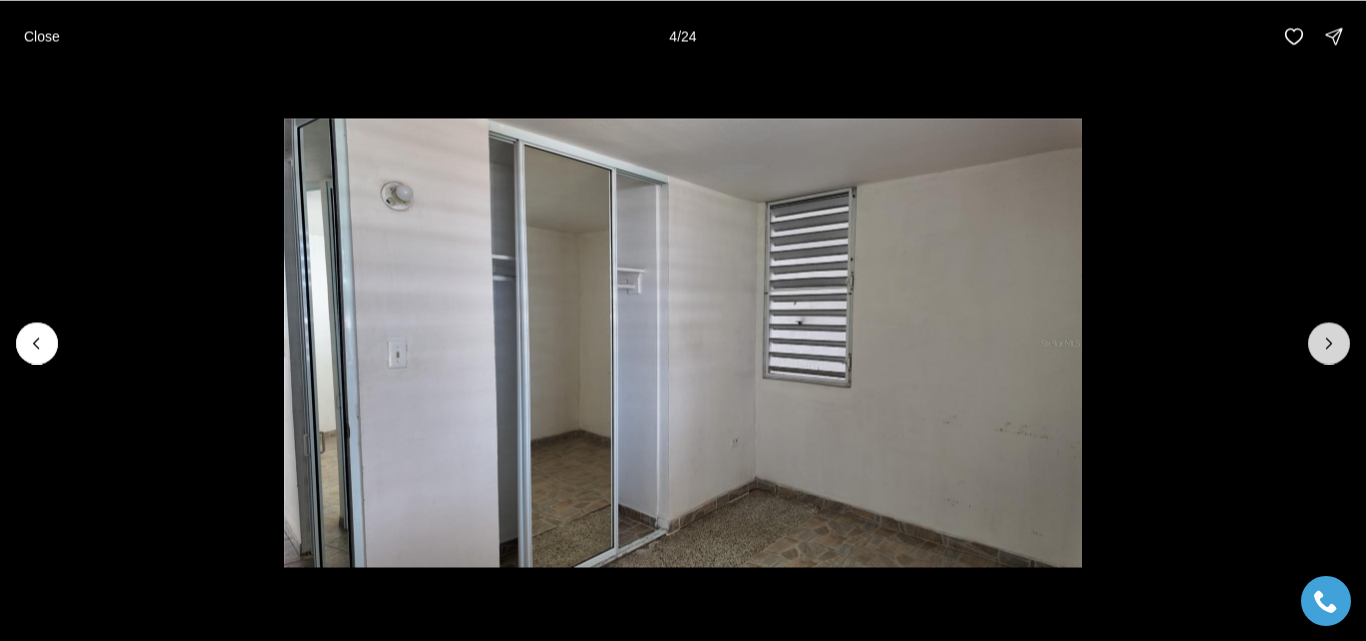 click 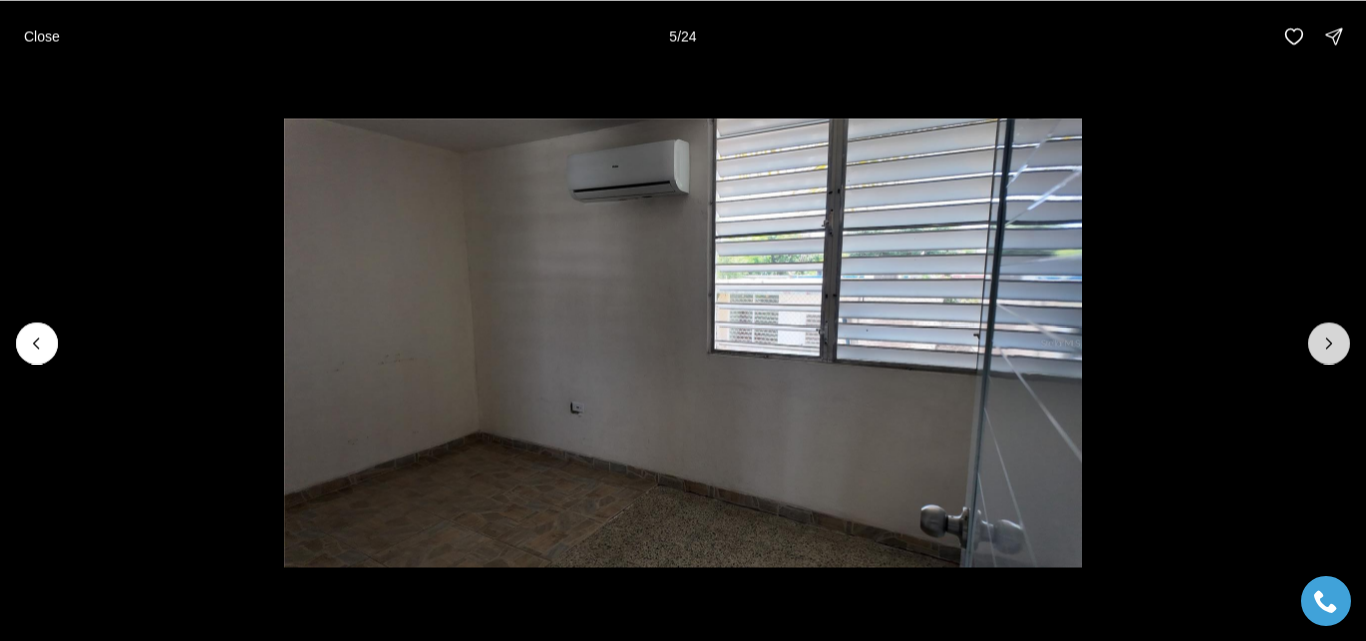 click 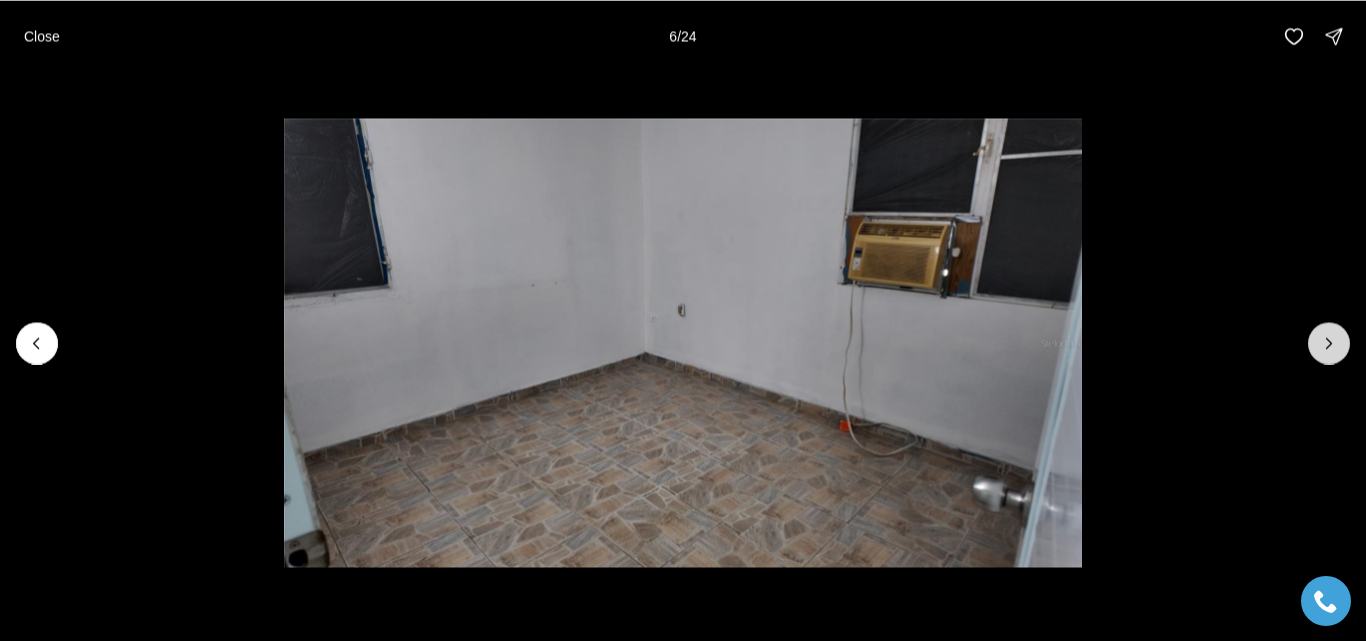 click 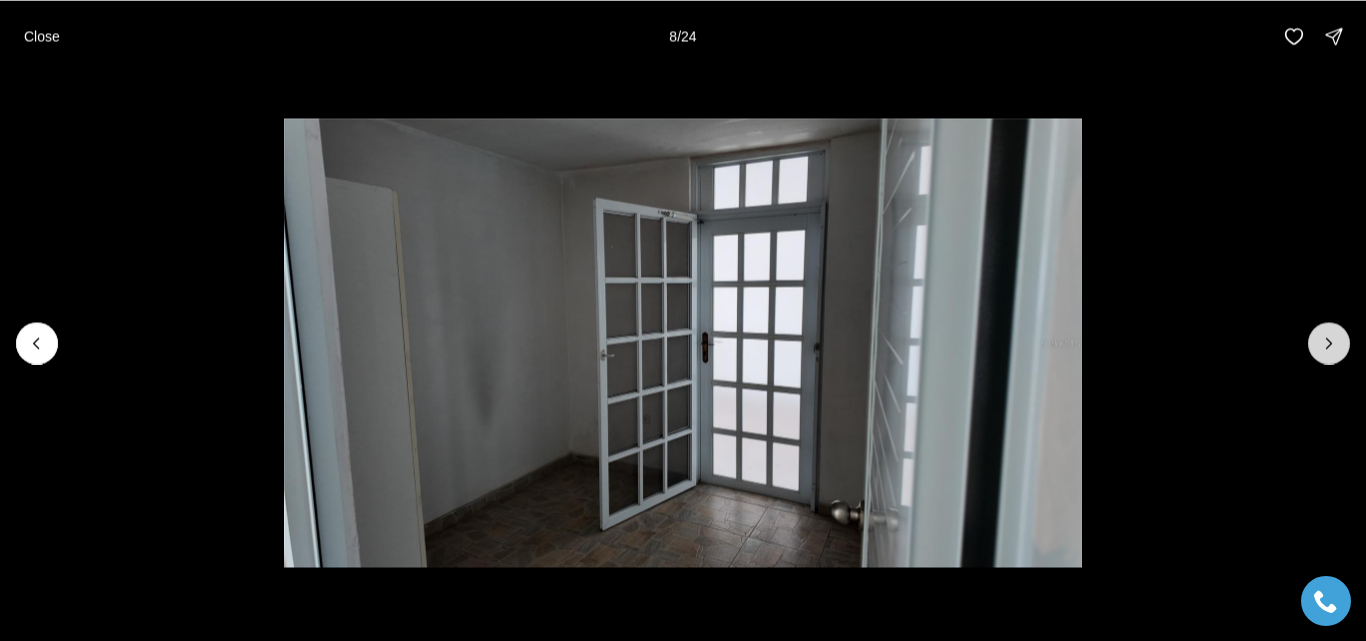 click 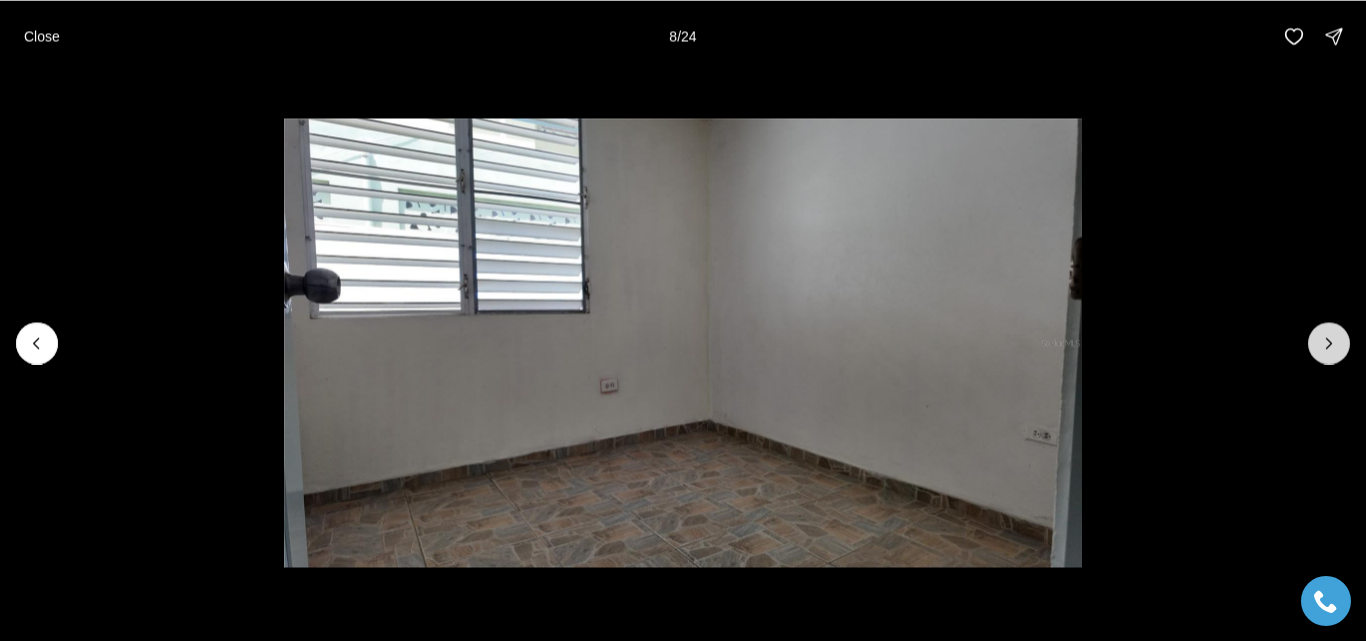 click 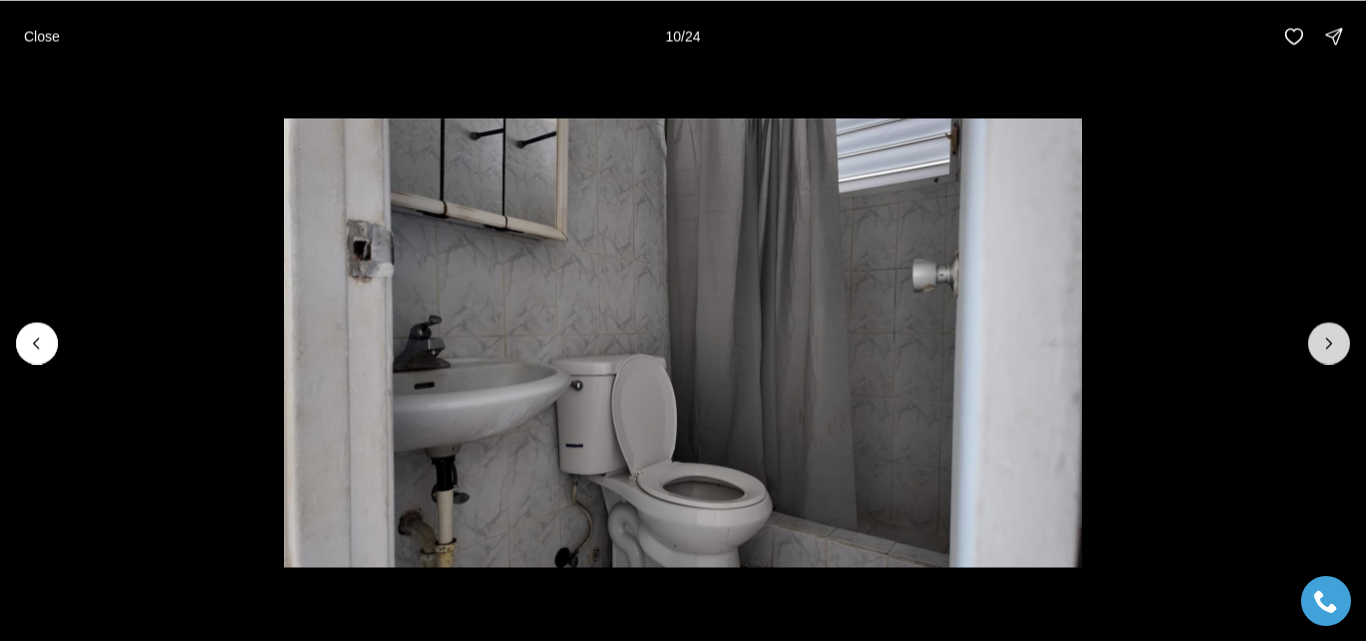 click 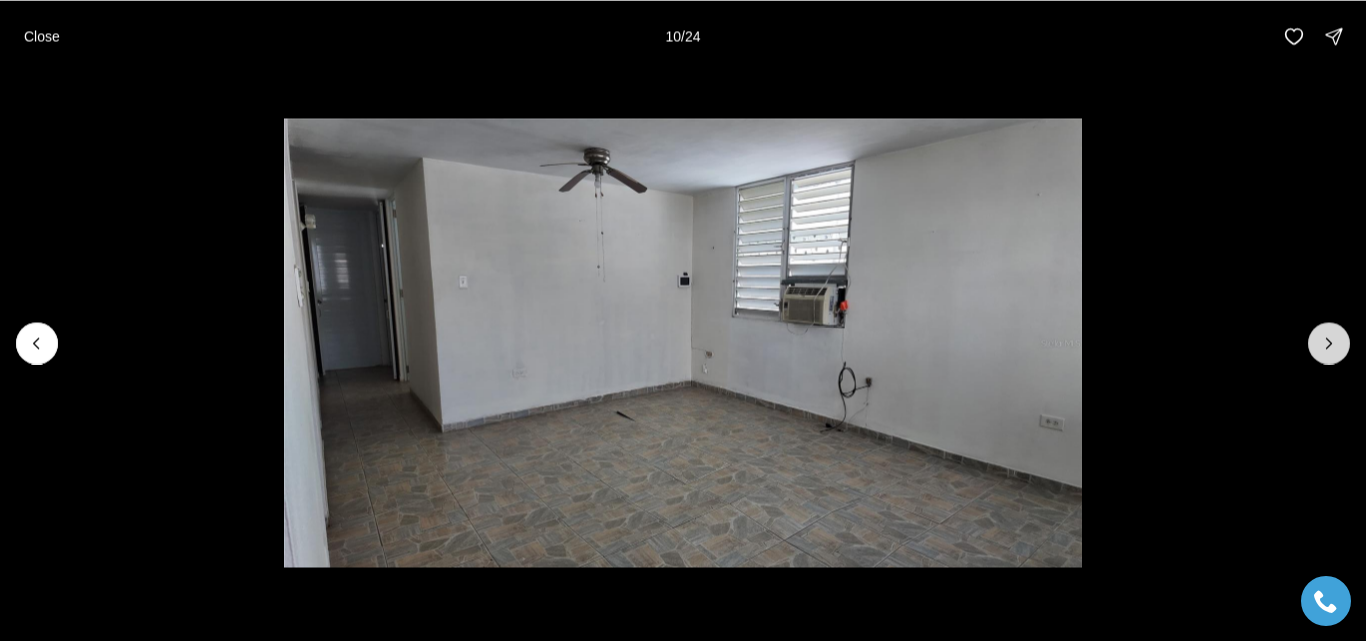 click 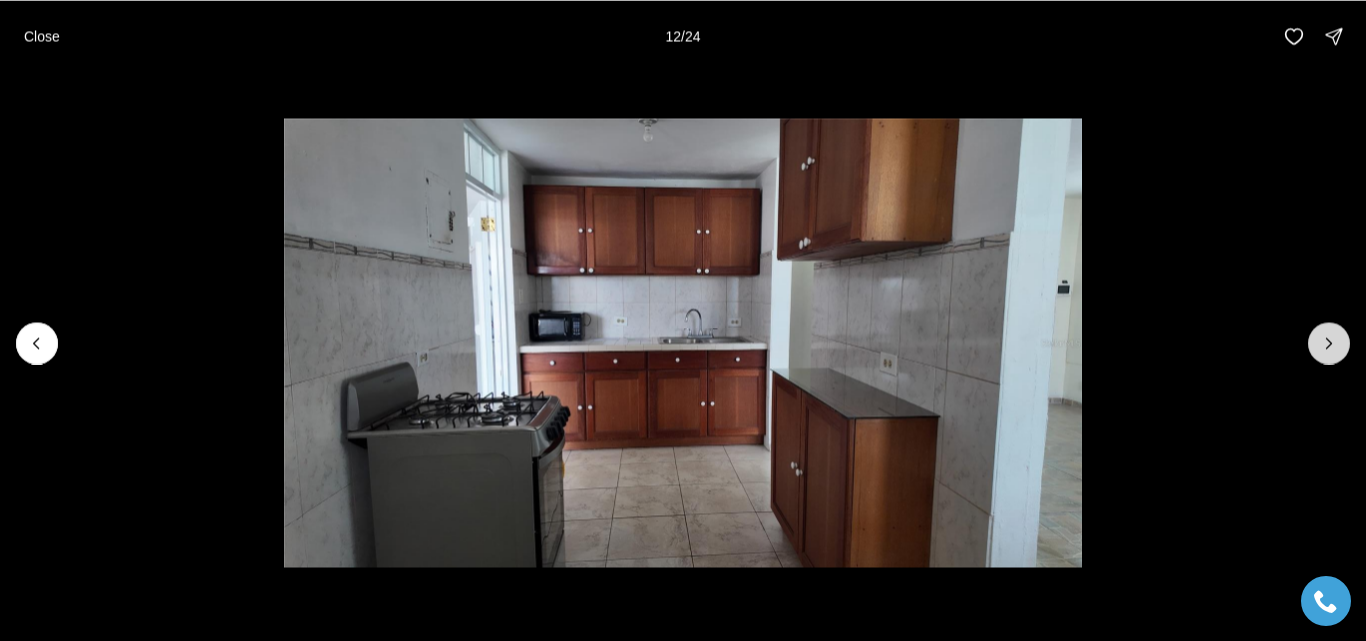 click 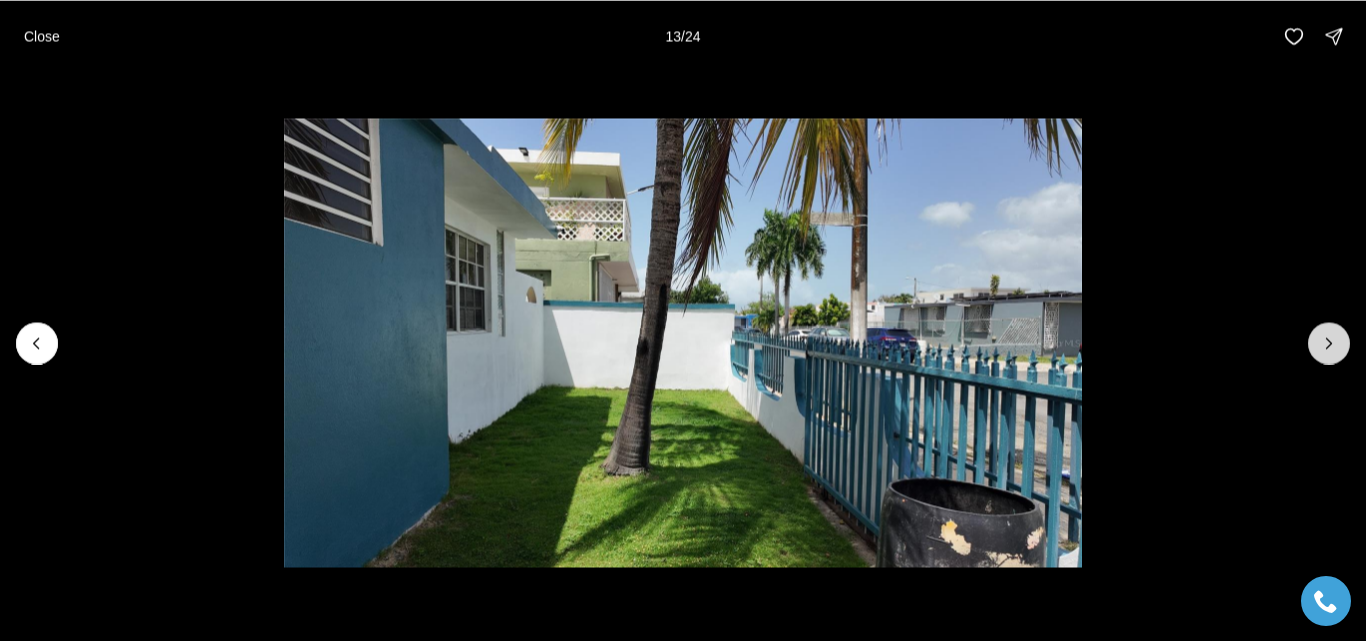 click 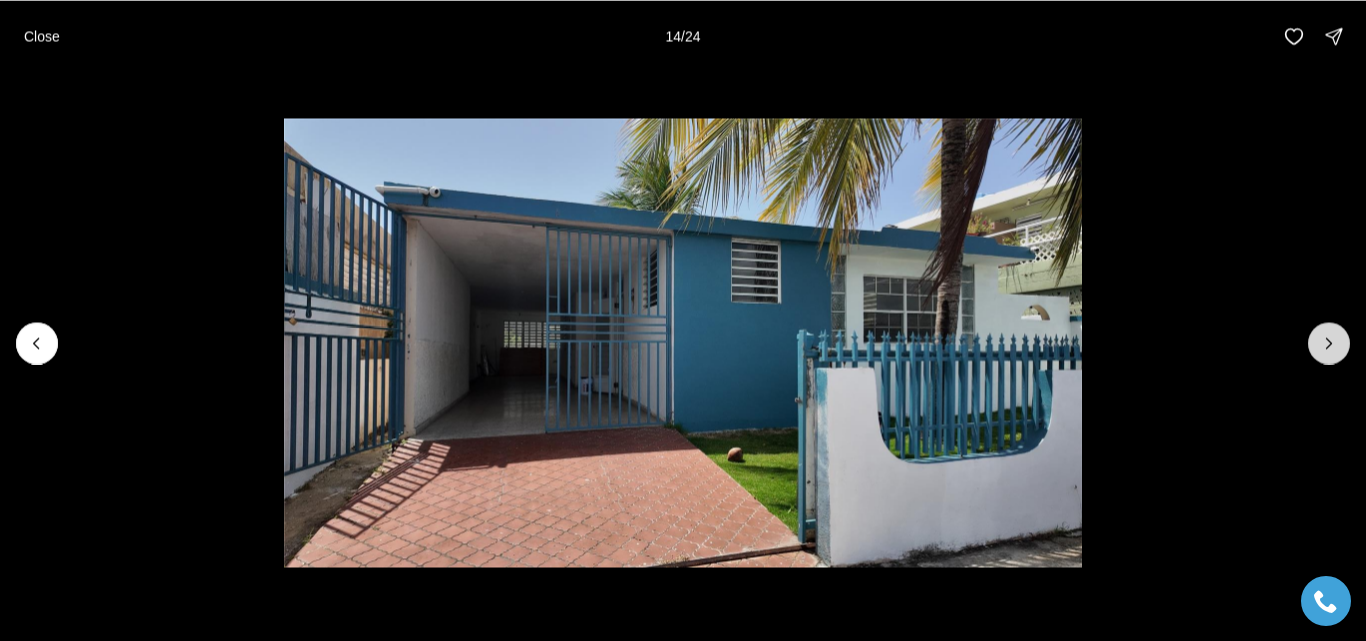 click 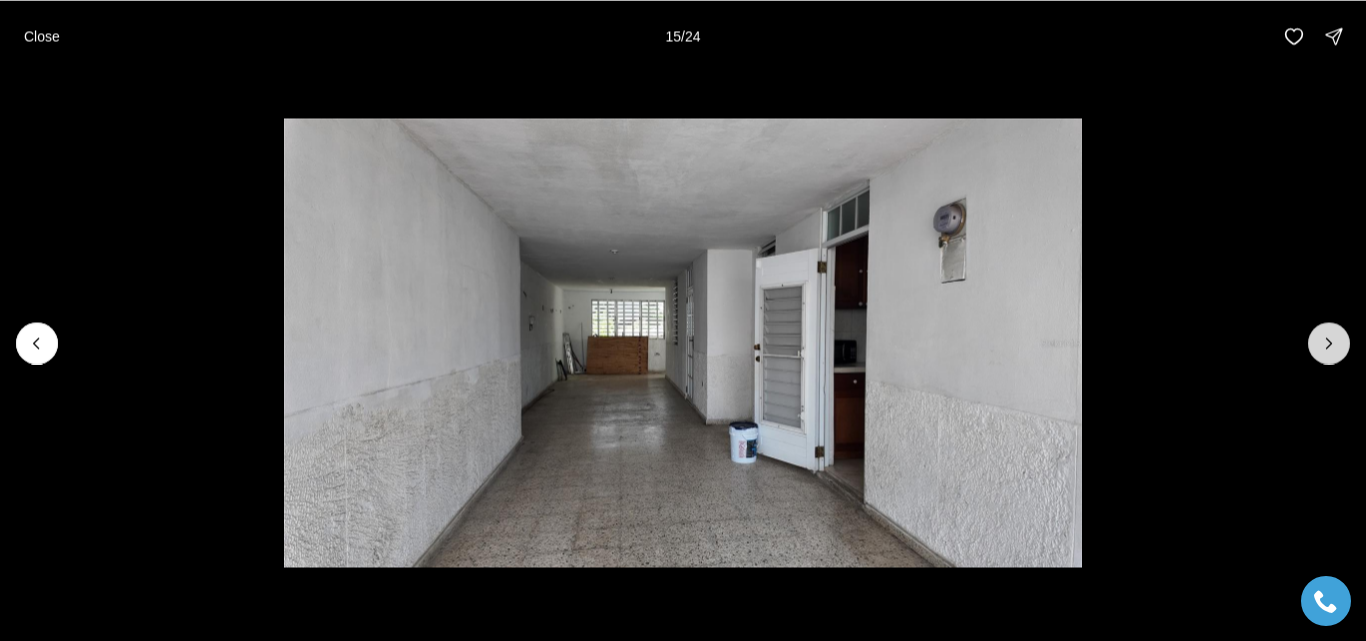 click 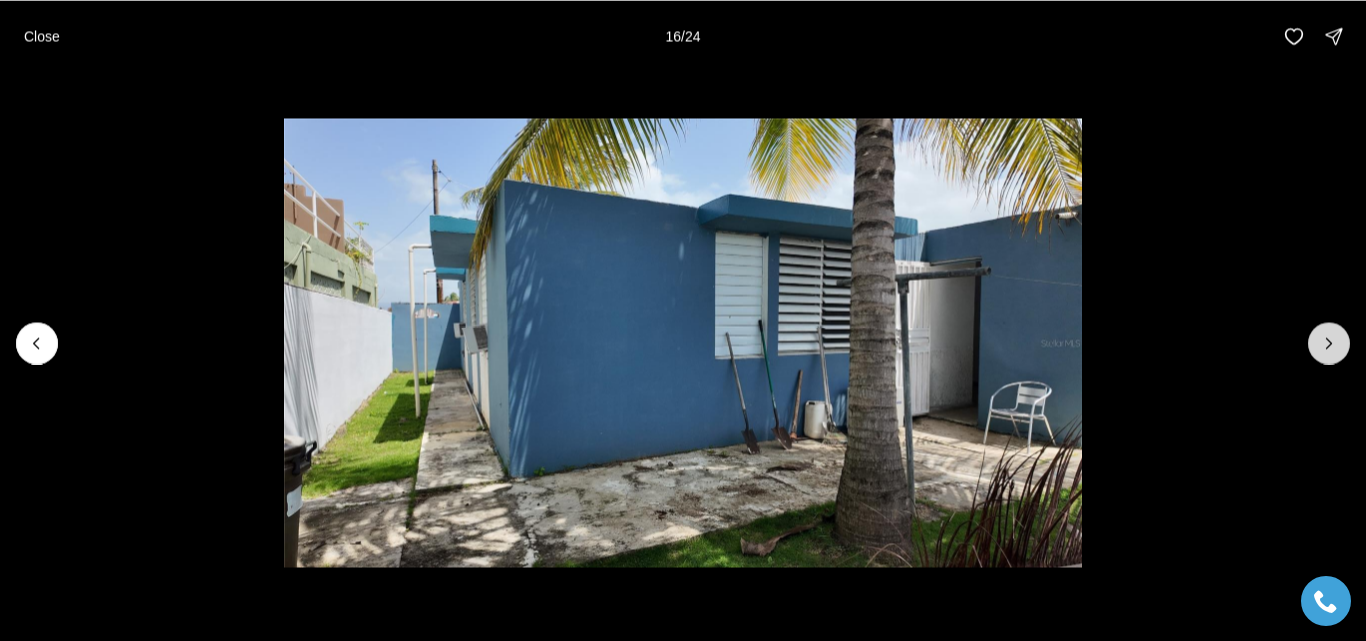 click 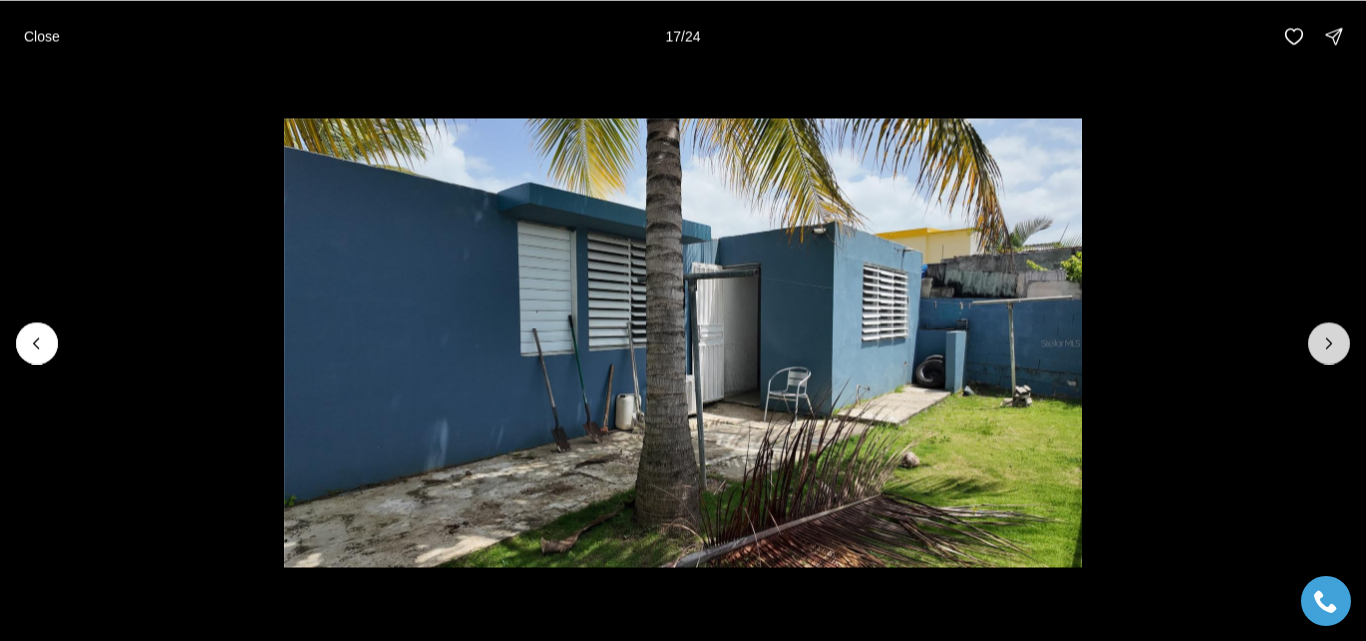 click 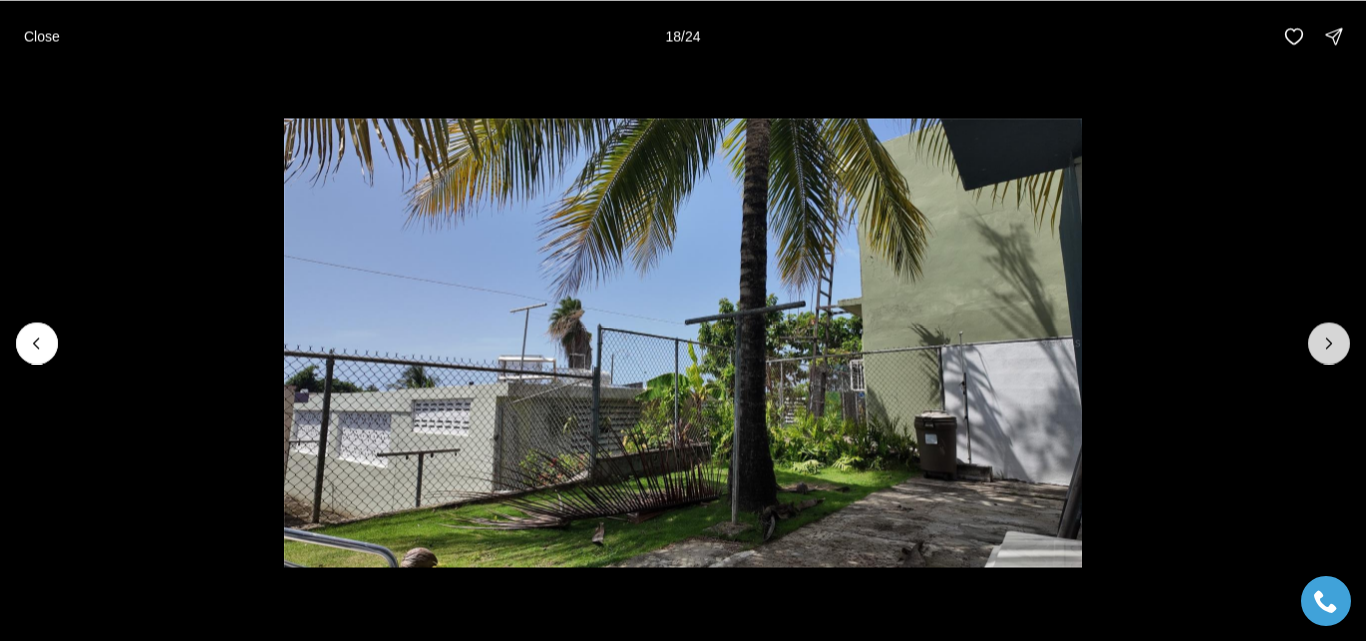 click 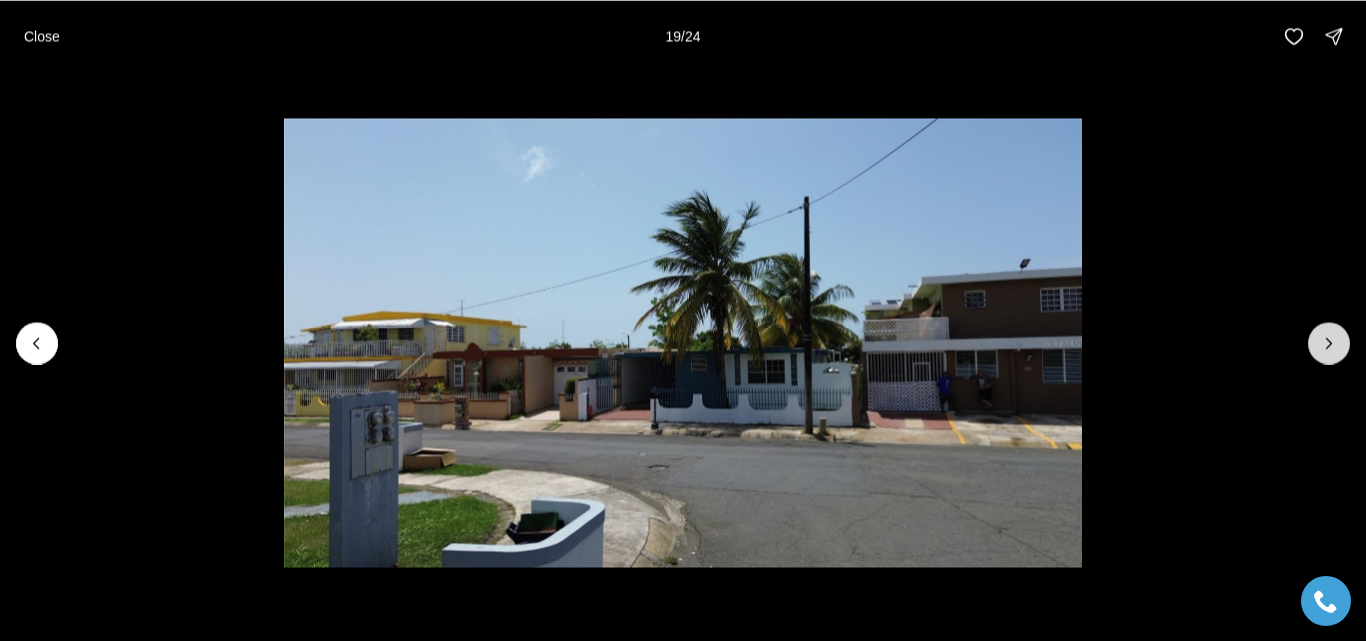 click 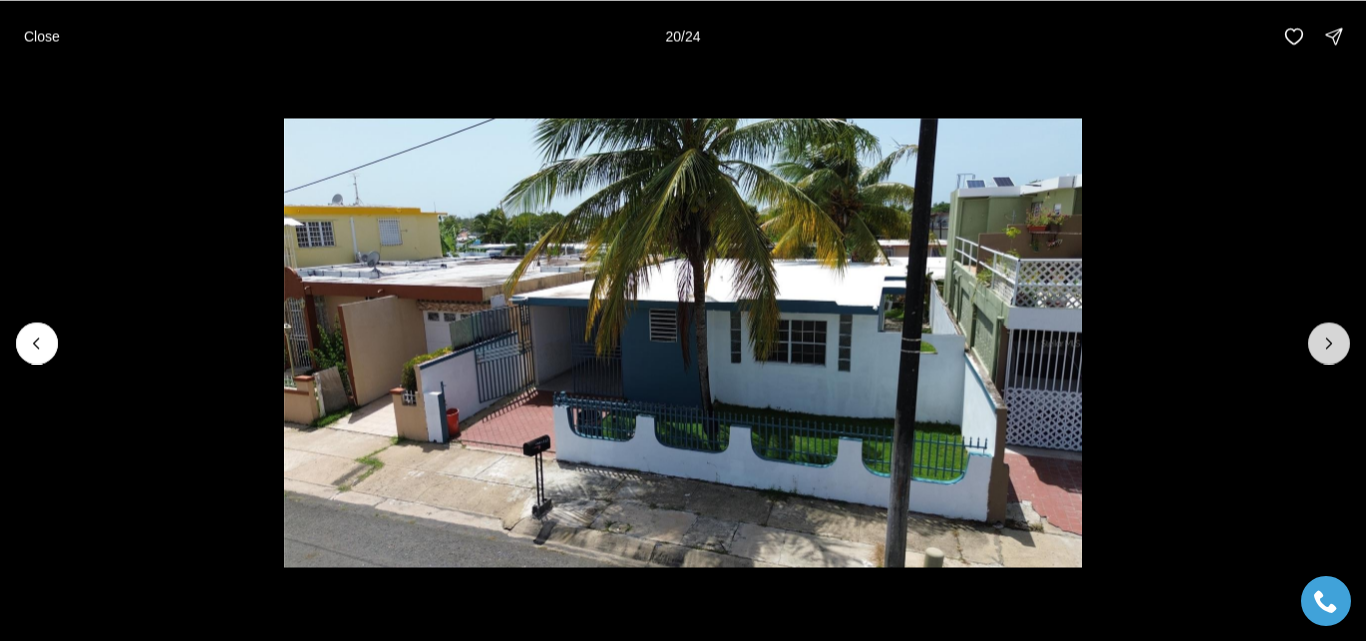 click 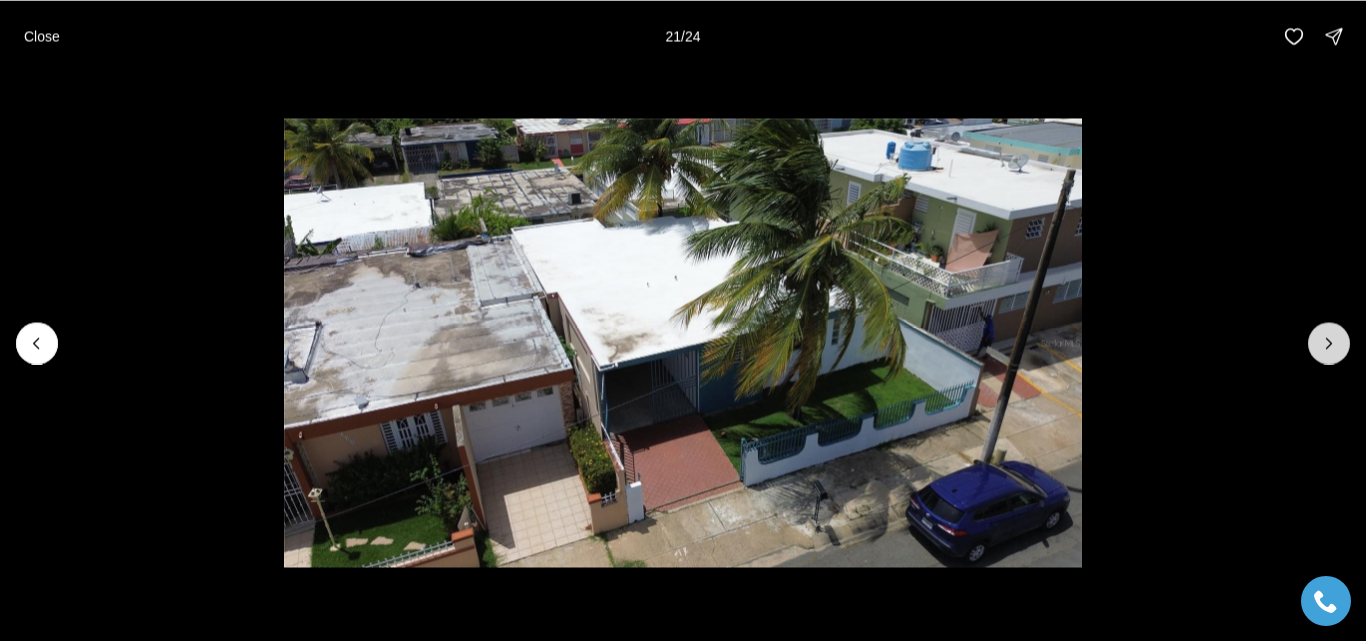 click 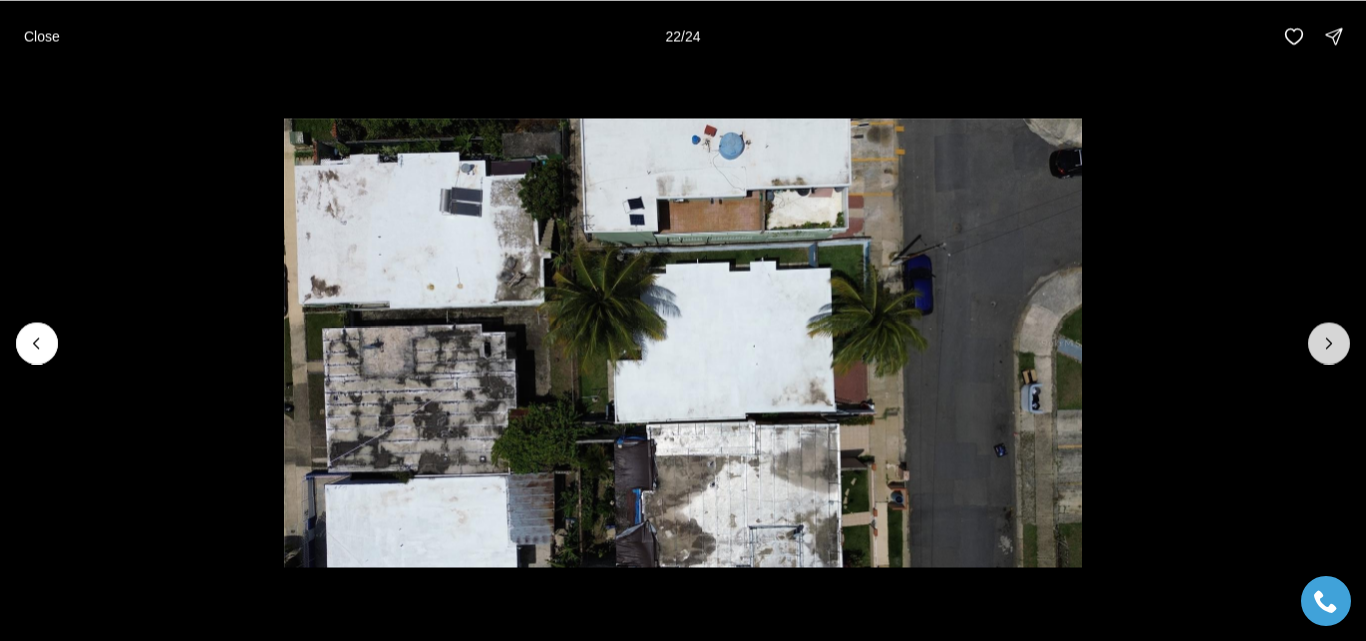 click 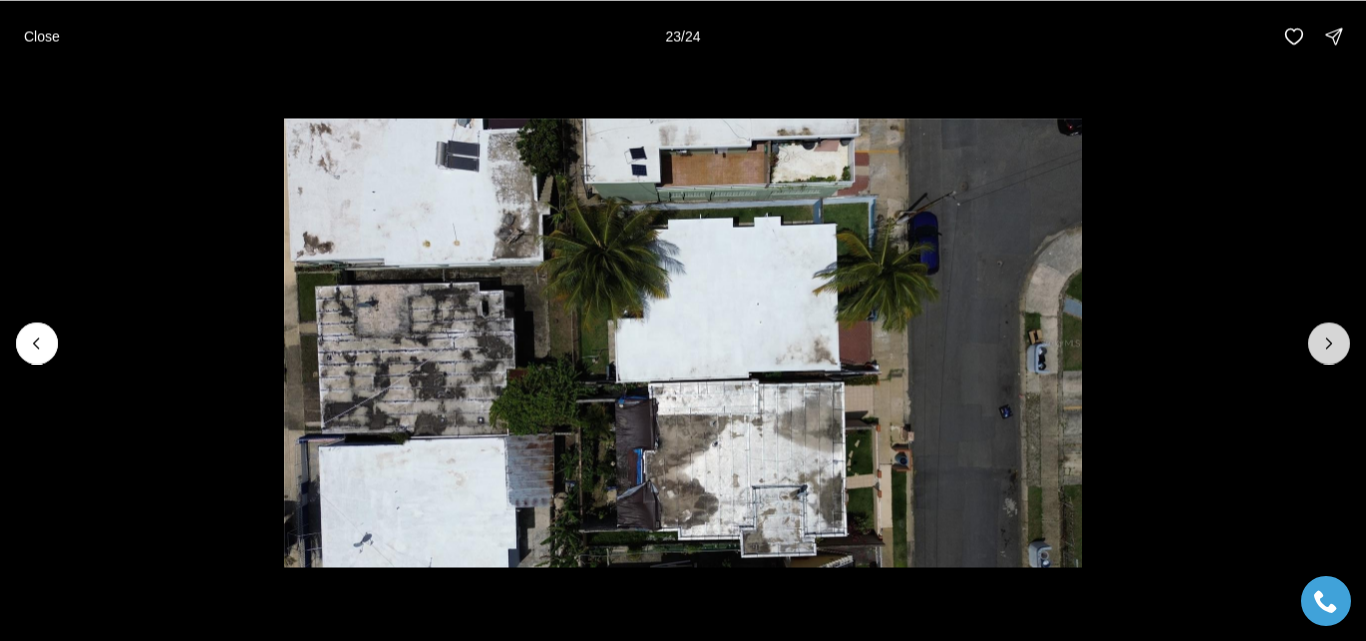 click 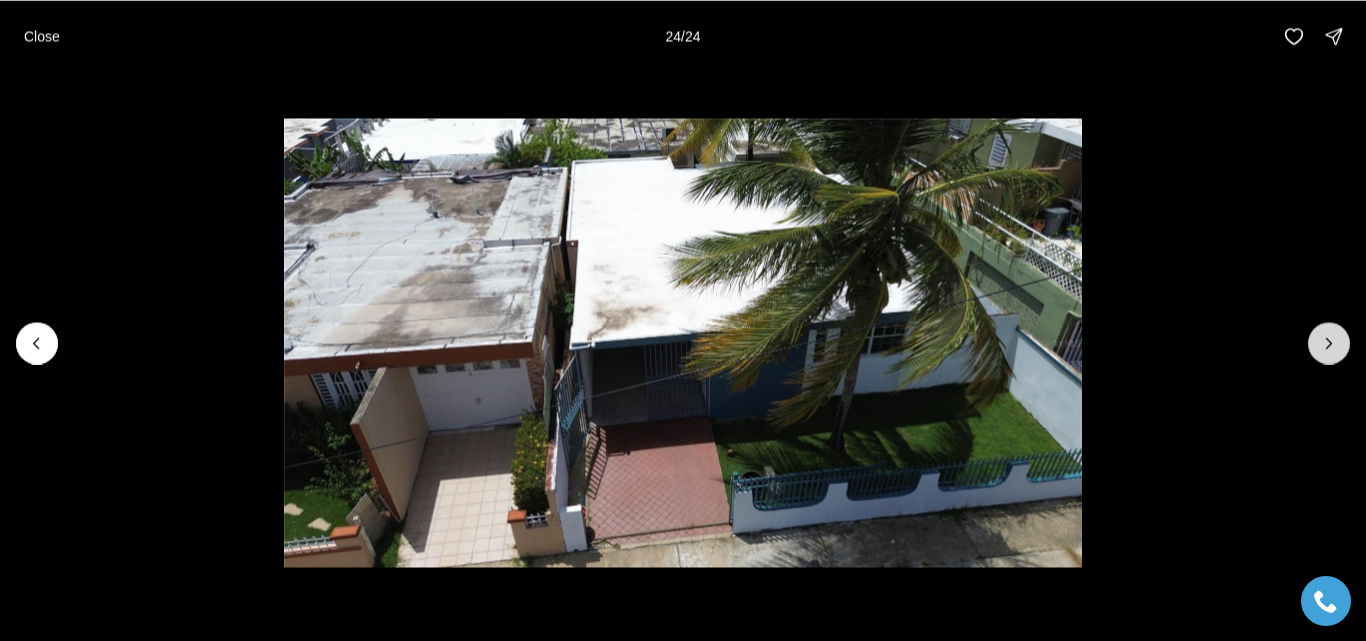 click at bounding box center [1329, 343] 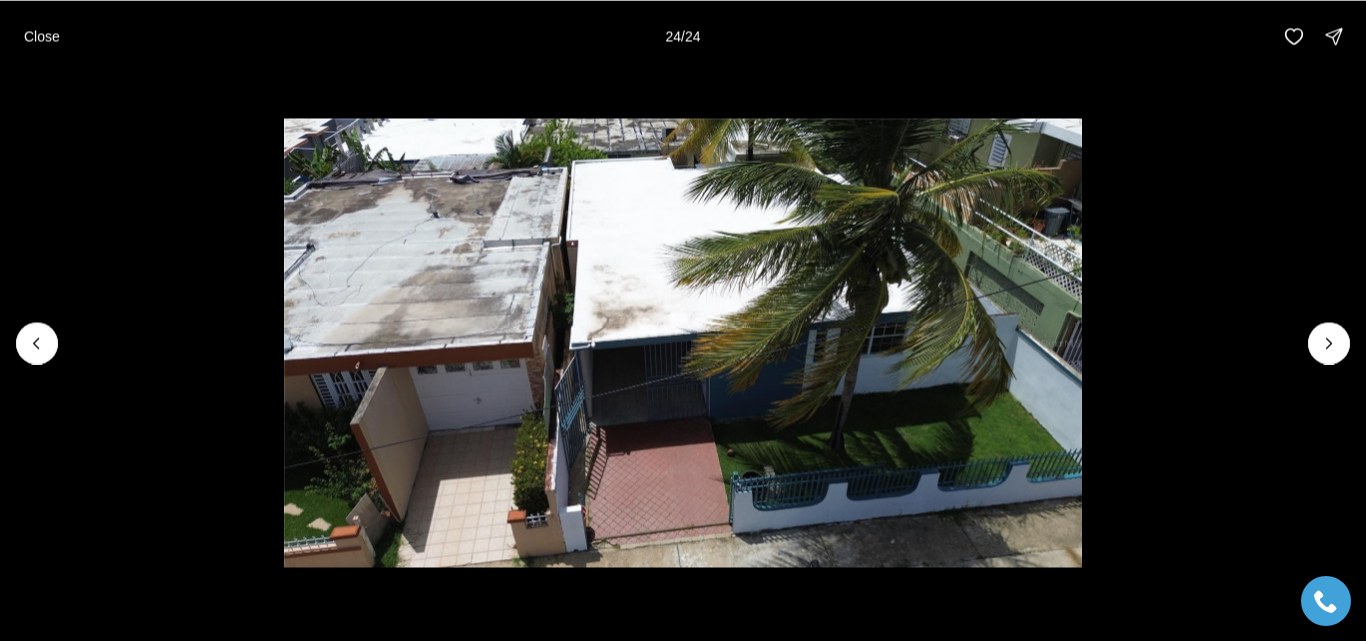 click on "Close" at bounding box center [42, 36] 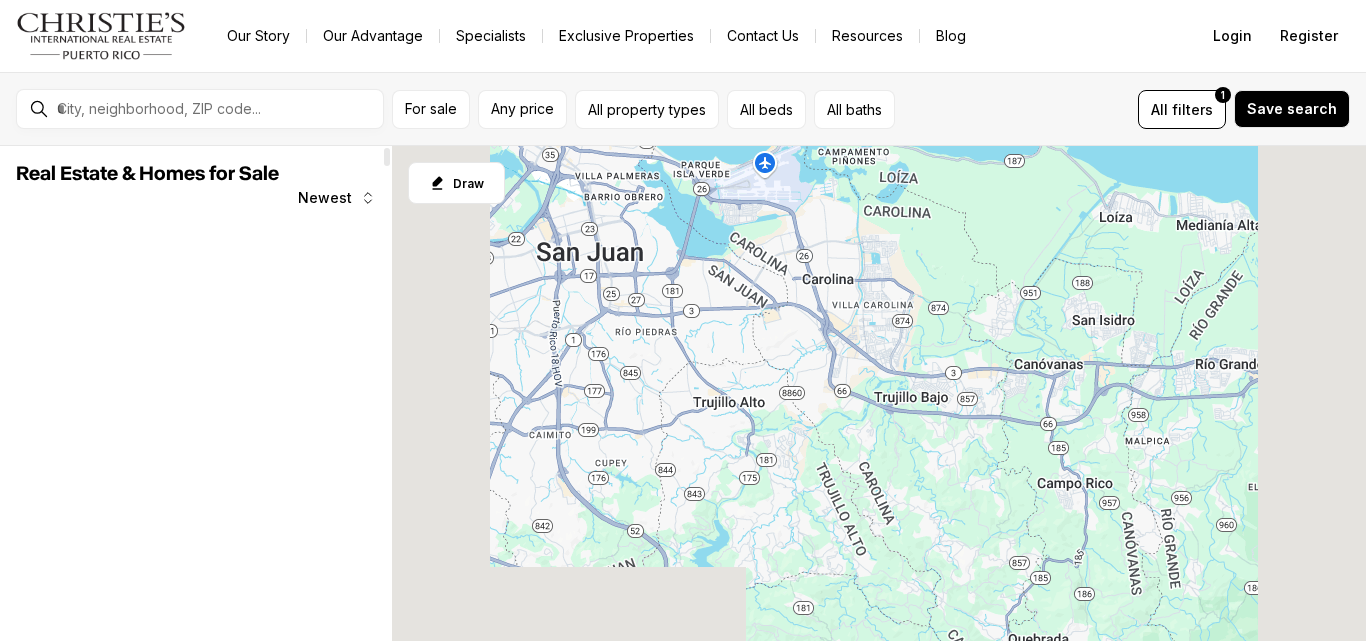 scroll, scrollTop: 0, scrollLeft: 0, axis: both 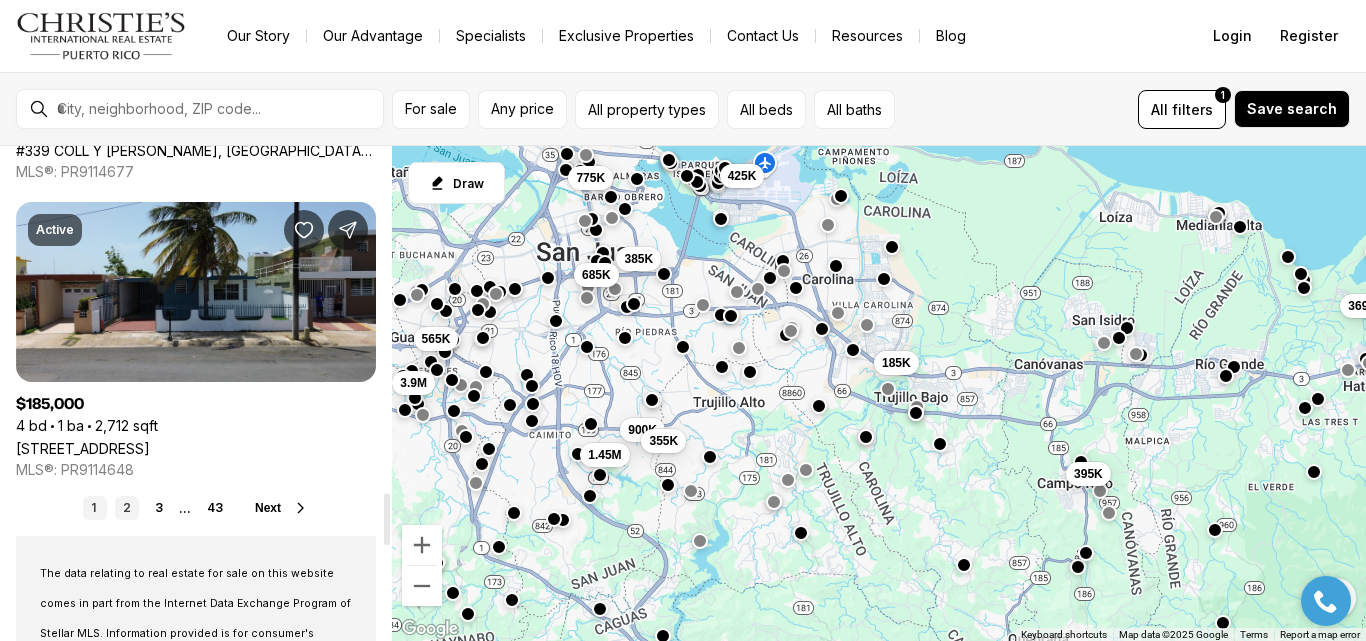 click on "2" at bounding box center (127, 508) 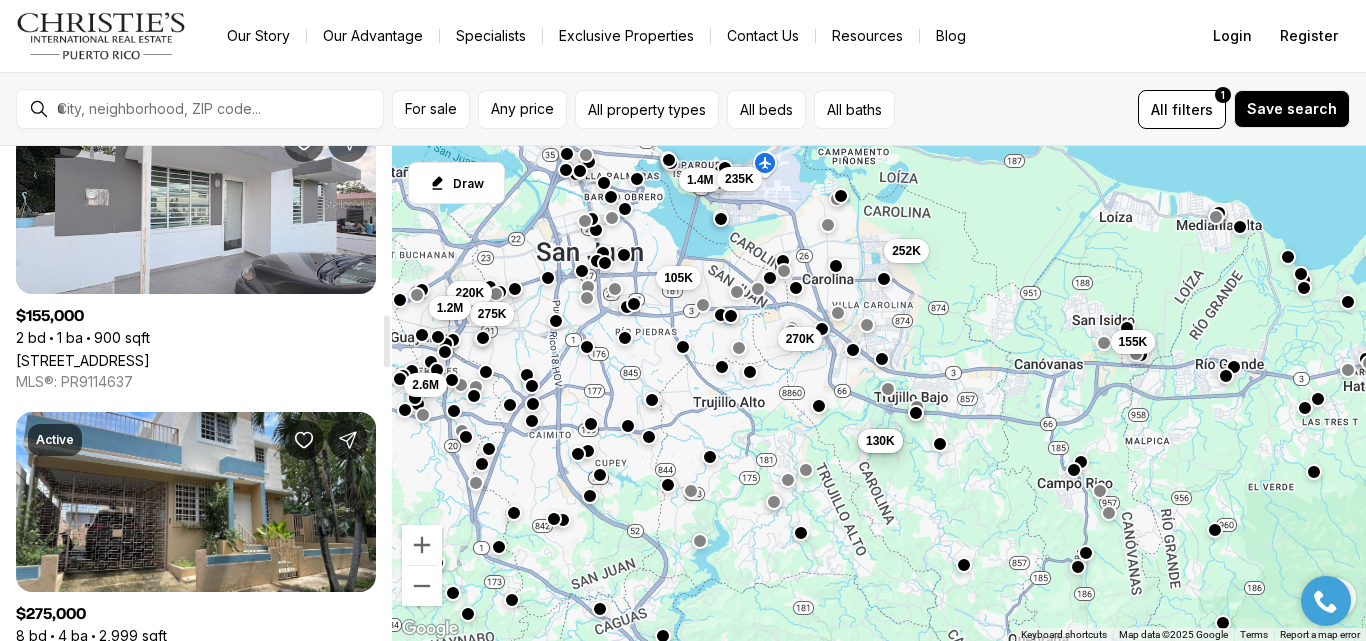scroll, scrollTop: 1500, scrollLeft: 0, axis: vertical 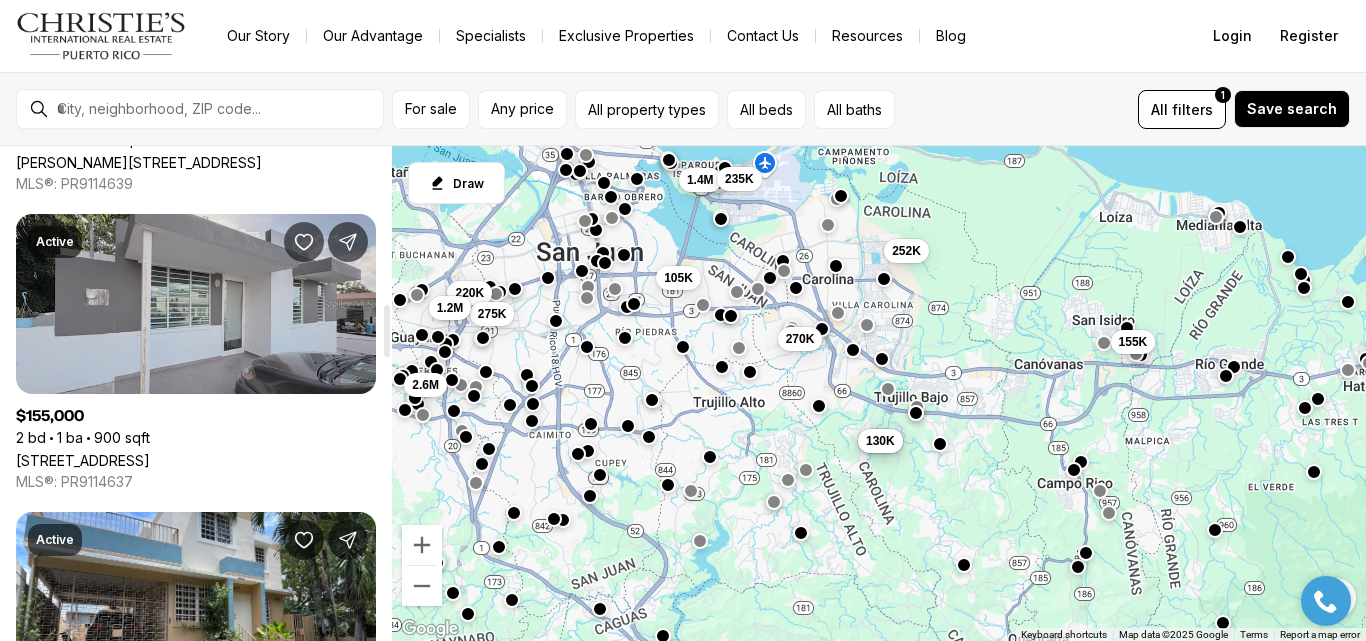 click on "[STREET_ADDRESS]" at bounding box center (83, 460) 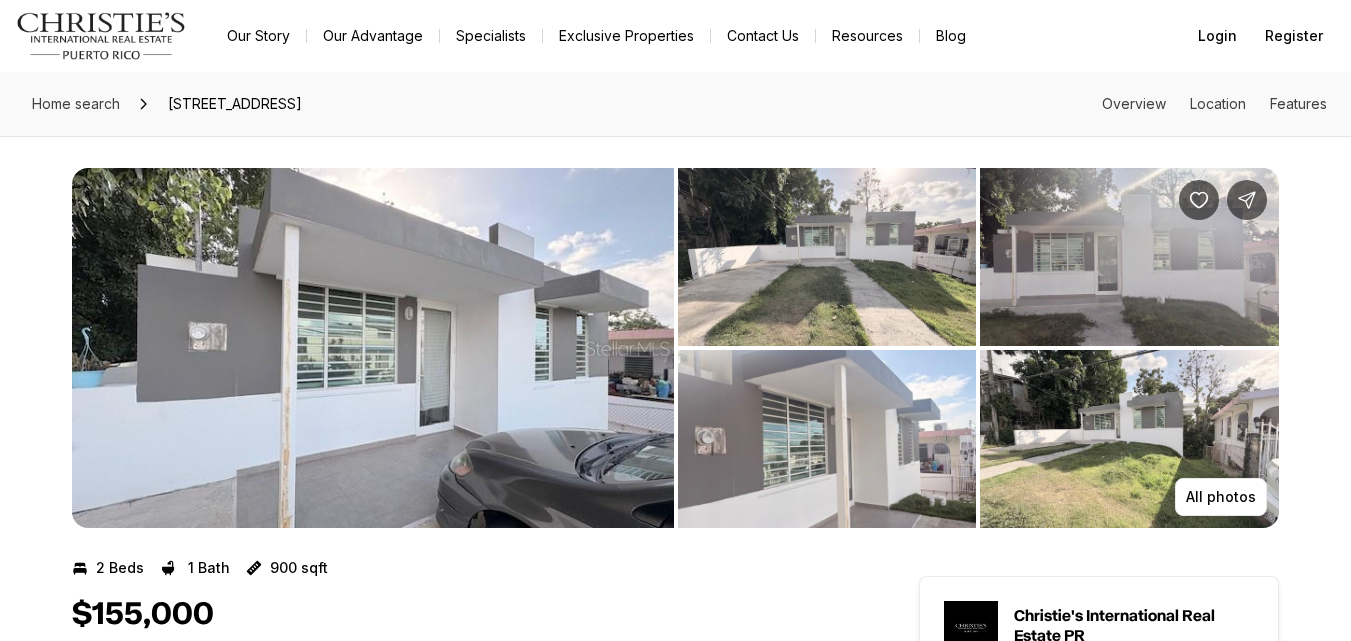 scroll, scrollTop: 0, scrollLeft: 0, axis: both 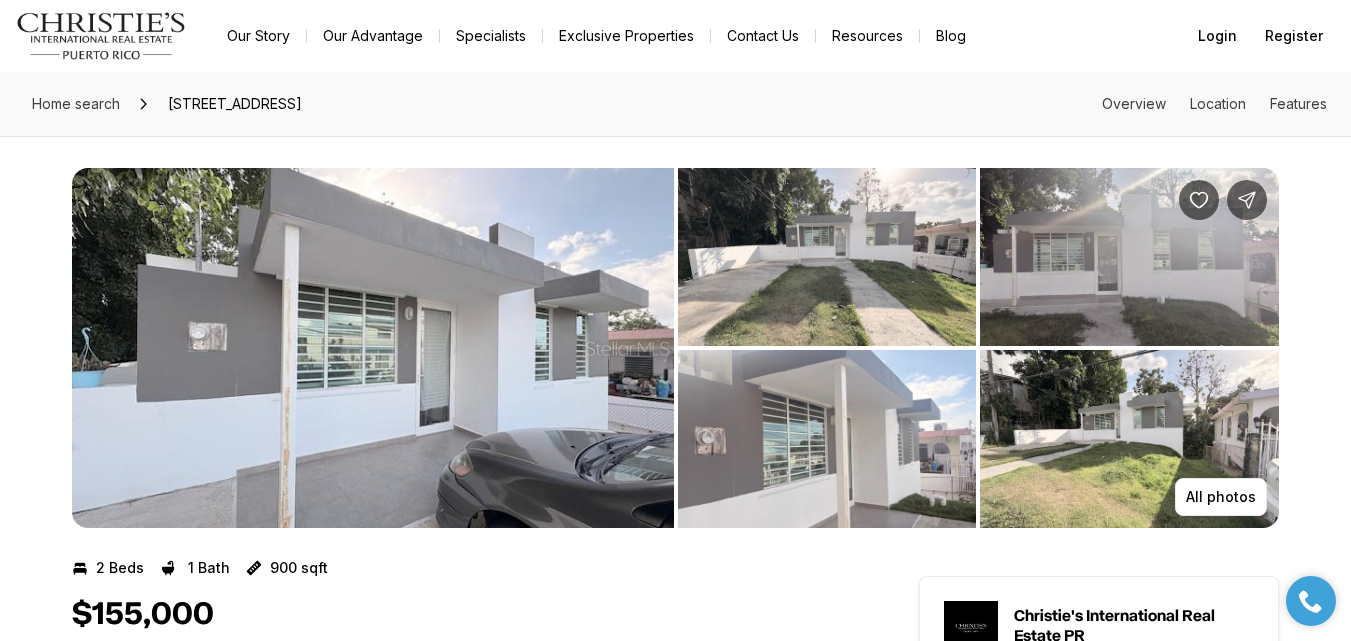 click at bounding box center [373, 348] 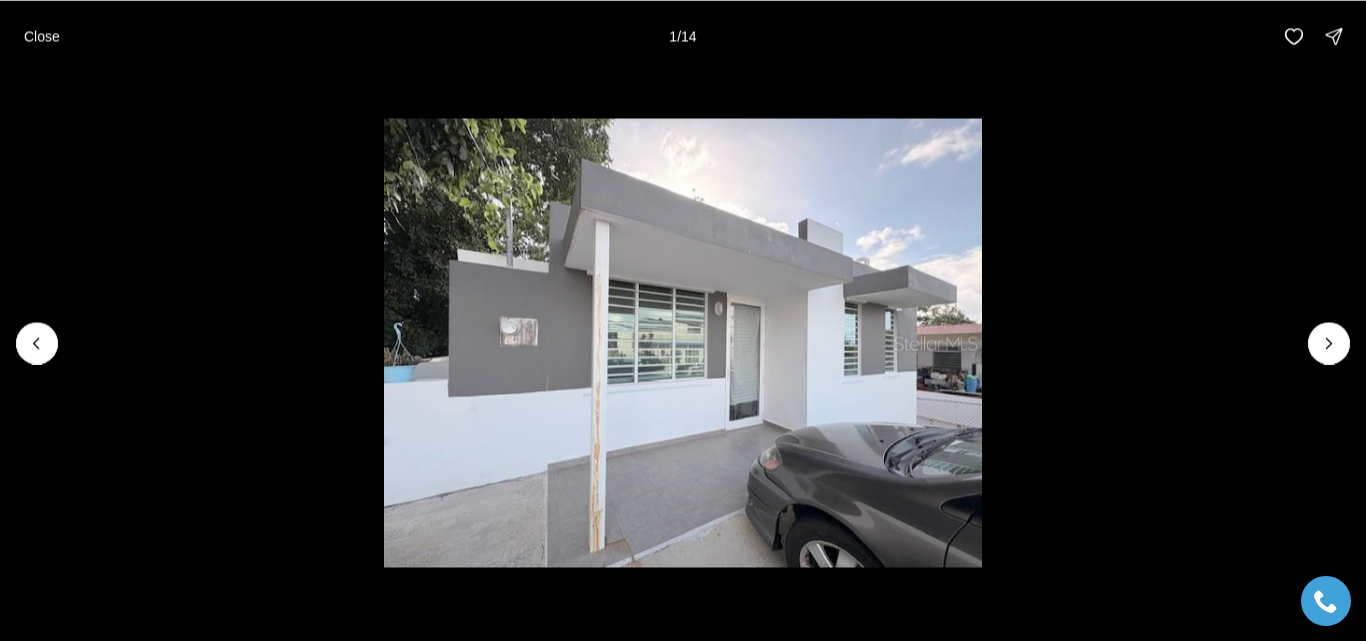 click at bounding box center (683, 342) 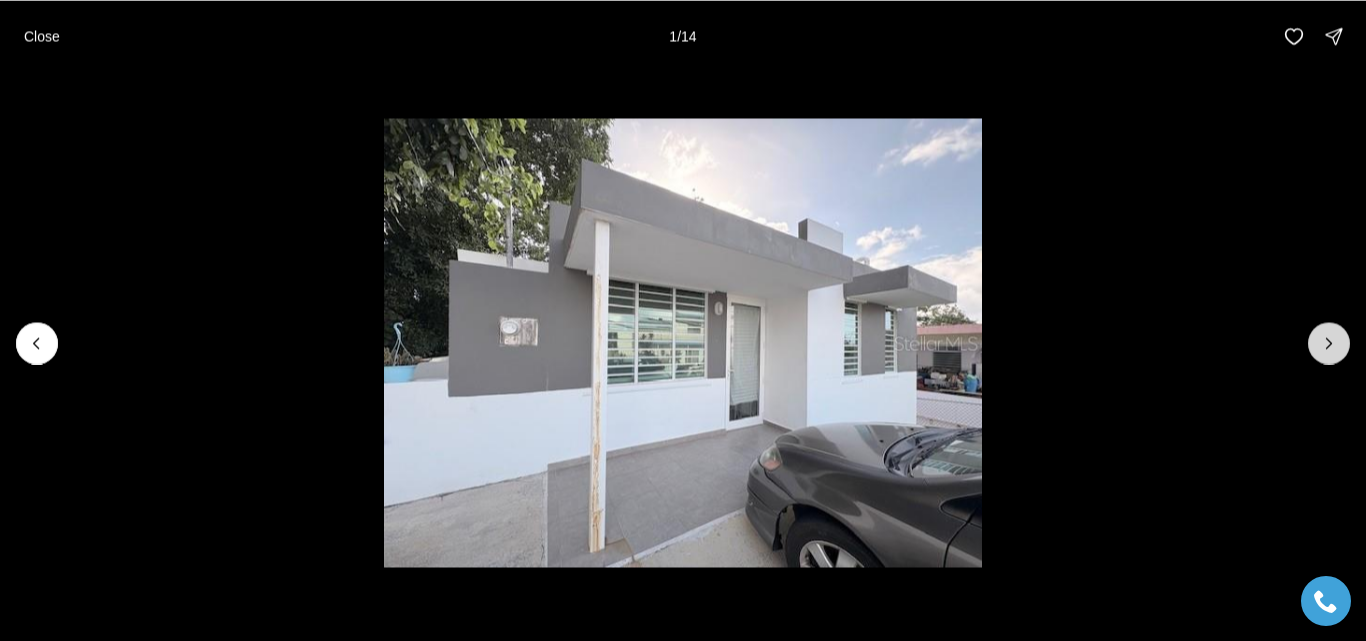click 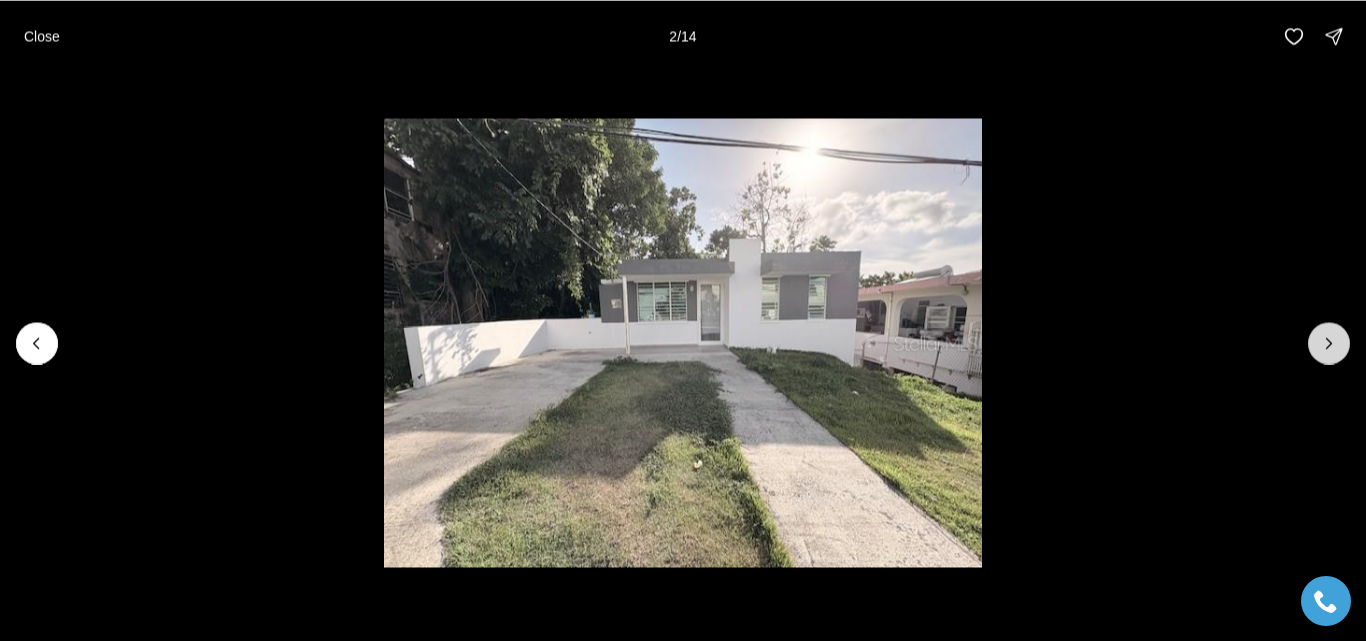 click 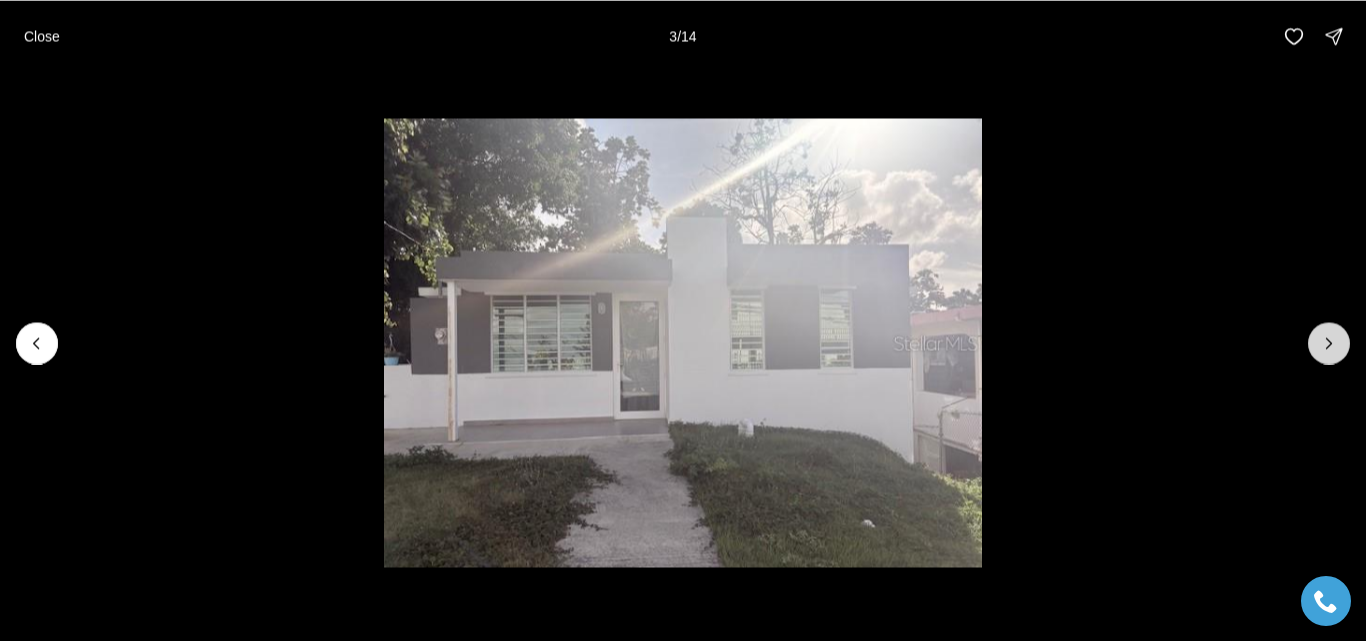 click 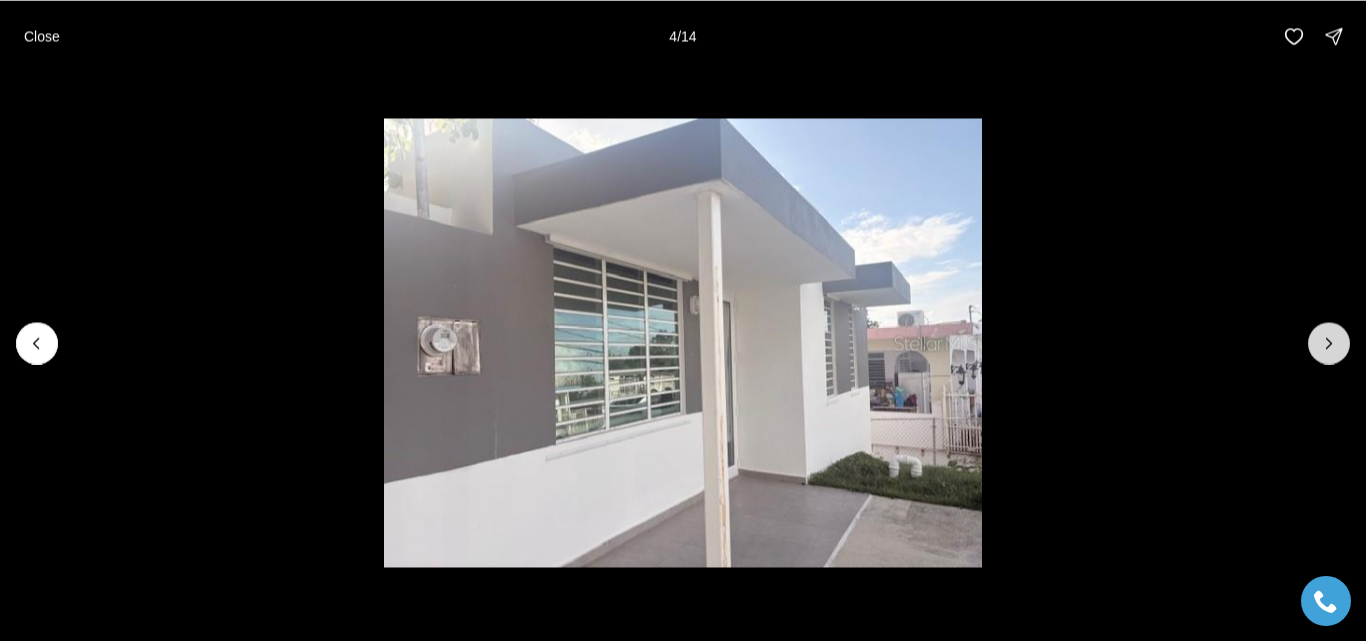click 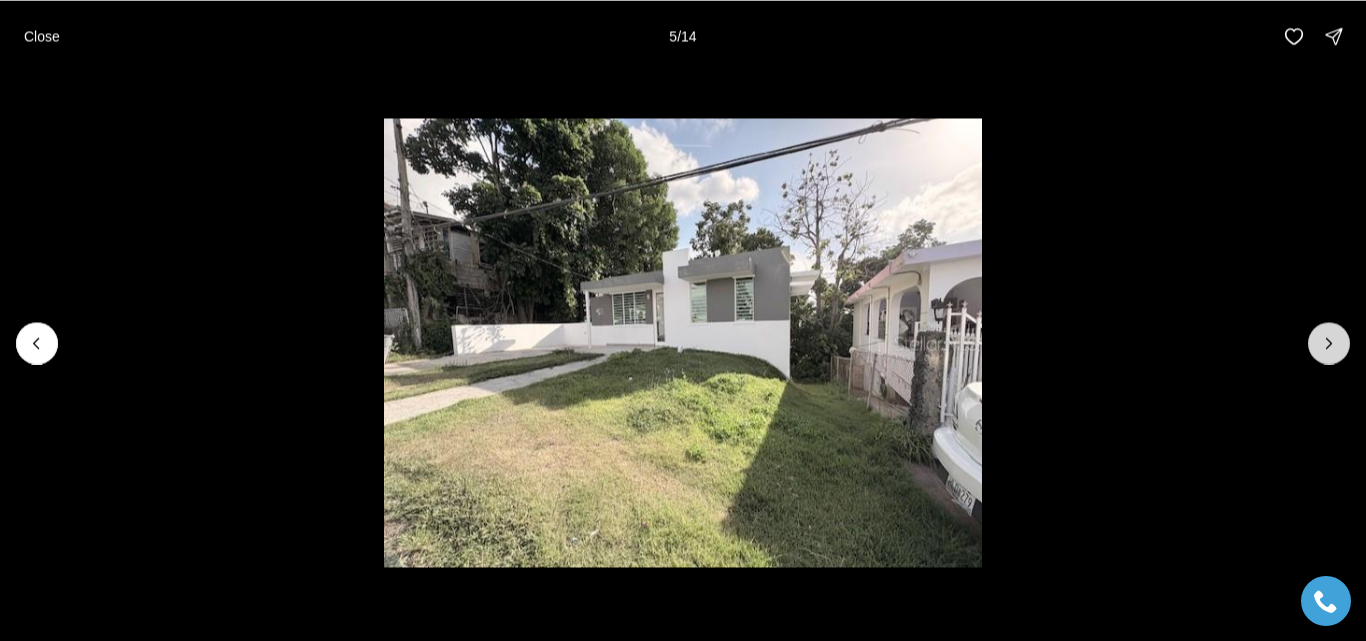 click 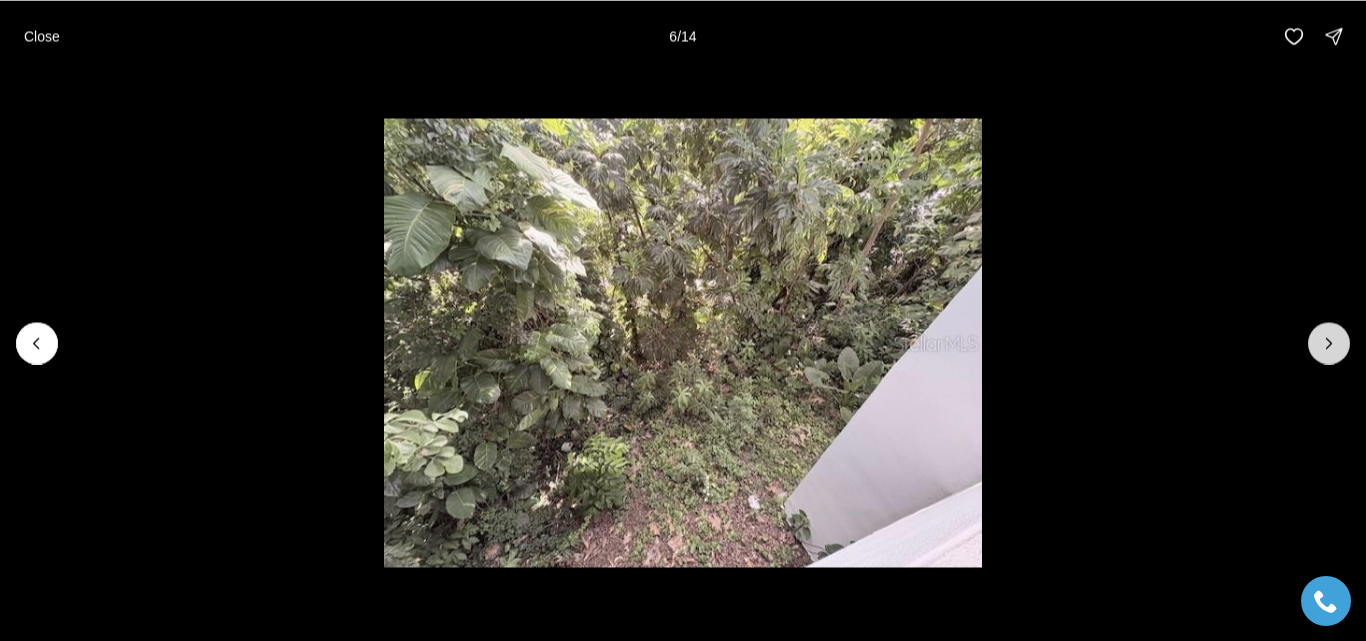 click 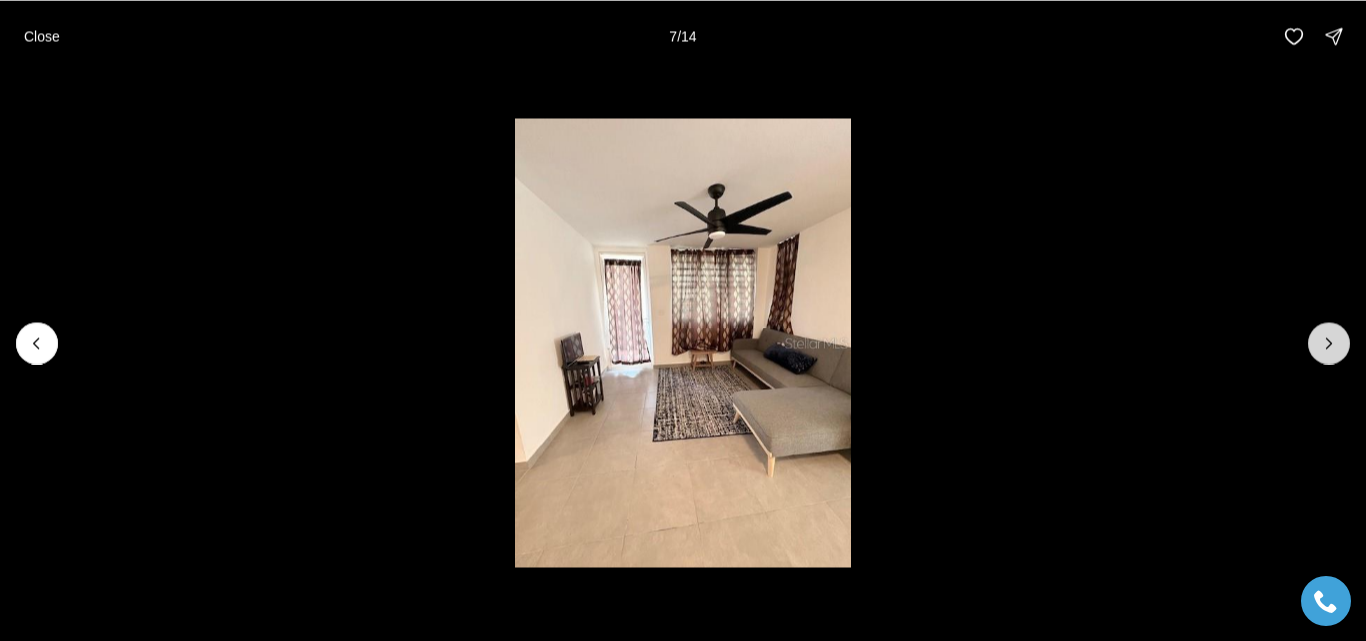 click 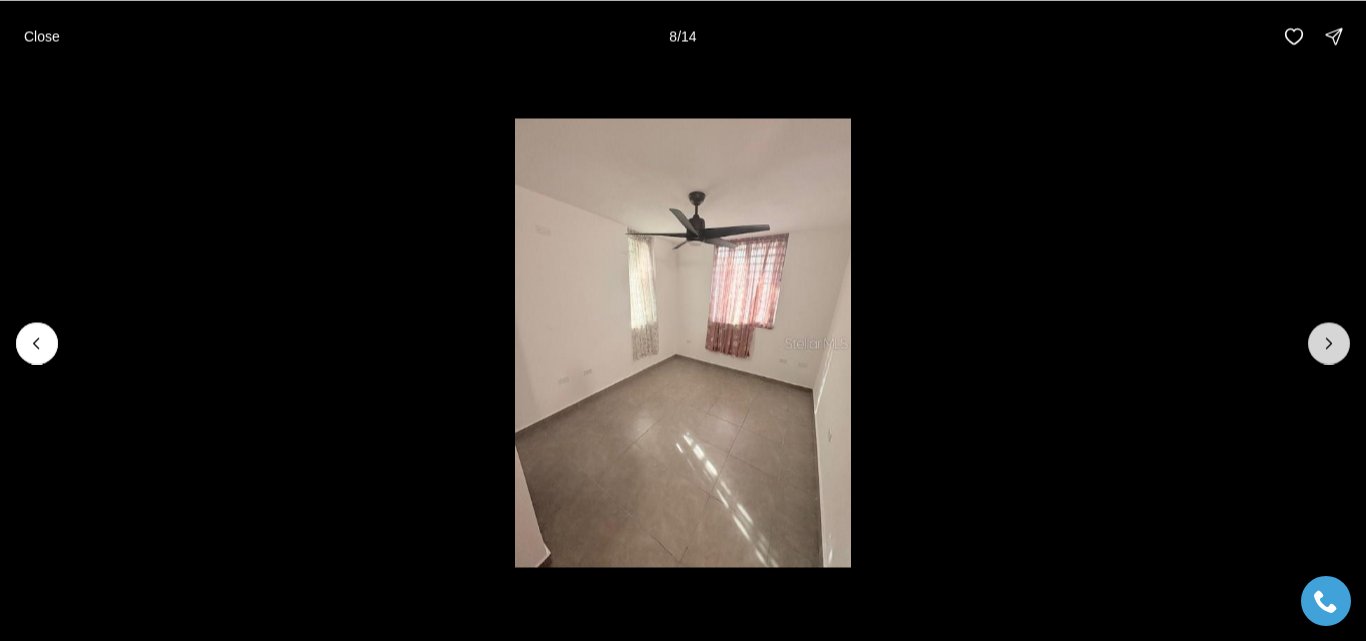 click 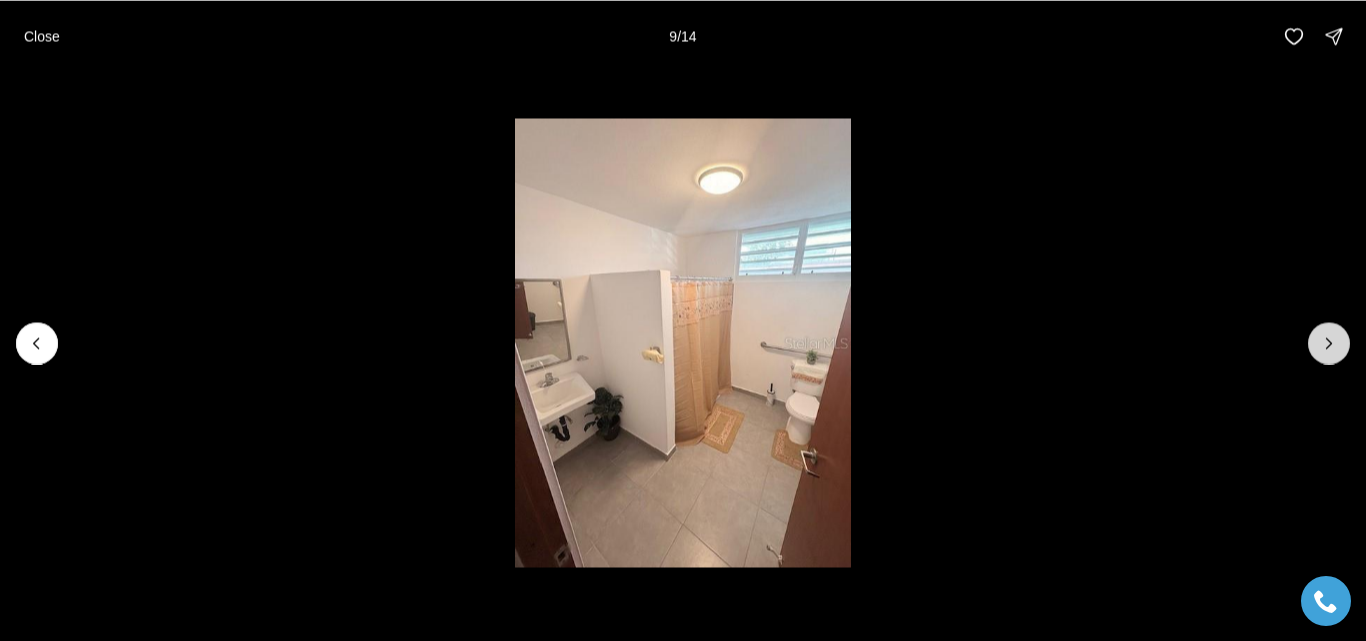 click 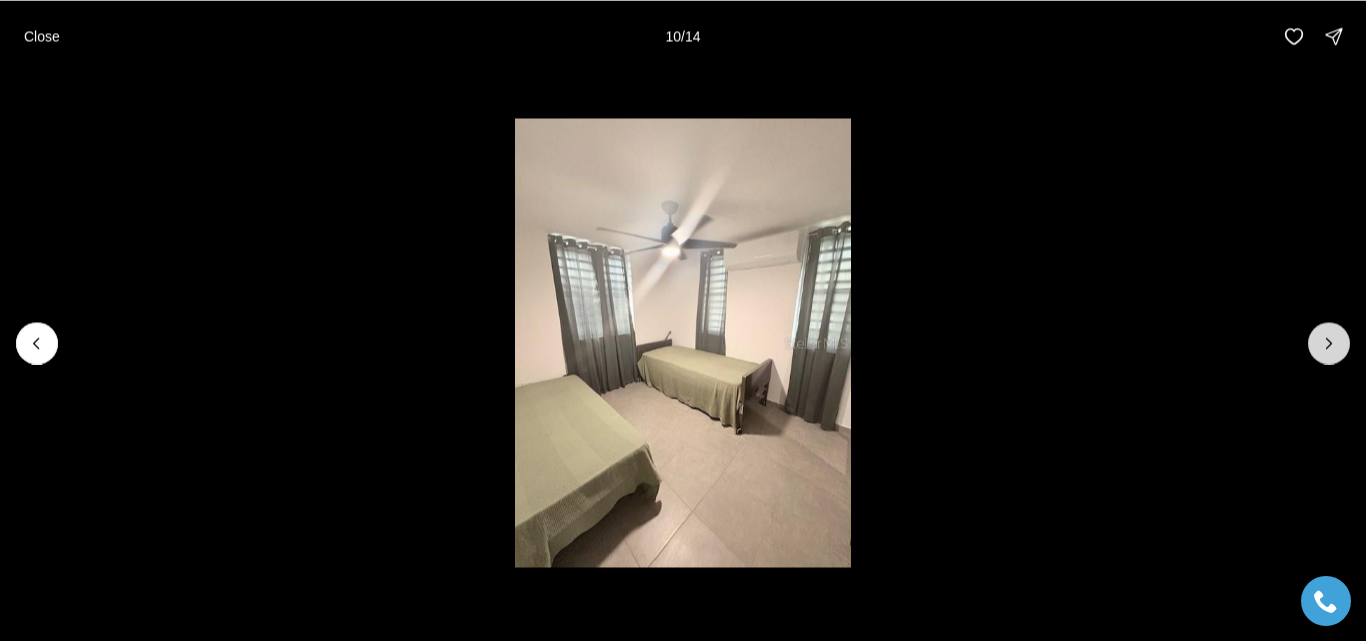 click 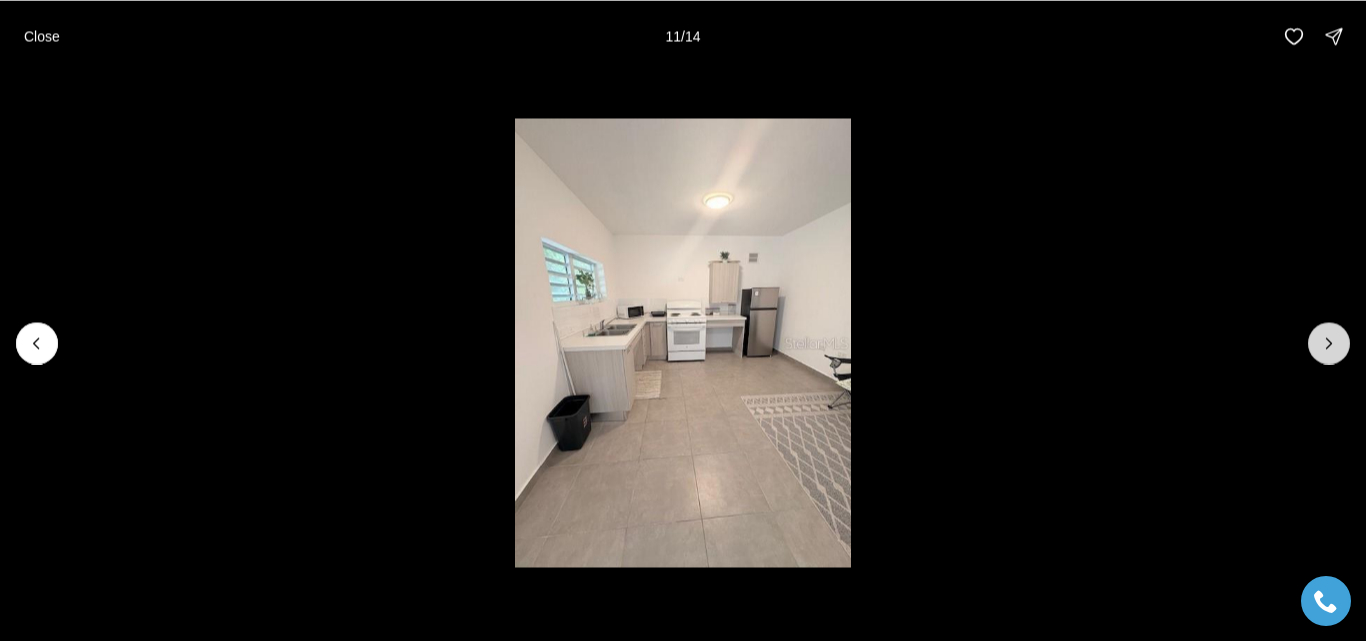 click 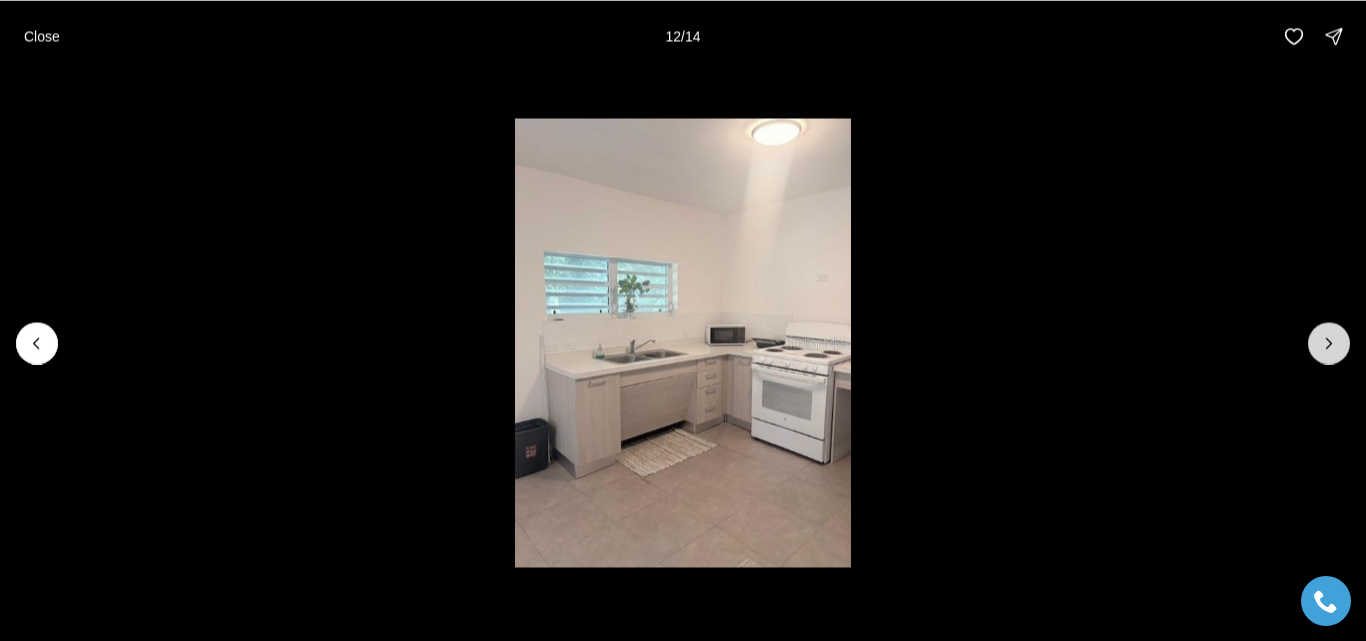 click 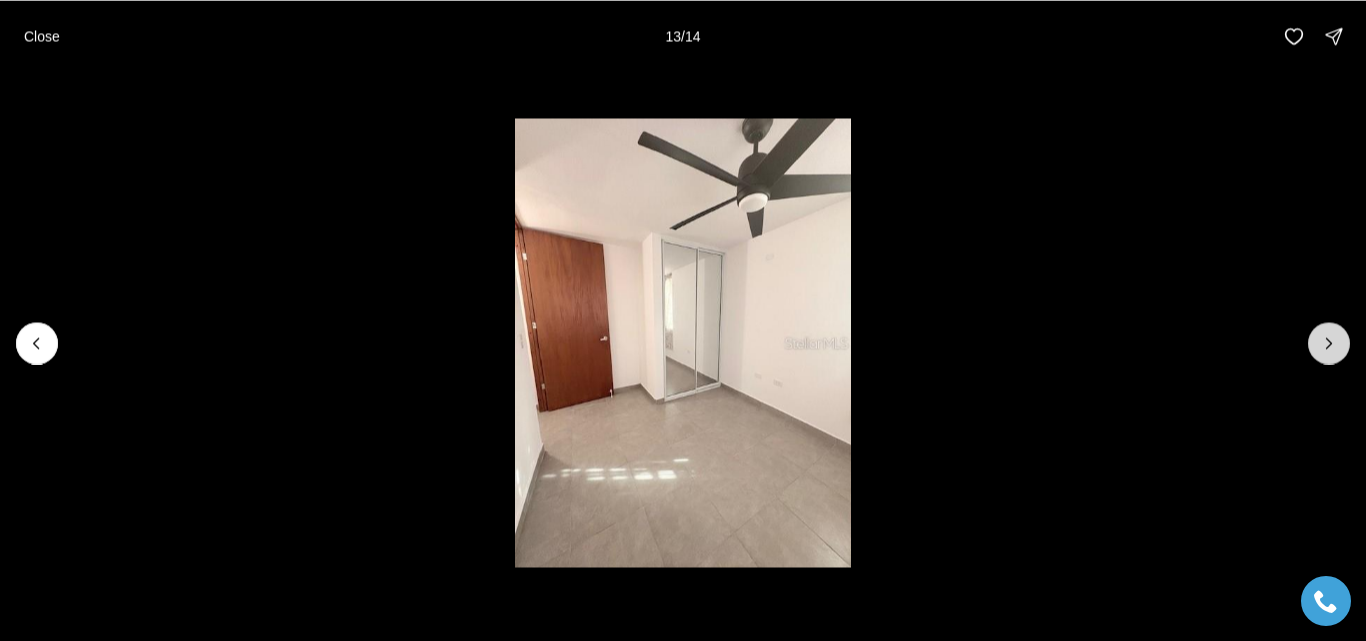 click 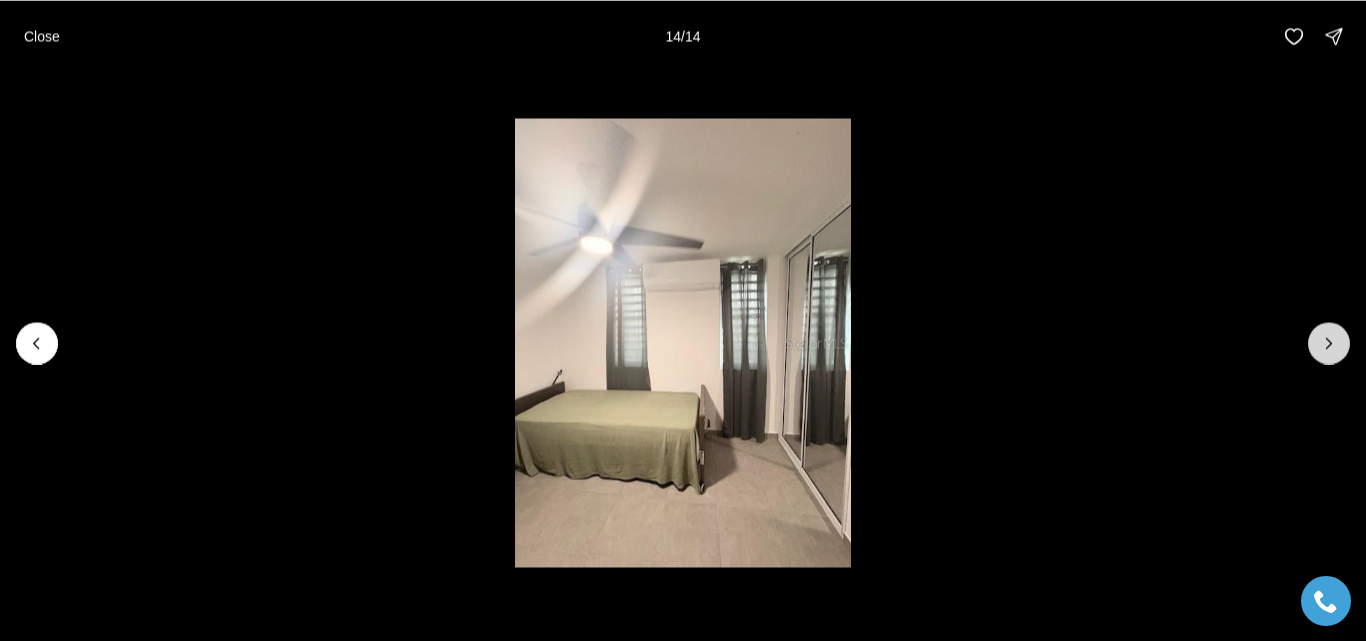 click at bounding box center [1329, 343] 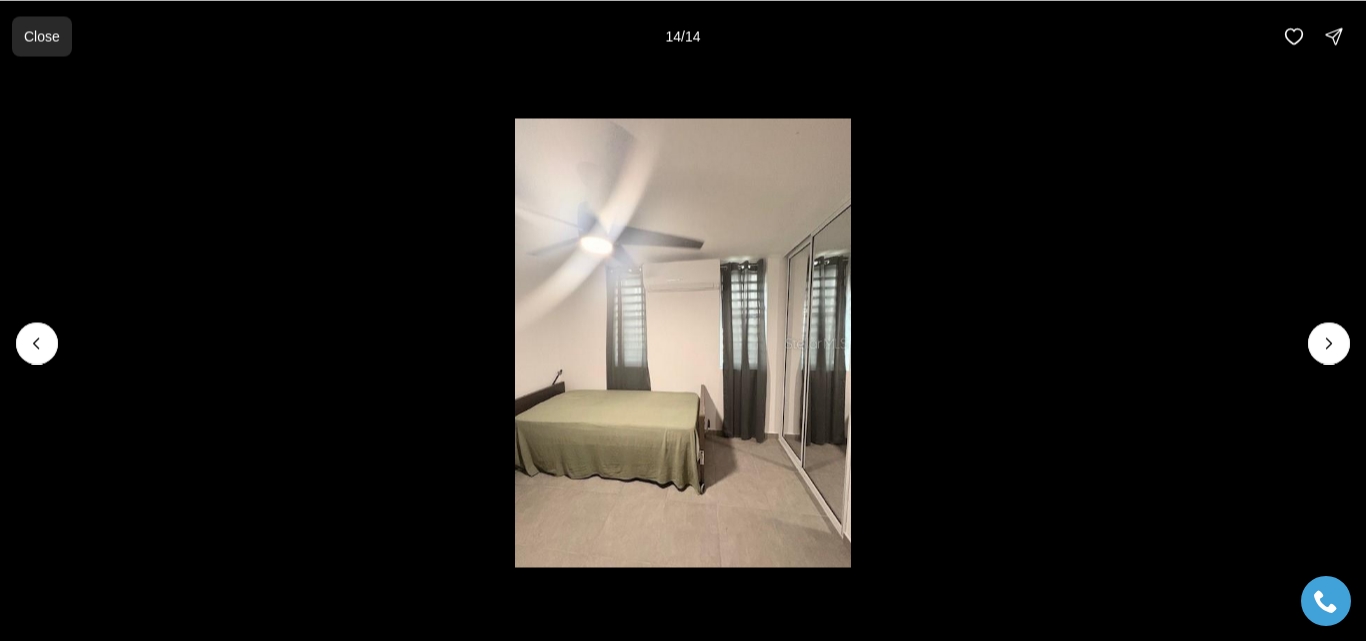 click on "Close" at bounding box center (42, 36) 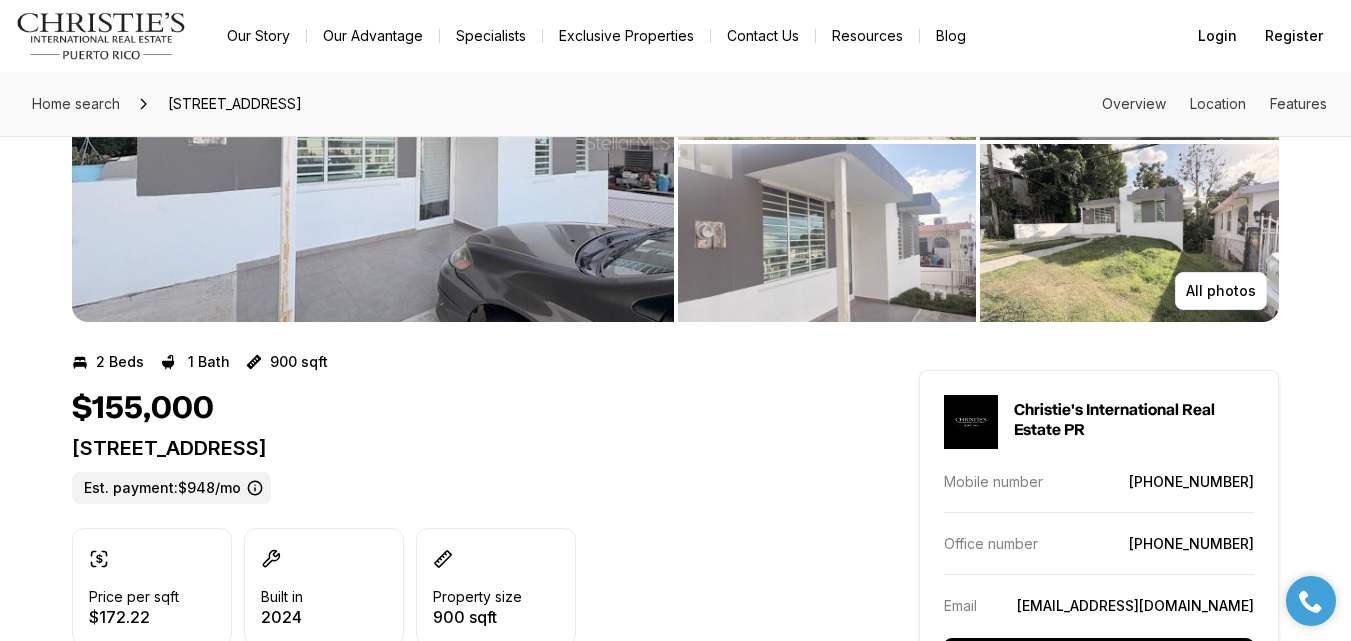 scroll, scrollTop: 300, scrollLeft: 0, axis: vertical 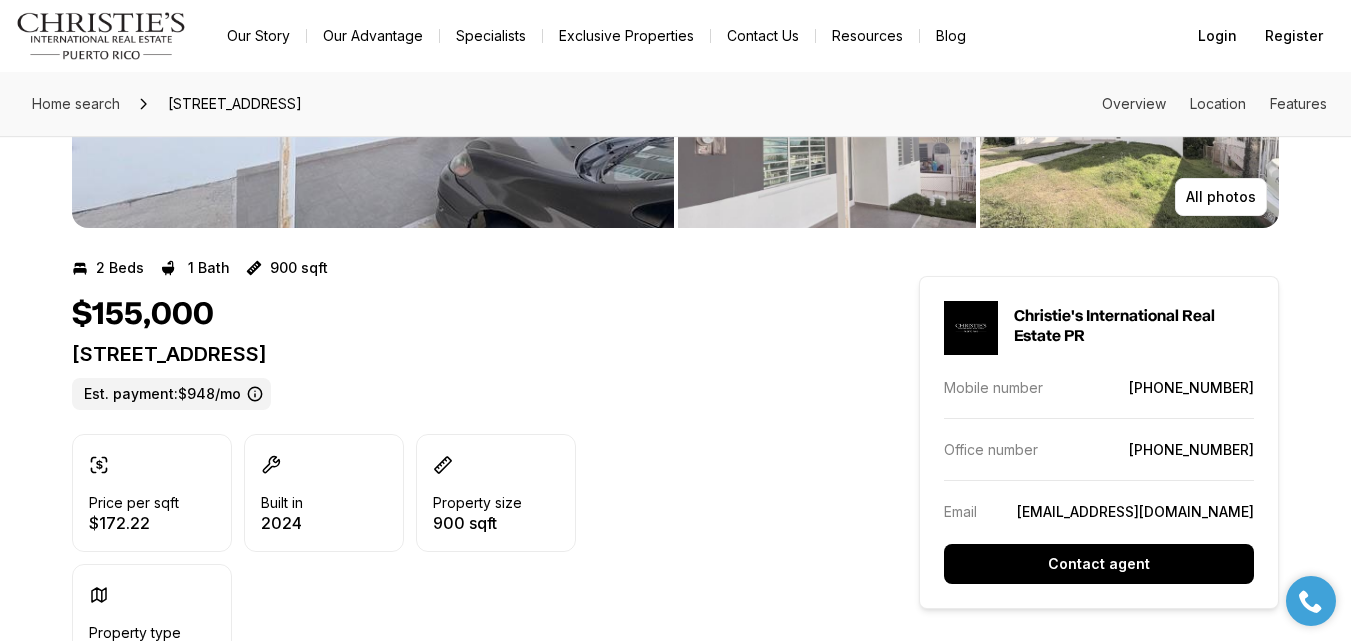 drag, startPoint x: 62, startPoint y: 345, endPoint x: 332, endPoint y: 344, distance: 270.00186 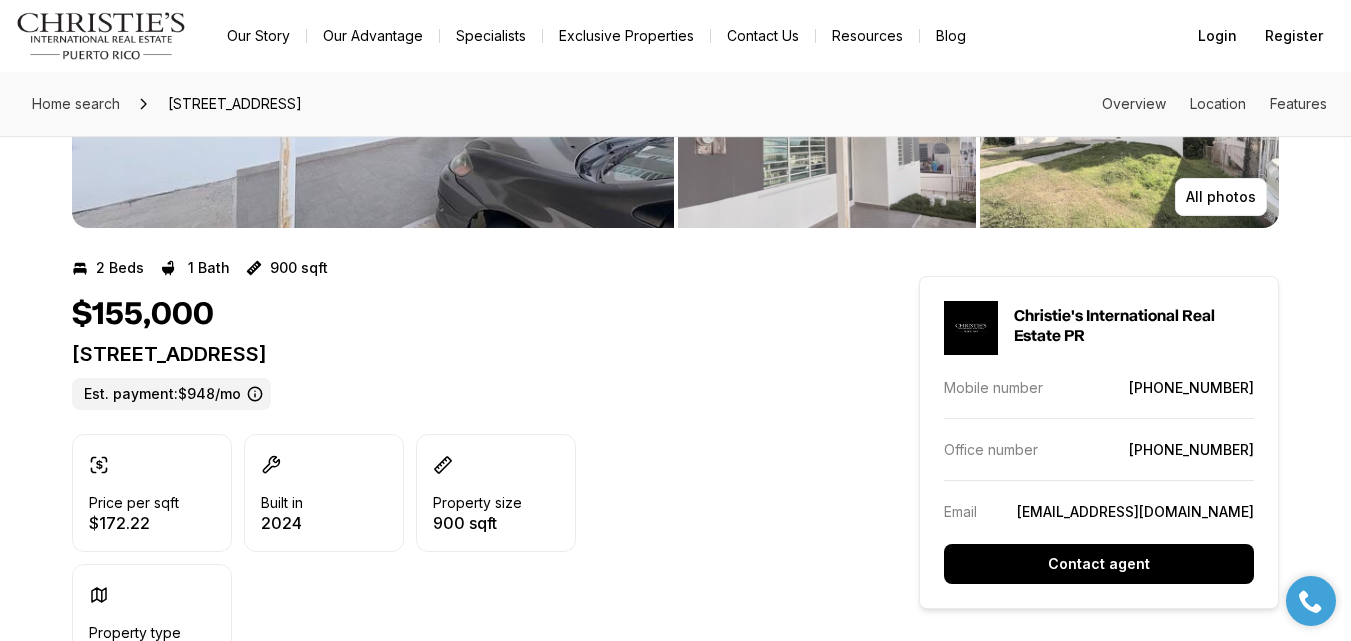 copy on "Calle 10 10 CANOVANAS PR" 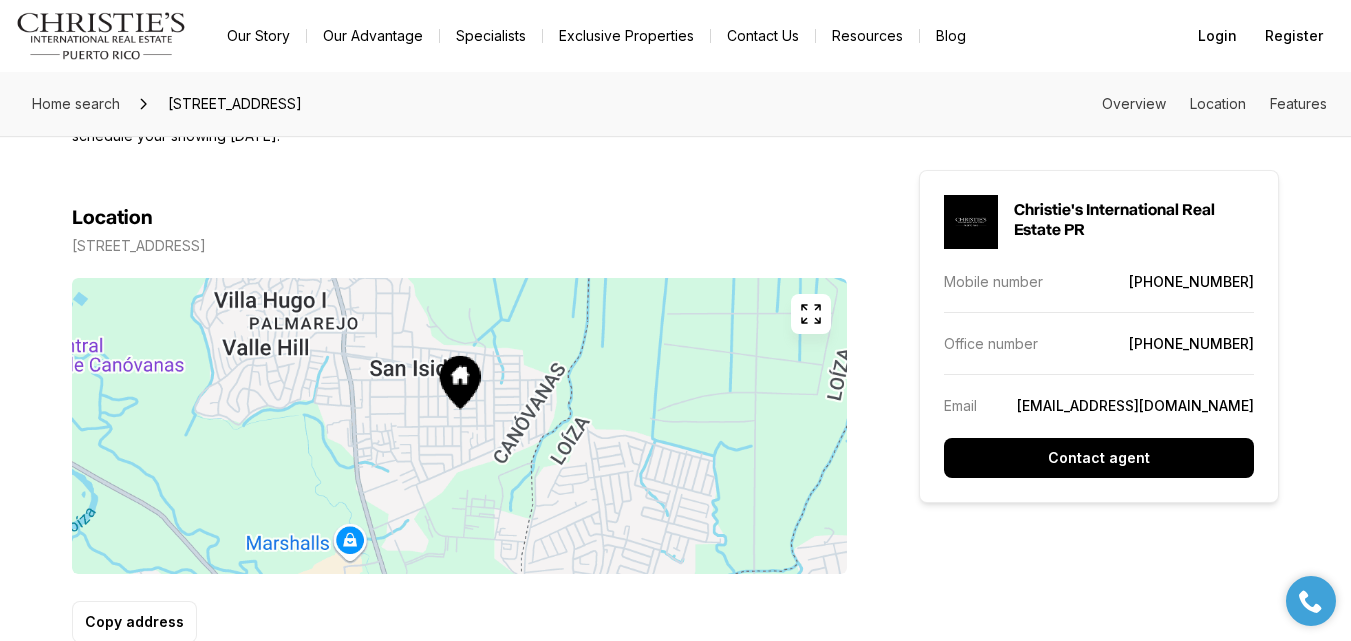 scroll, scrollTop: 1100, scrollLeft: 0, axis: vertical 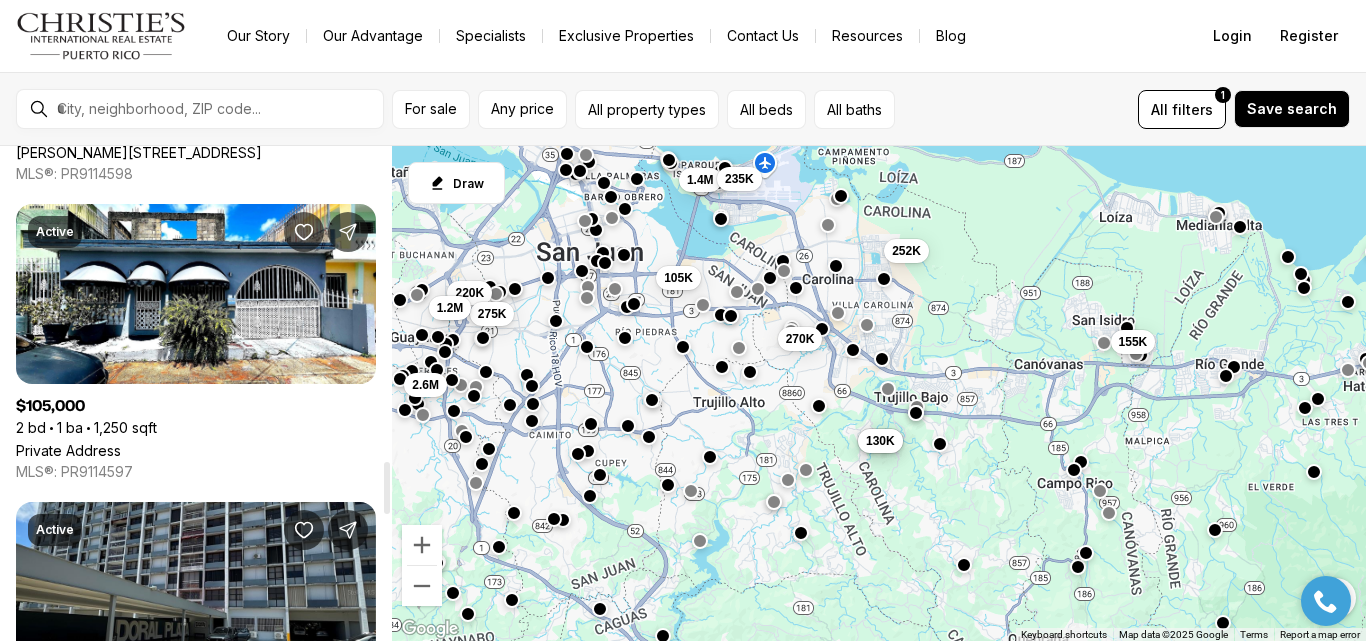 click on "Private Address" at bounding box center [68, 450] 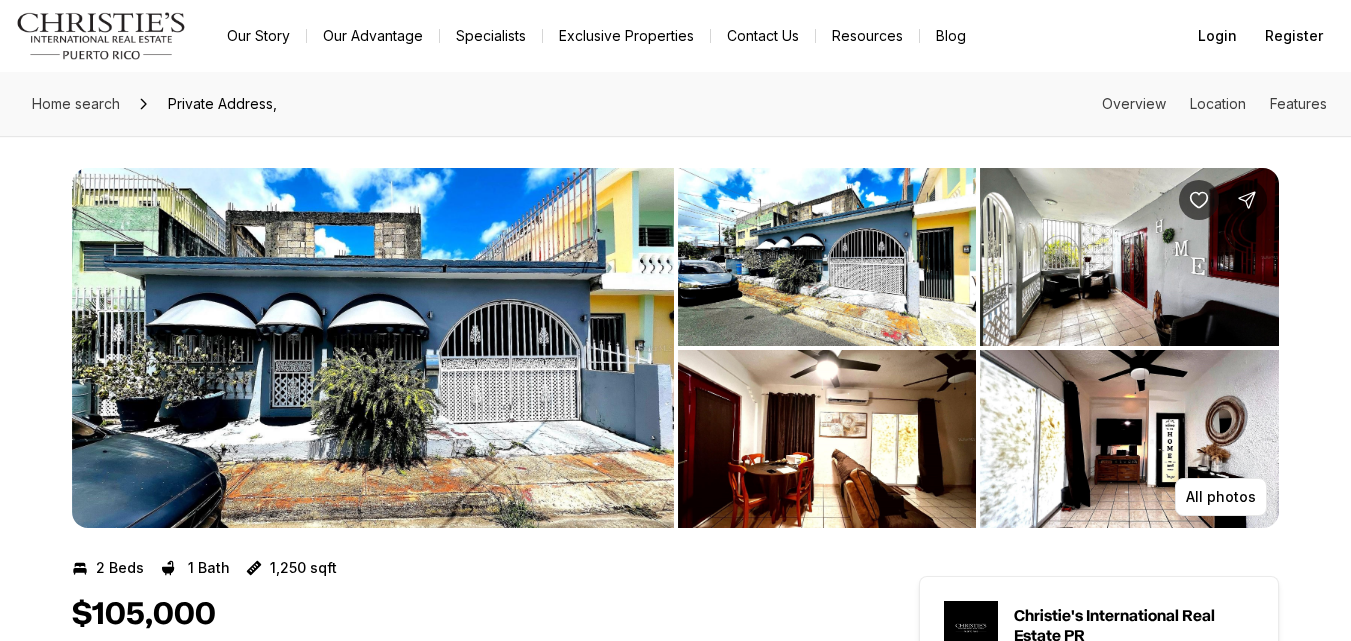 scroll, scrollTop: 0, scrollLeft: 0, axis: both 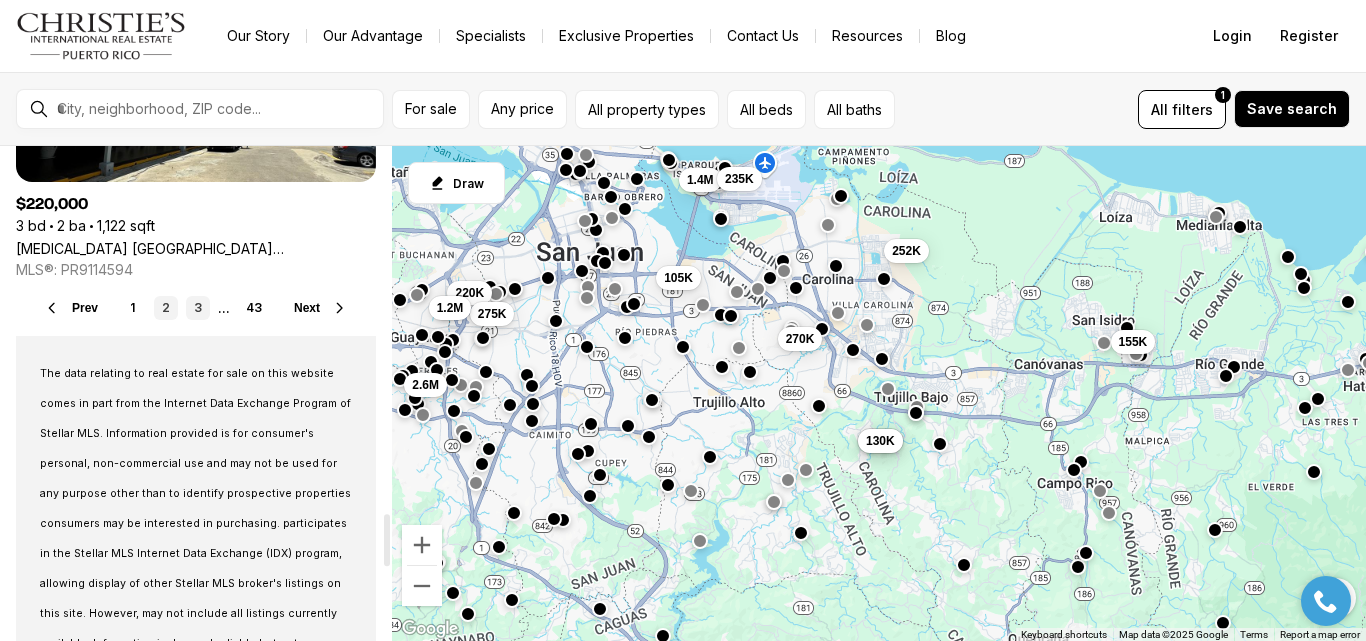 click on "3" at bounding box center (198, 308) 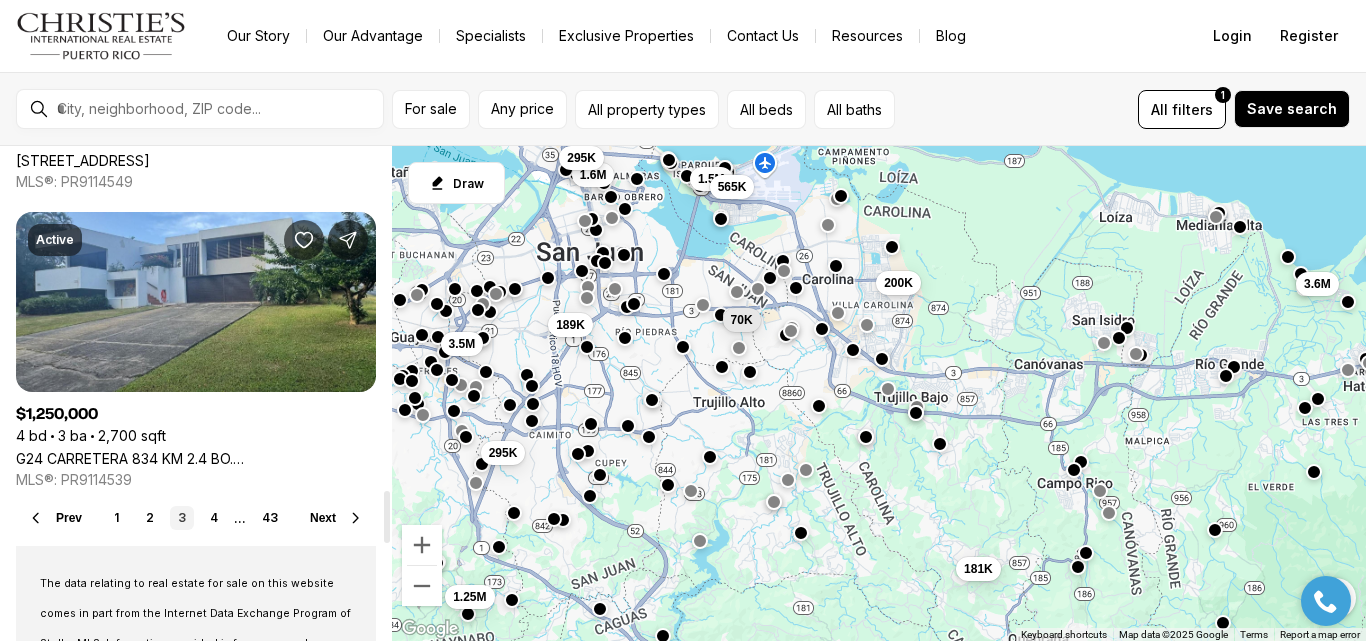 scroll, scrollTop: 3300, scrollLeft: 0, axis: vertical 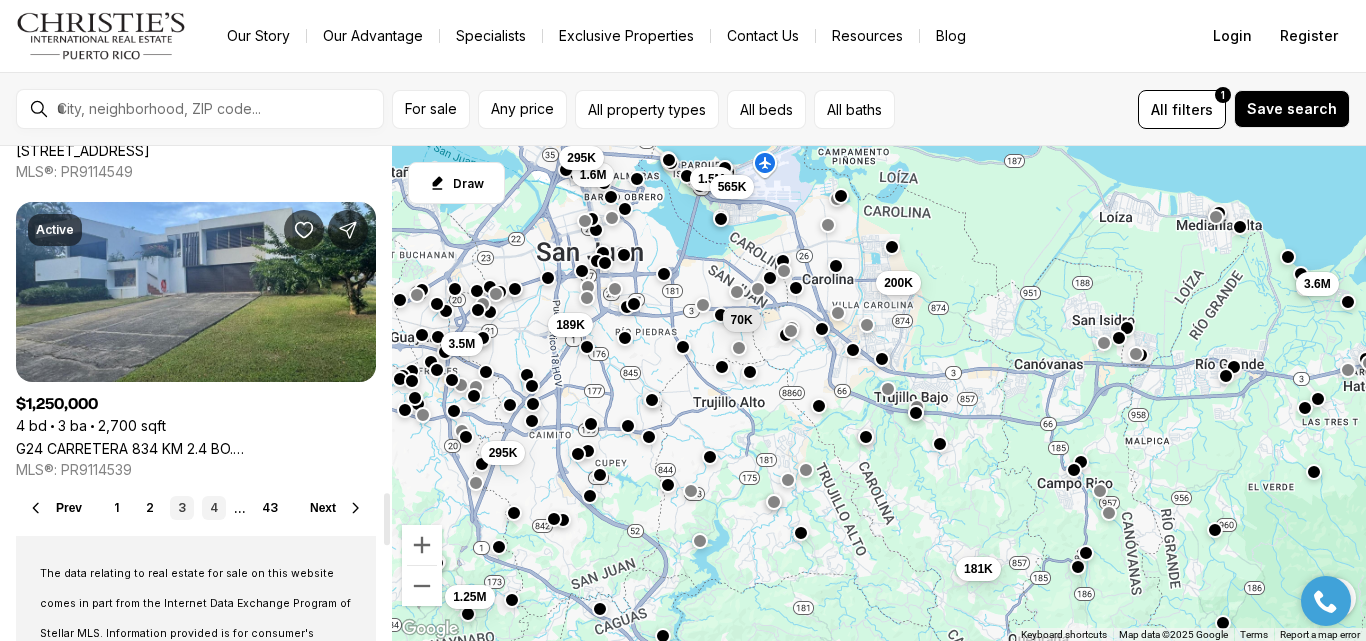 click on "4" at bounding box center (214, 508) 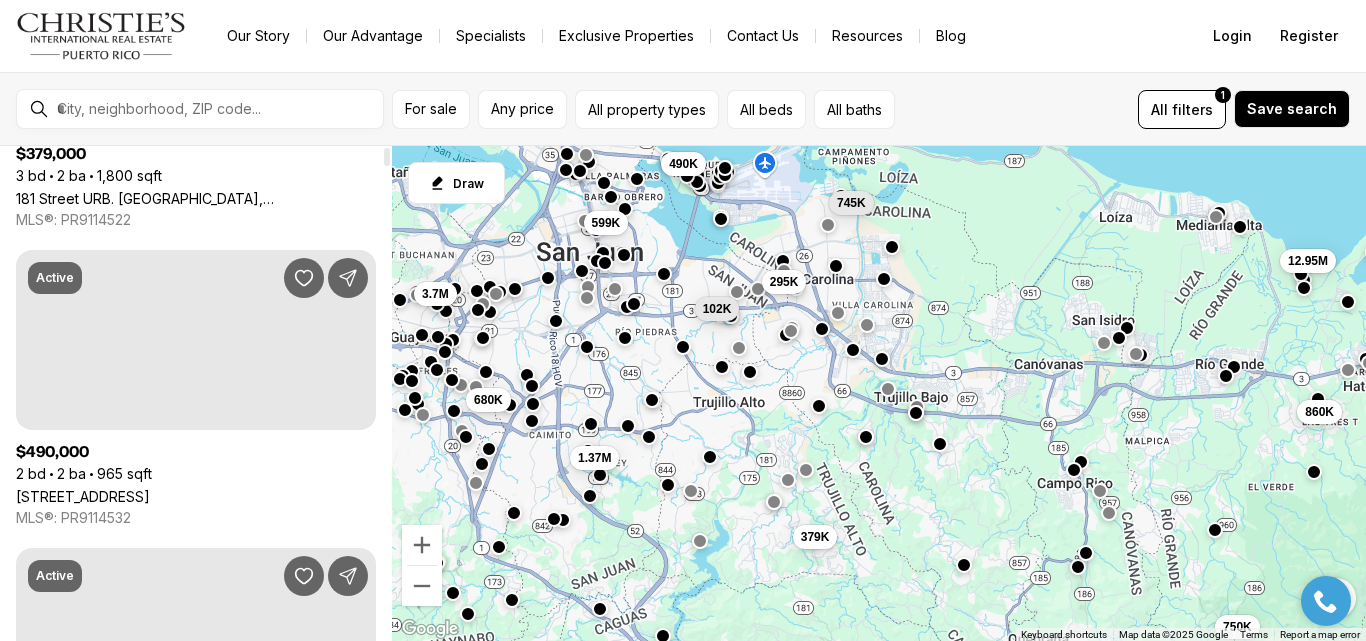 scroll, scrollTop: 0, scrollLeft: 0, axis: both 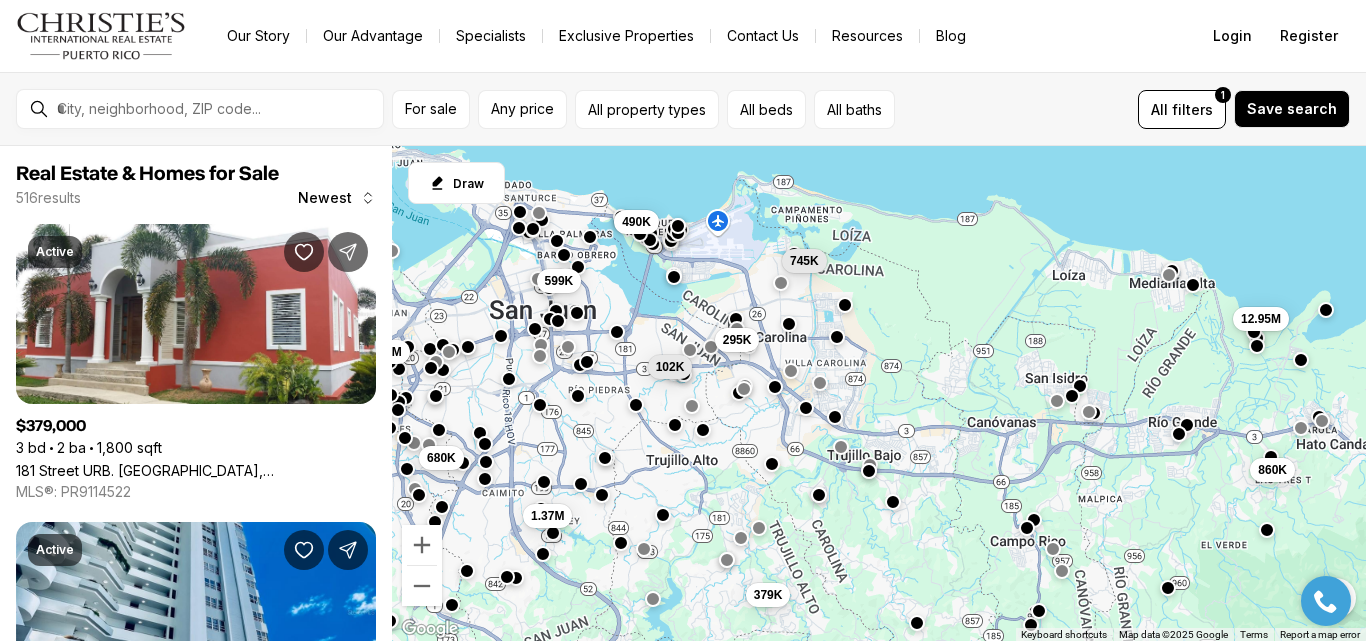 drag, startPoint x: 1081, startPoint y: 403, endPoint x: 1030, endPoint y: 461, distance: 77.23341 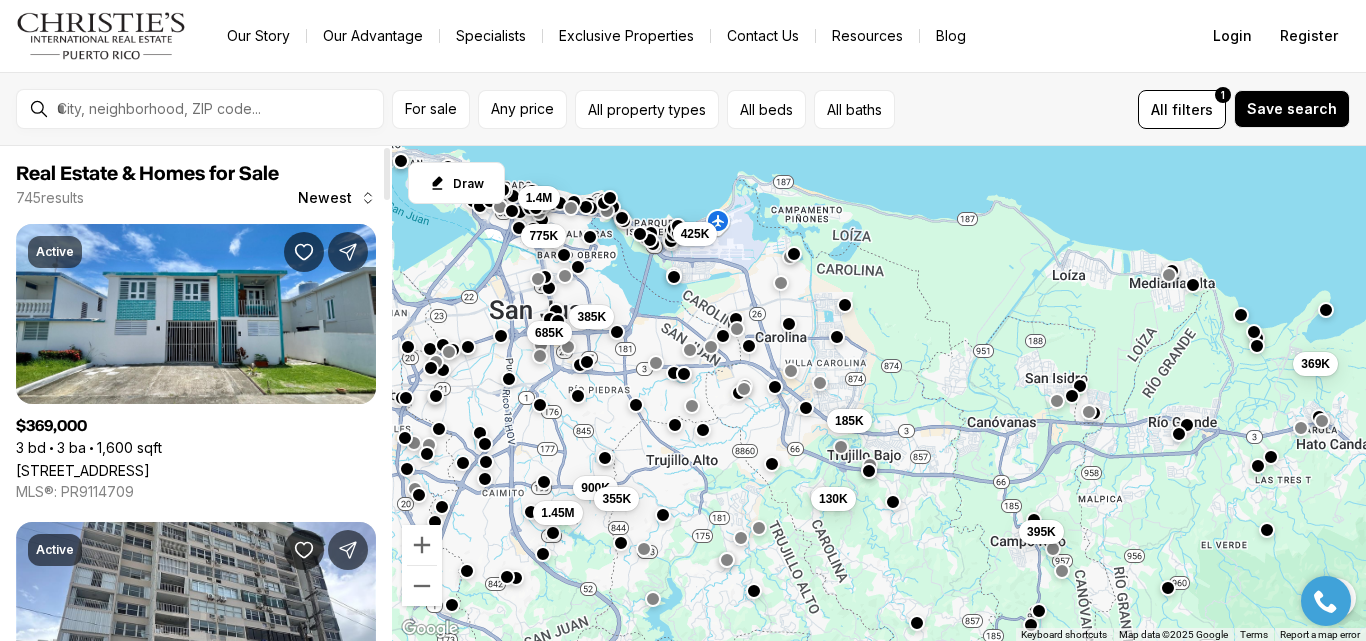 click on "Newest" at bounding box center [337, 198] 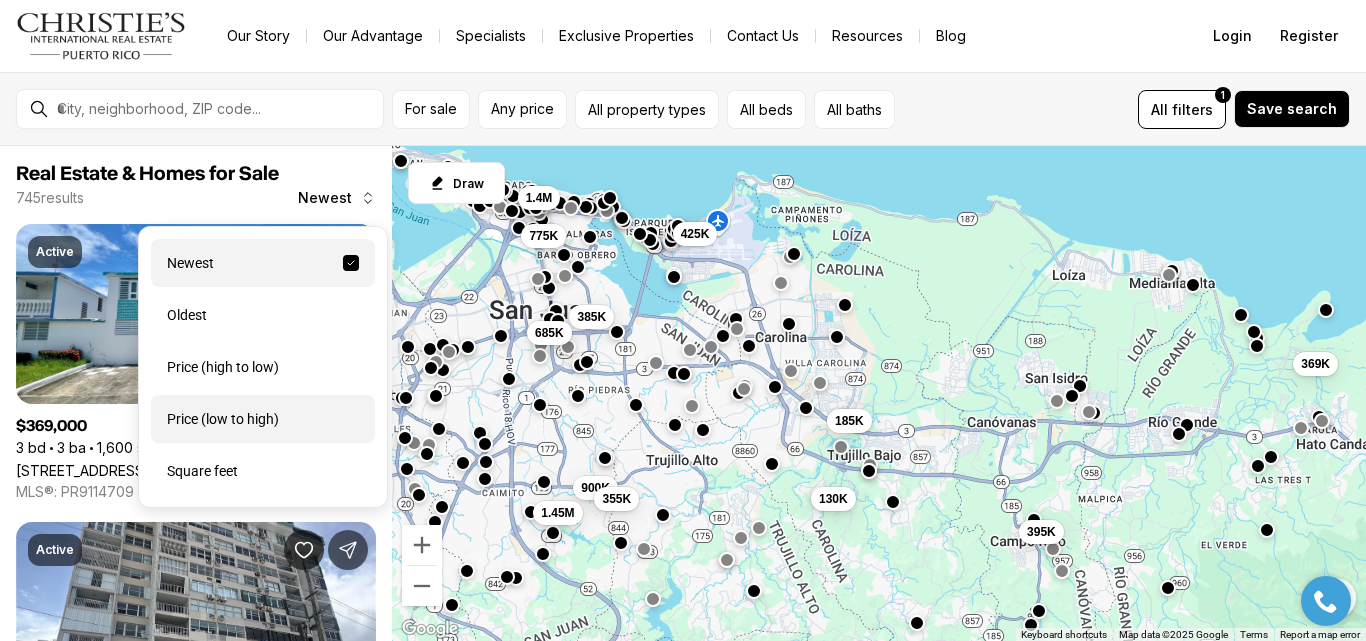 click on "Price (low to high)" at bounding box center [263, 419] 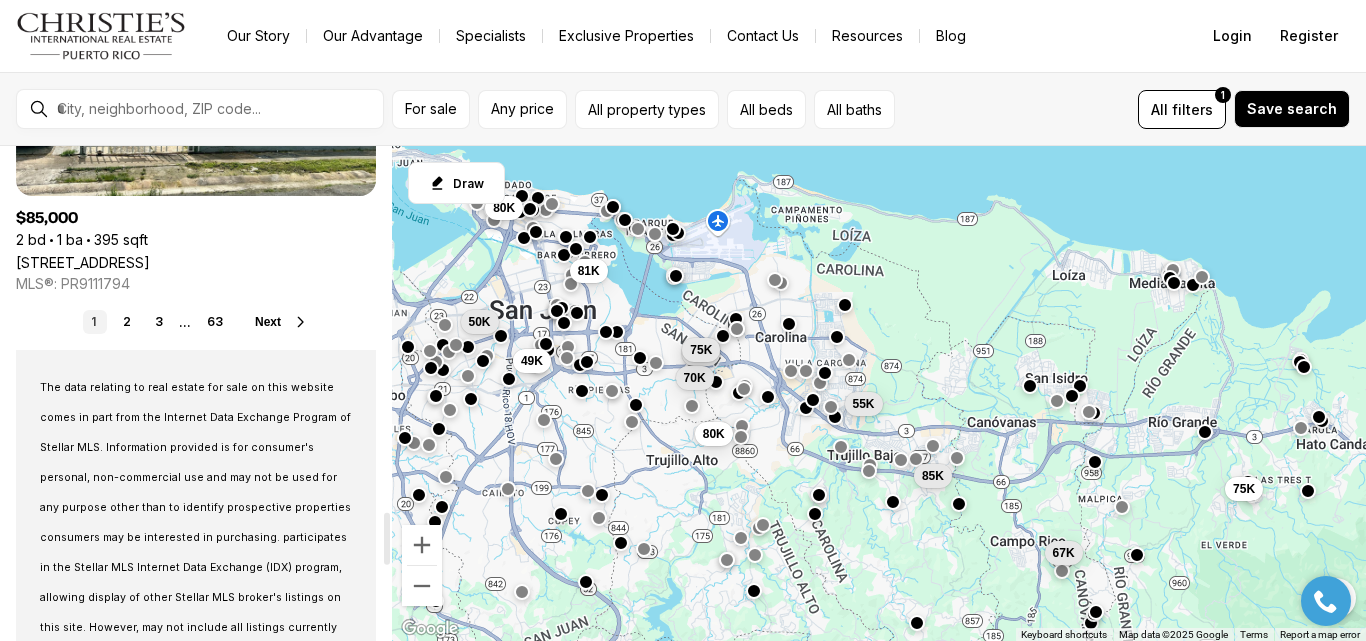 scroll, scrollTop: 3500, scrollLeft: 0, axis: vertical 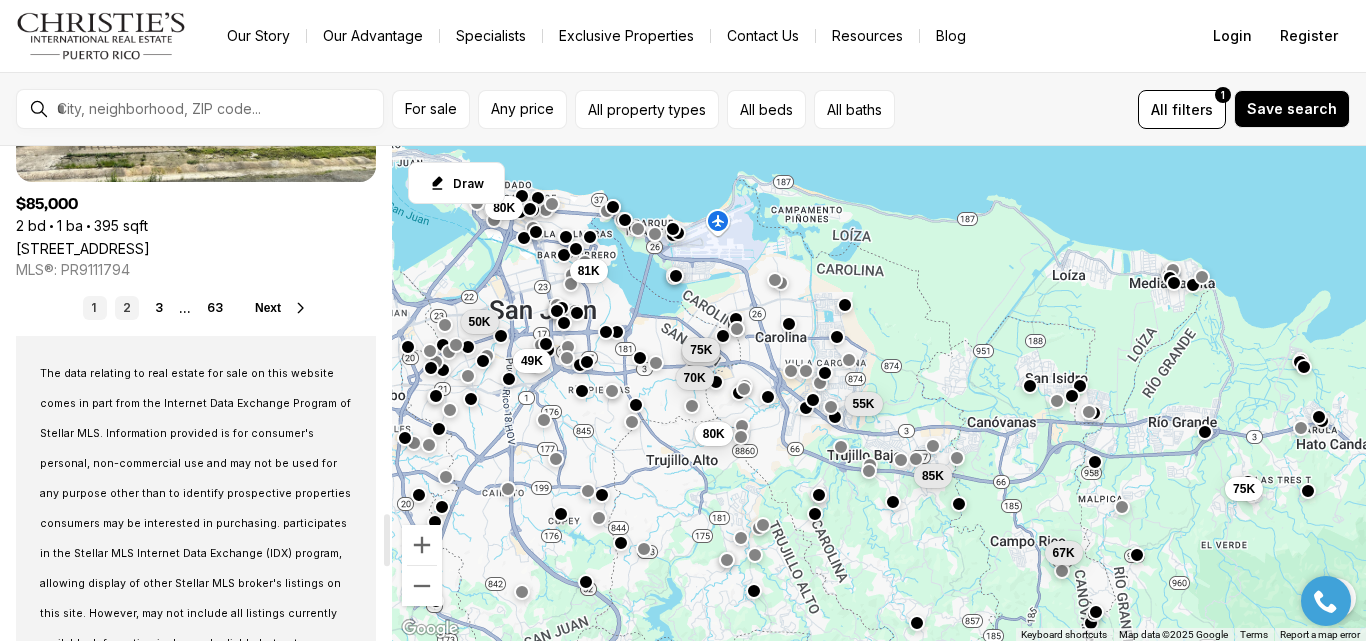 click on "2" at bounding box center [127, 308] 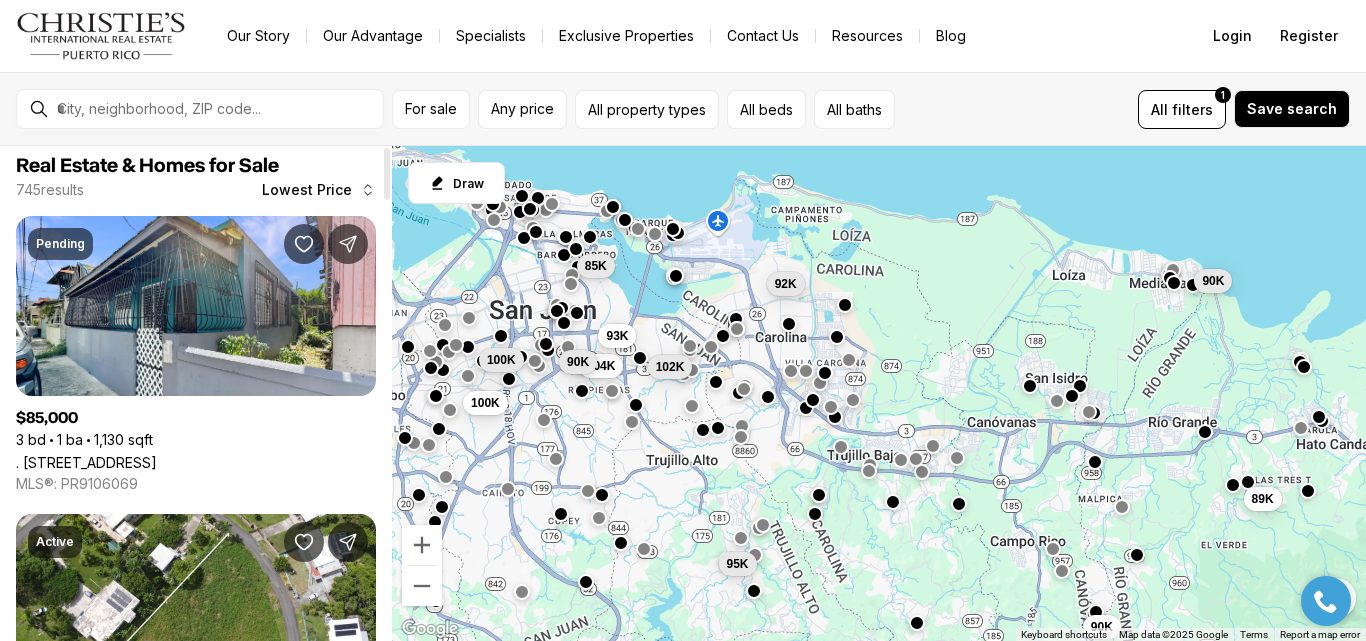 scroll, scrollTop: 0, scrollLeft: 0, axis: both 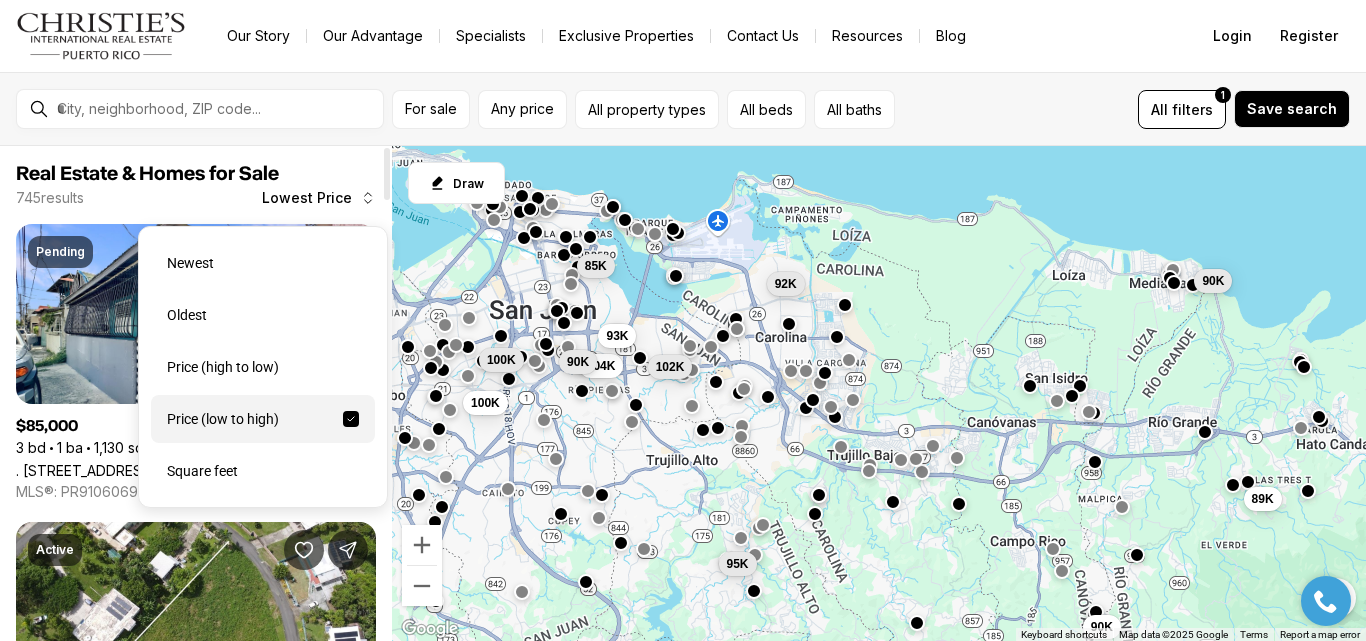 click on "Lowest Price" at bounding box center [307, 198] 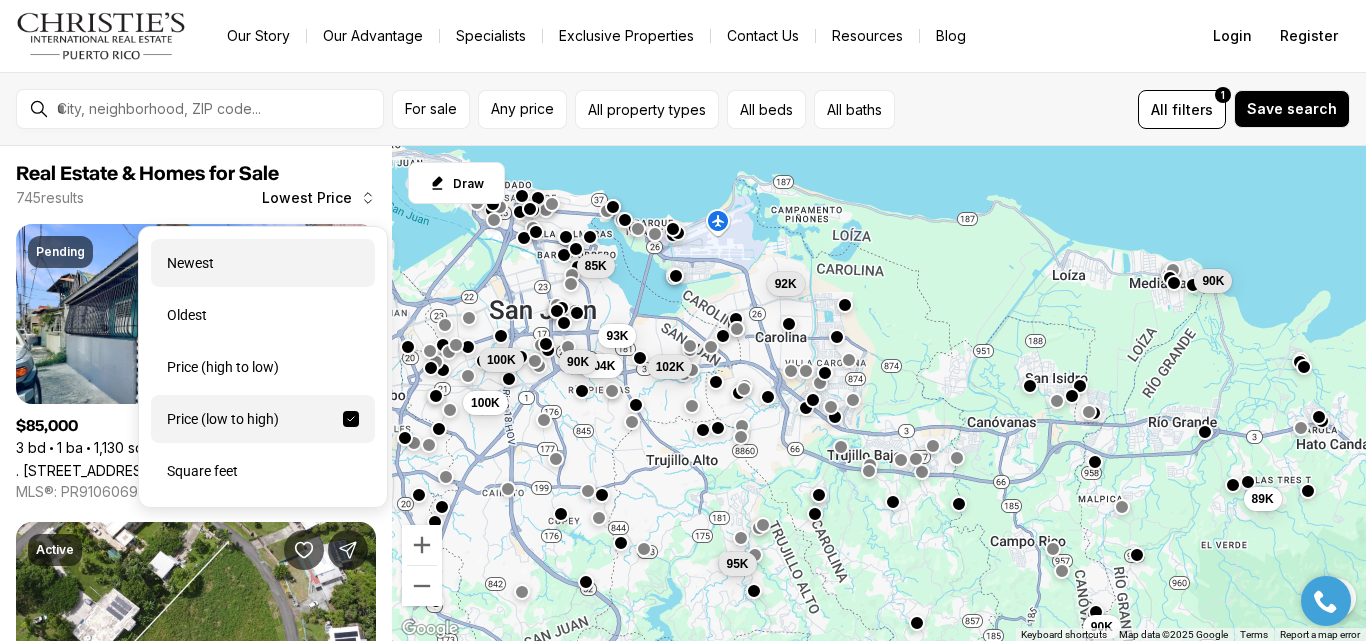 click on "Newest" at bounding box center (263, 263) 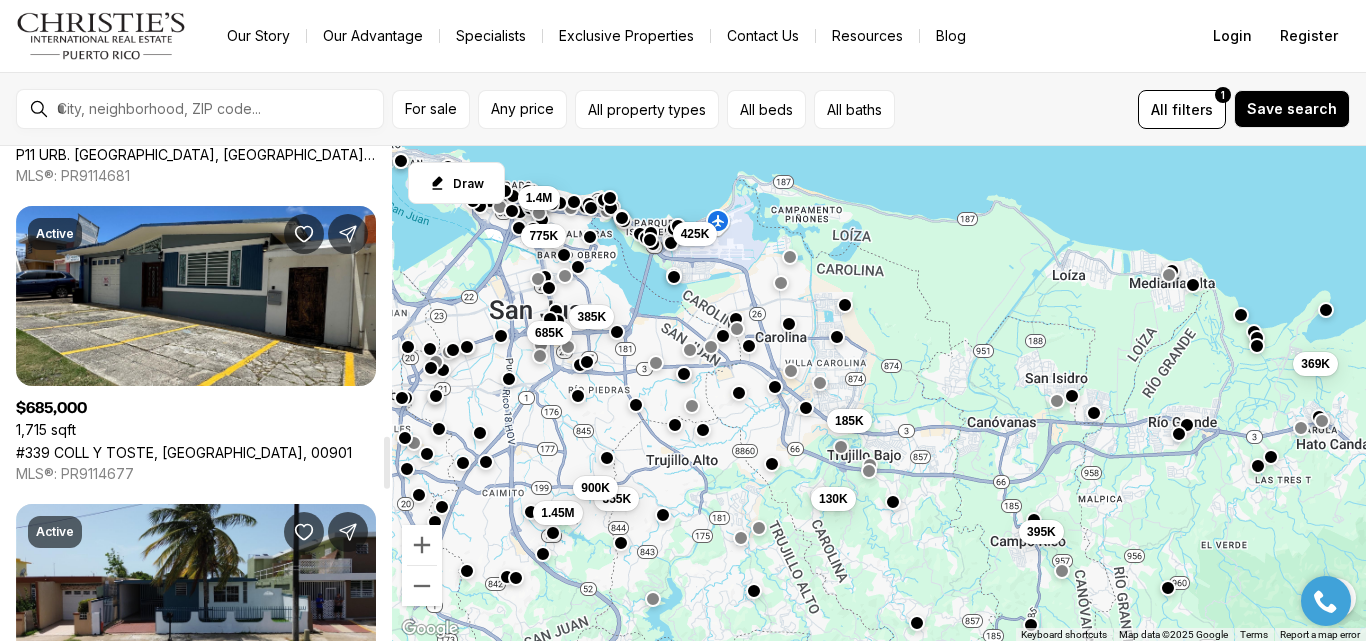 scroll, scrollTop: 3000, scrollLeft: 0, axis: vertical 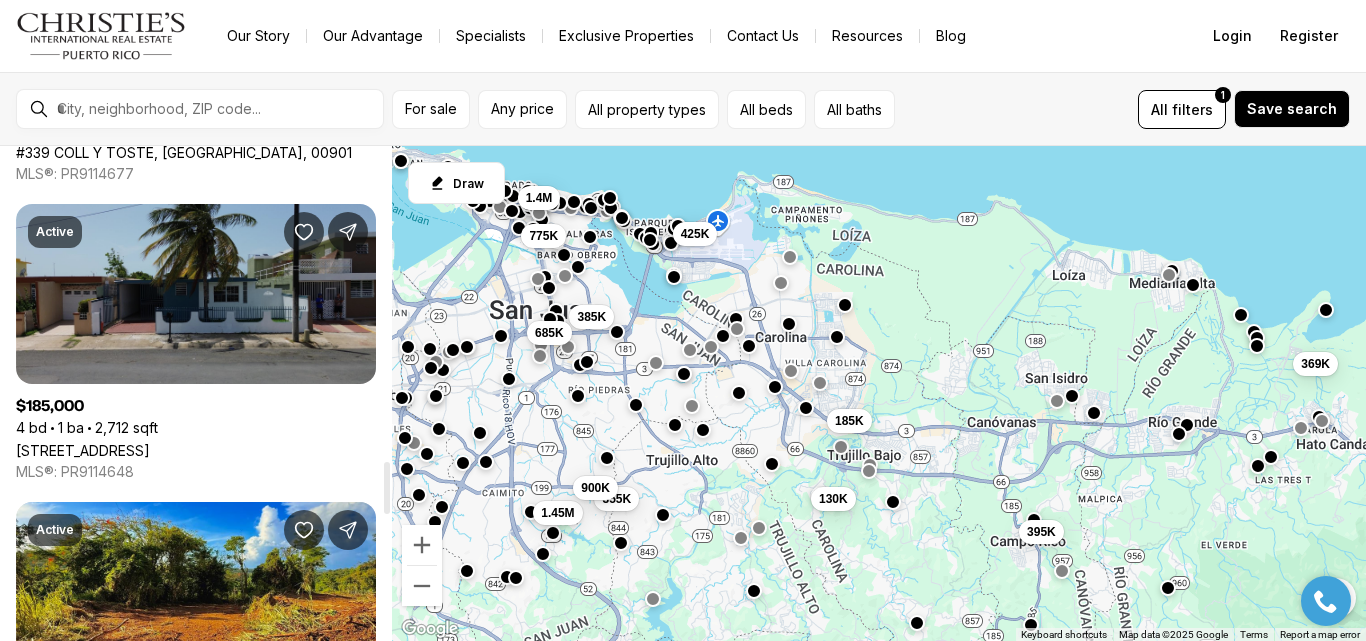 click on "[STREET_ADDRESS]" at bounding box center (83, 450) 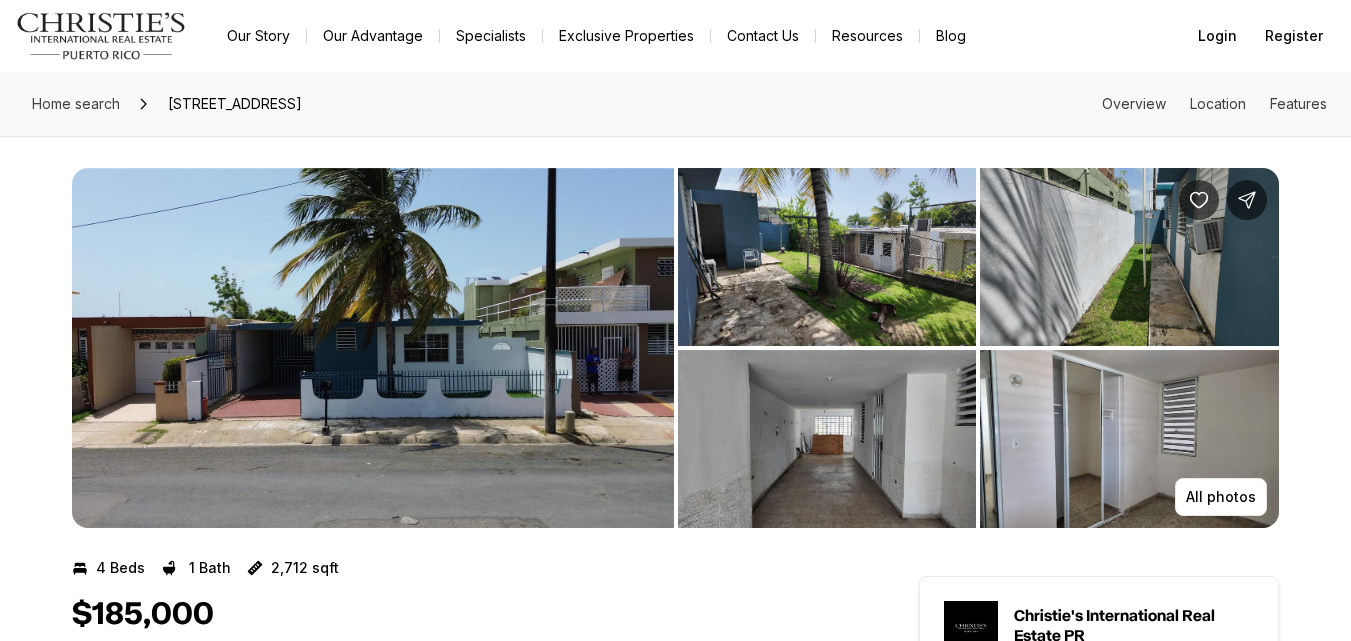 scroll, scrollTop: 0, scrollLeft: 0, axis: both 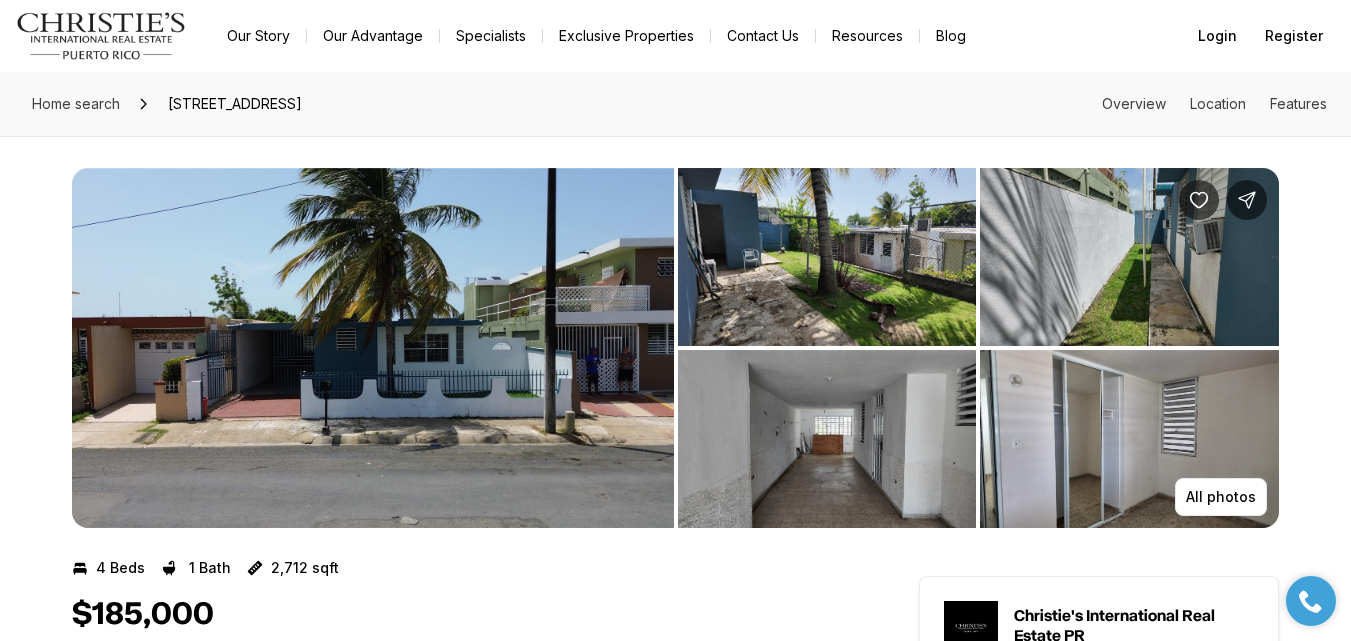 click at bounding box center (827, 439) 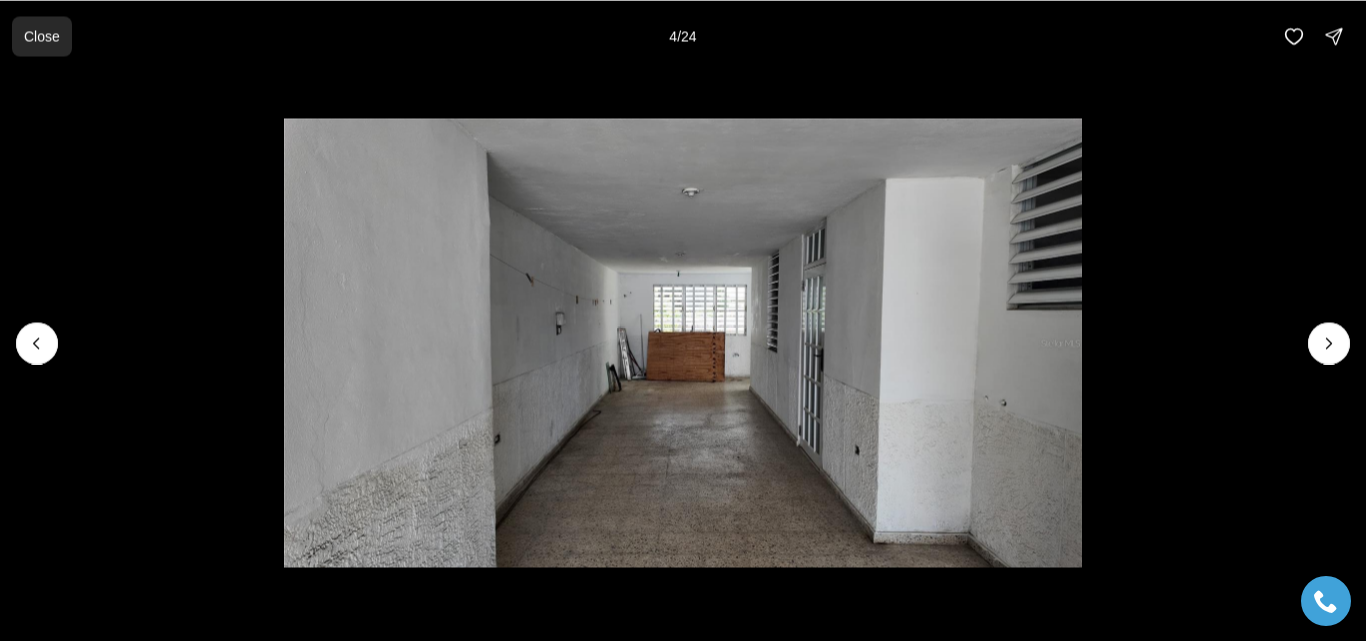 click on "Close" at bounding box center (42, 36) 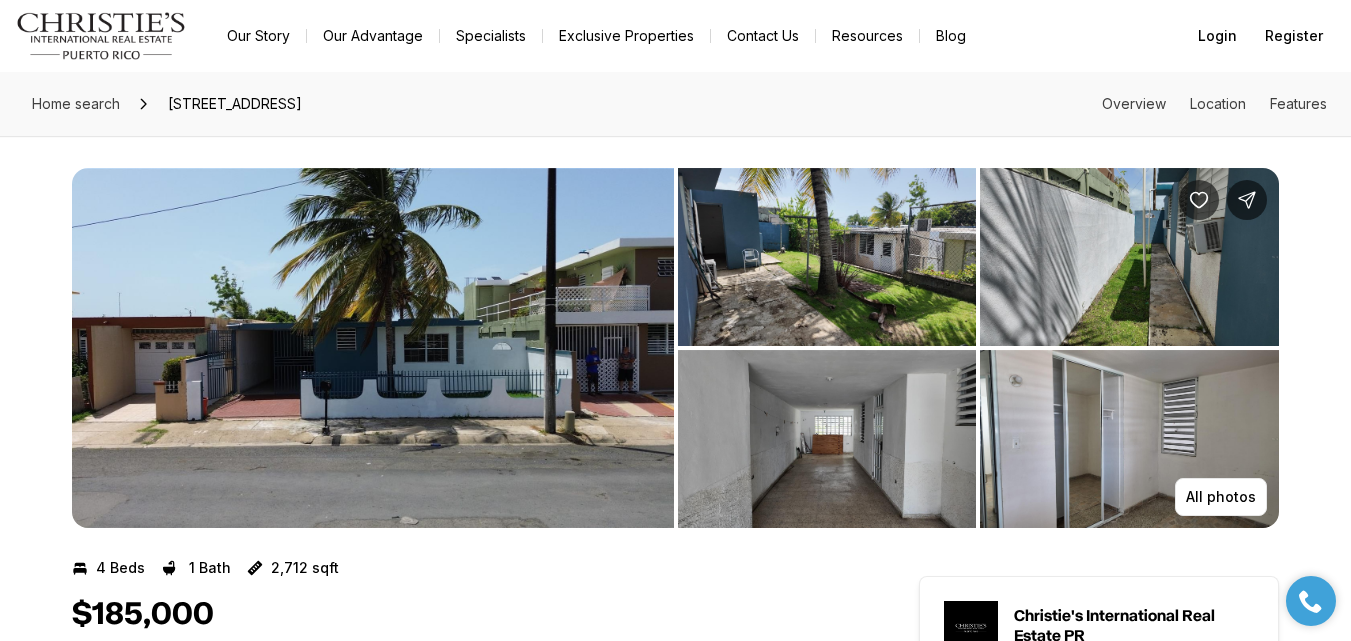click at bounding box center [827, 439] 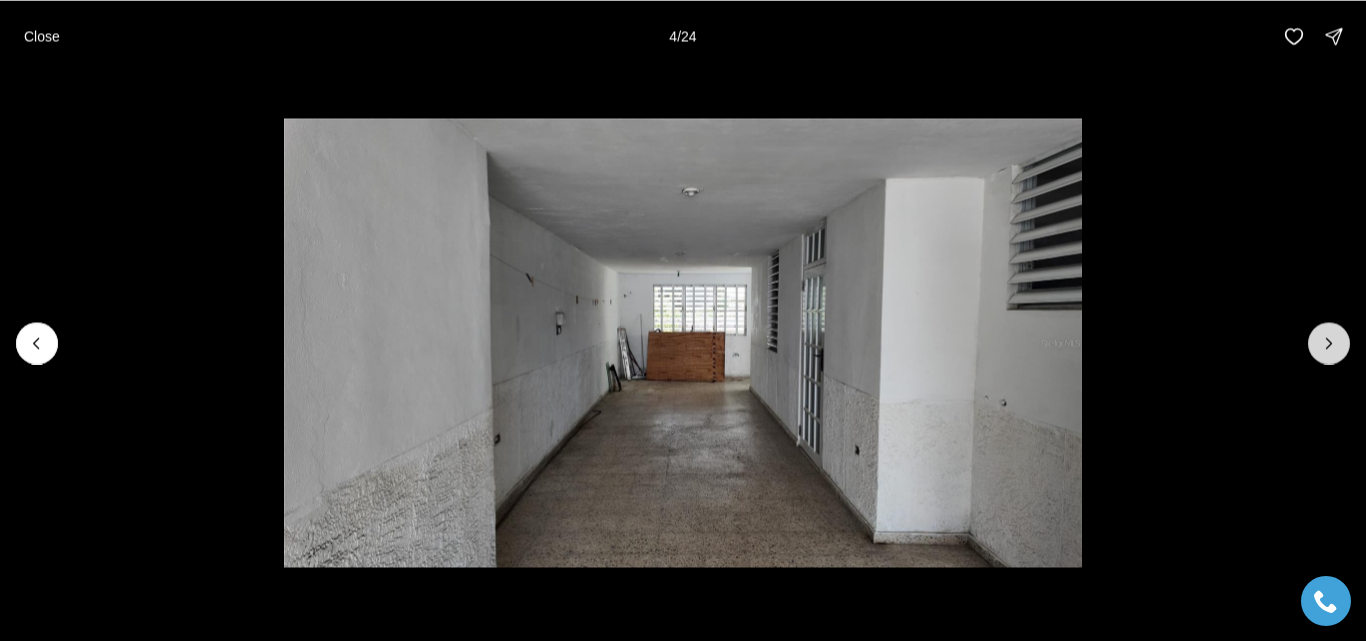 click at bounding box center (1329, 343) 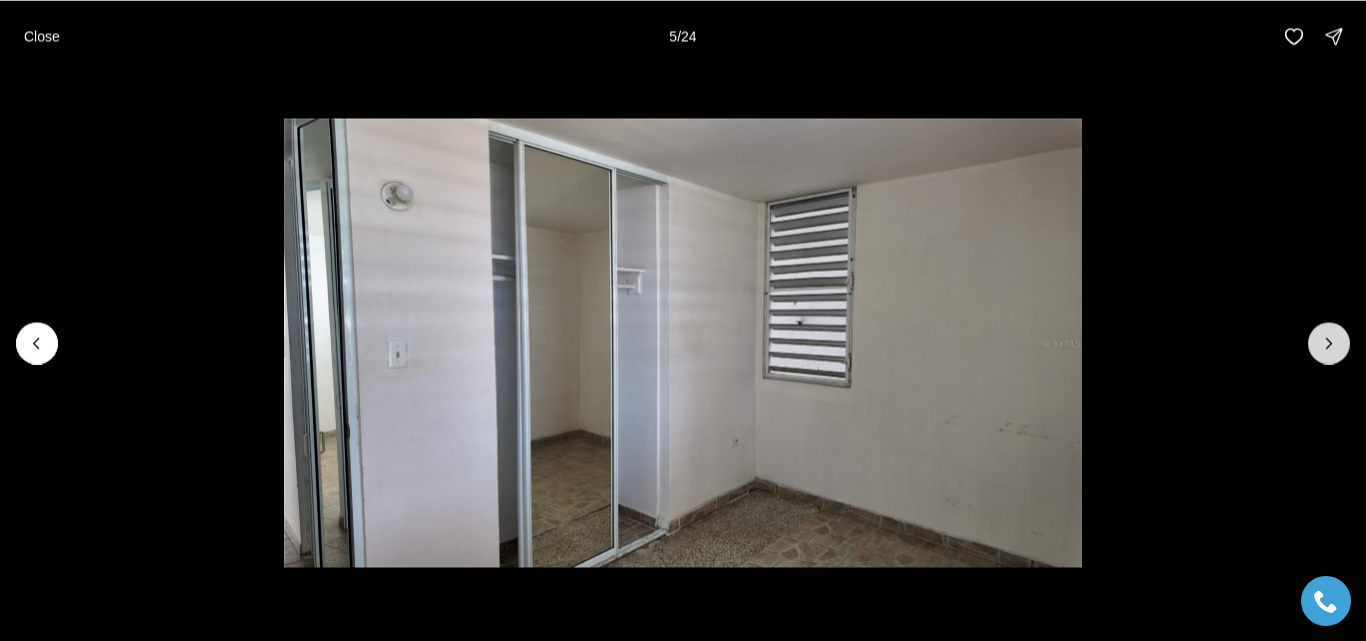 click at bounding box center (1329, 343) 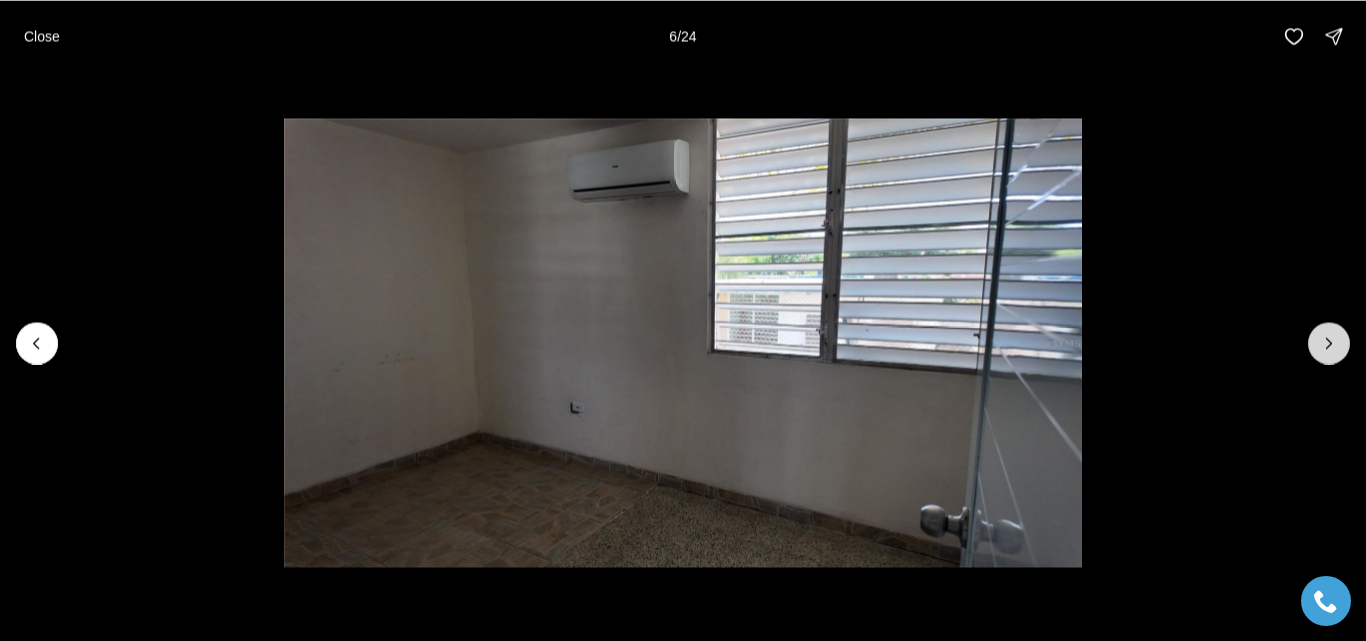 click at bounding box center [1329, 343] 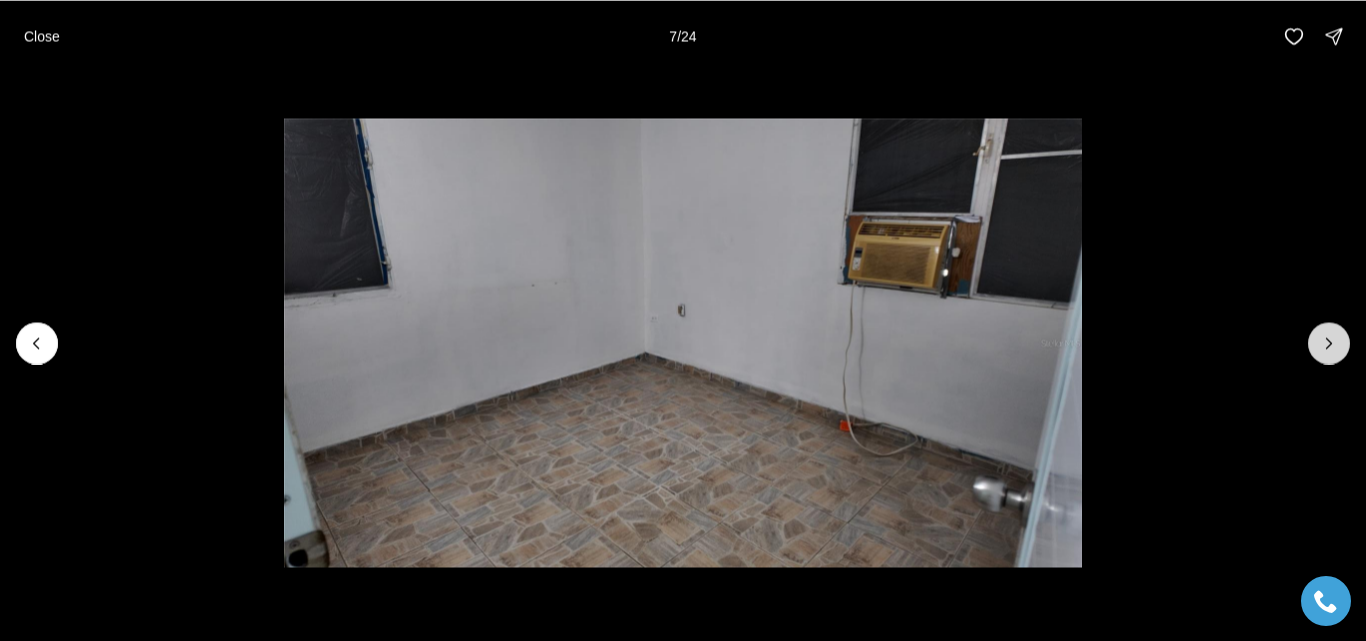 click at bounding box center [1329, 343] 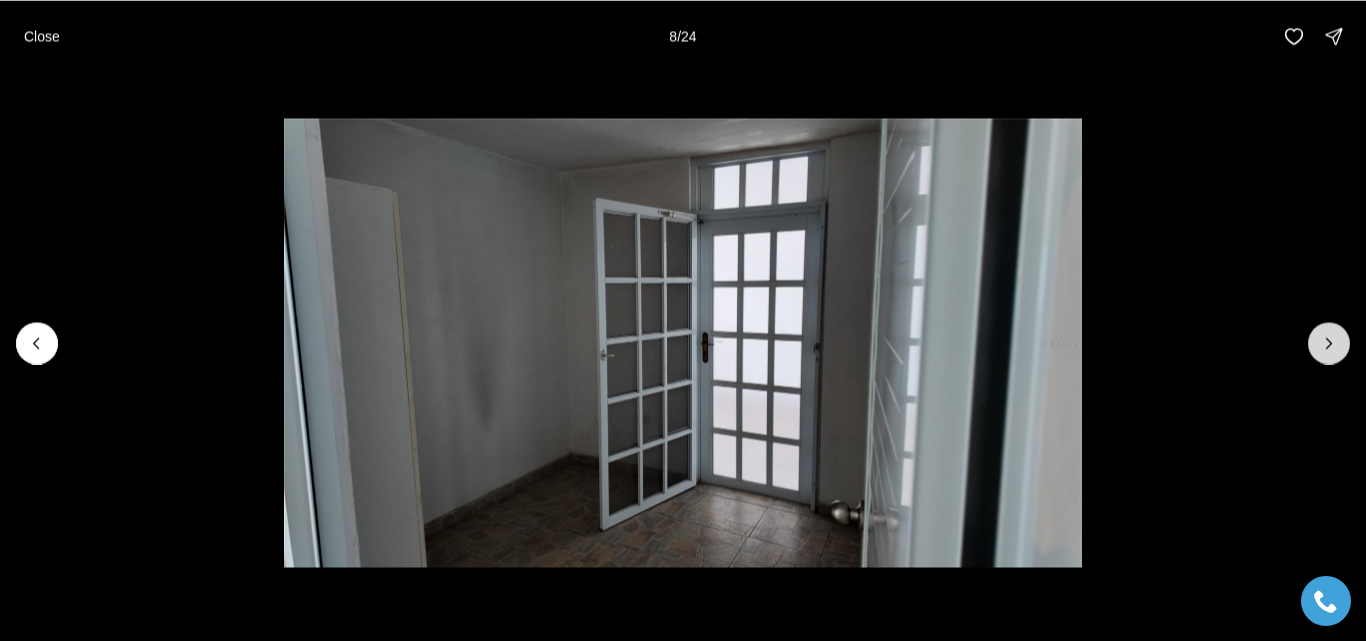 click at bounding box center [1329, 343] 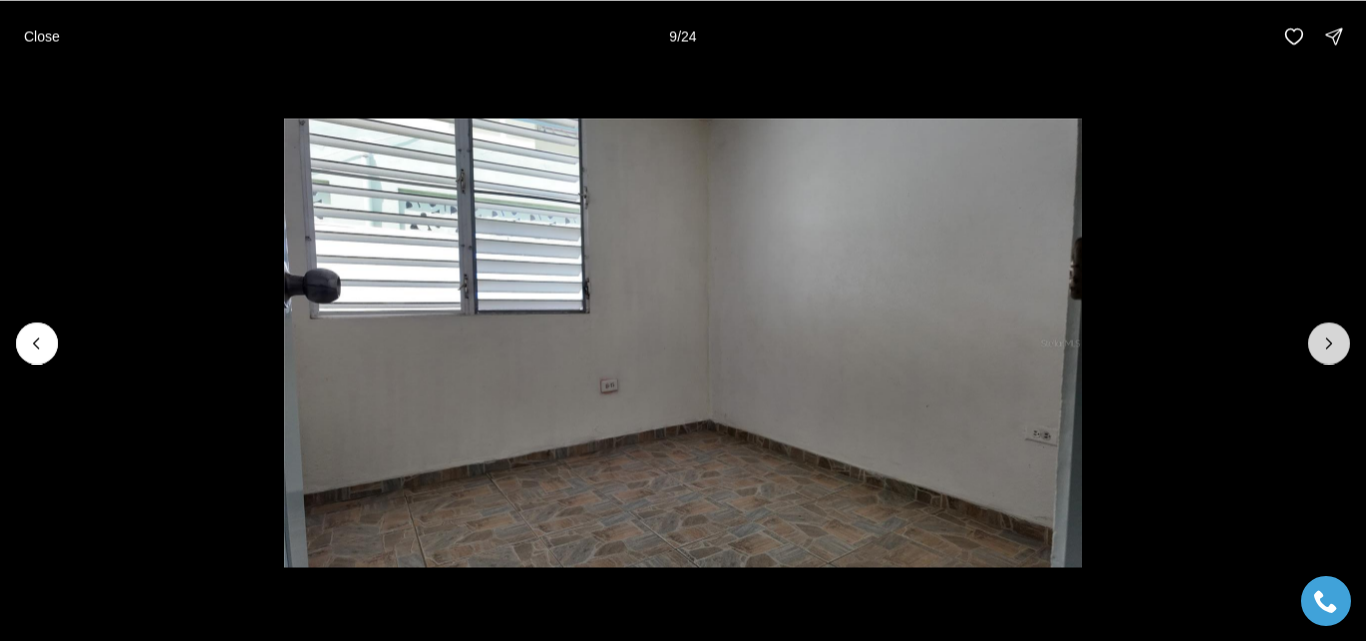 click at bounding box center [1329, 343] 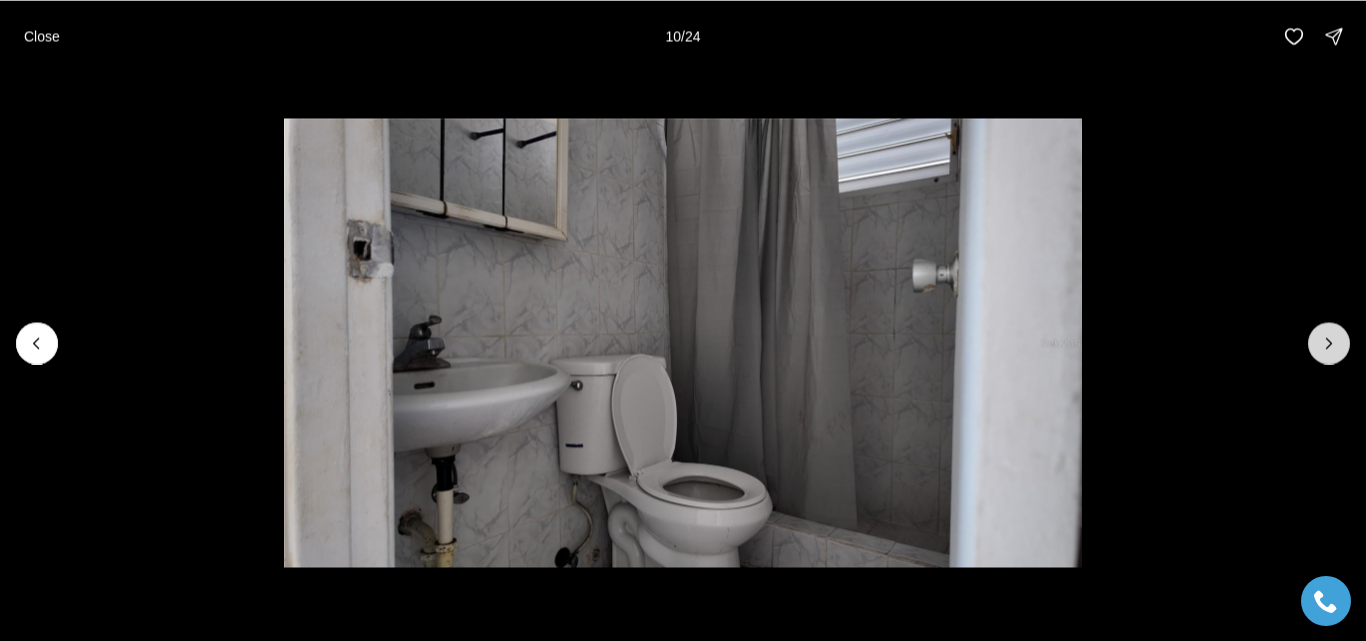 click at bounding box center [1329, 343] 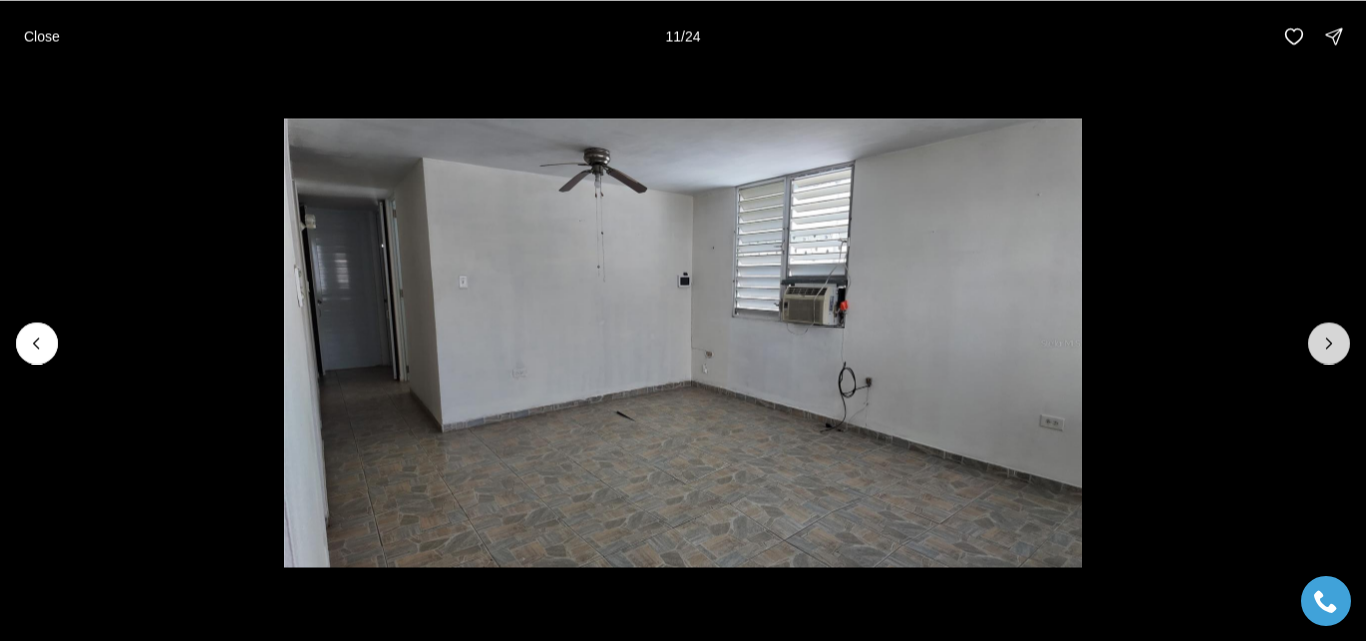 click at bounding box center (1329, 343) 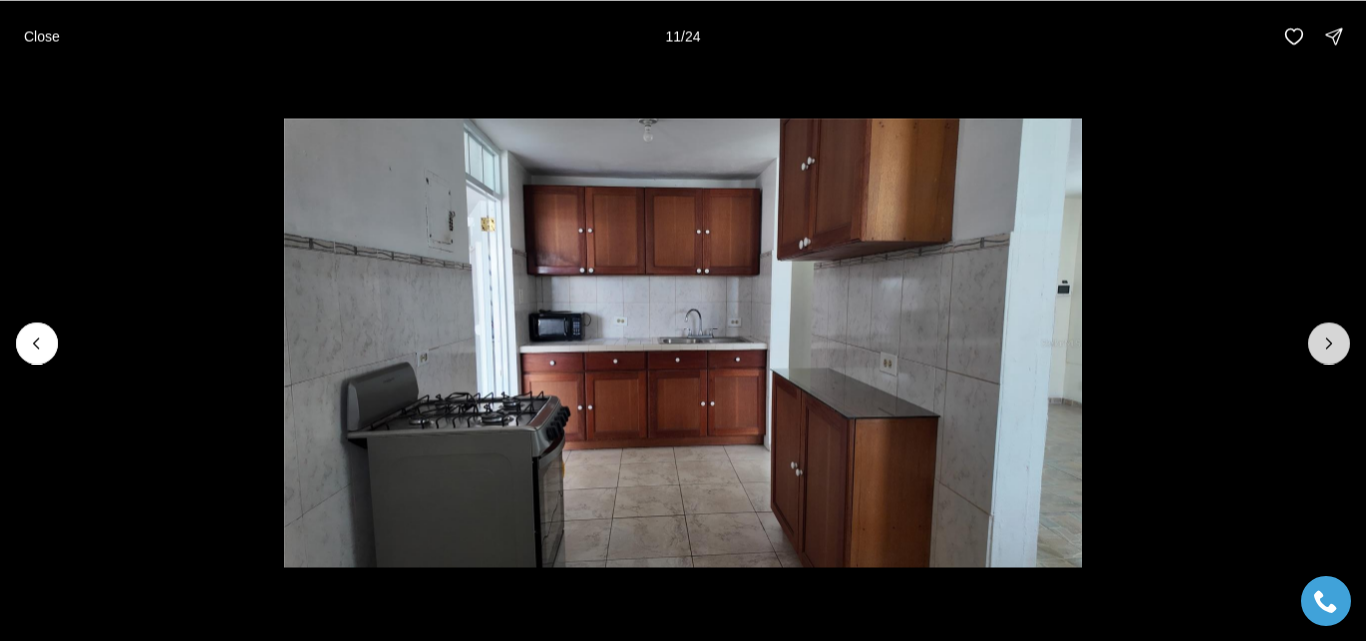 click at bounding box center [1329, 343] 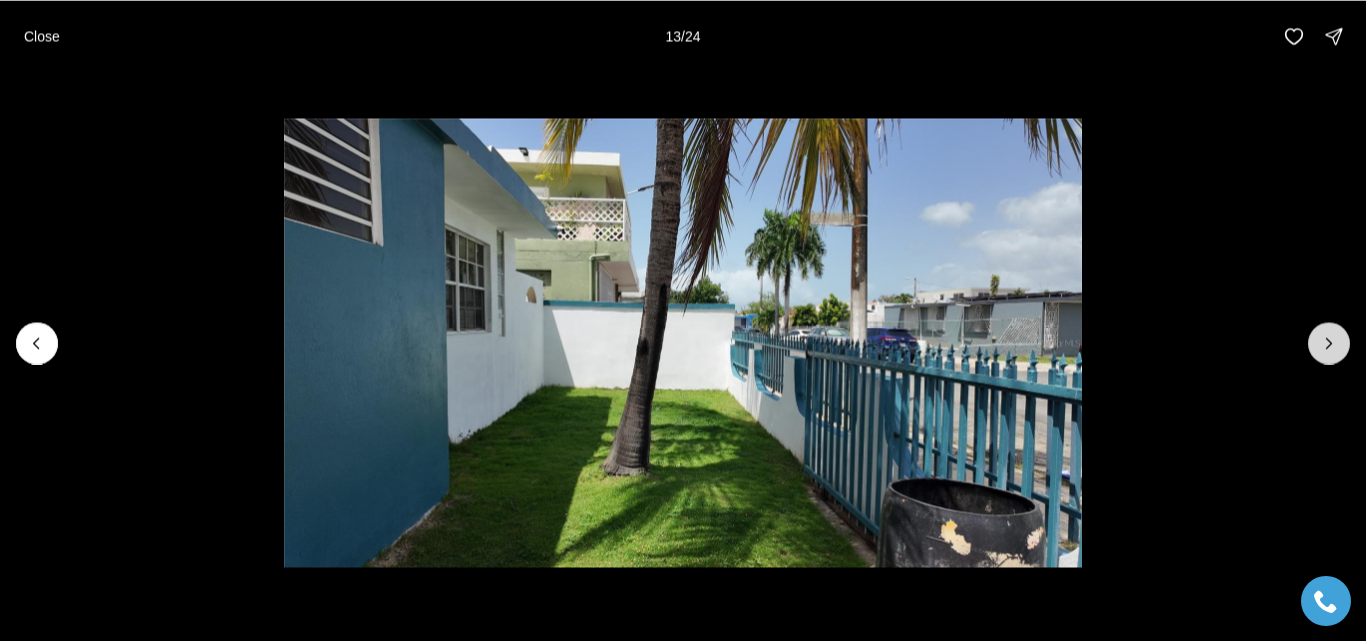 click at bounding box center (1329, 343) 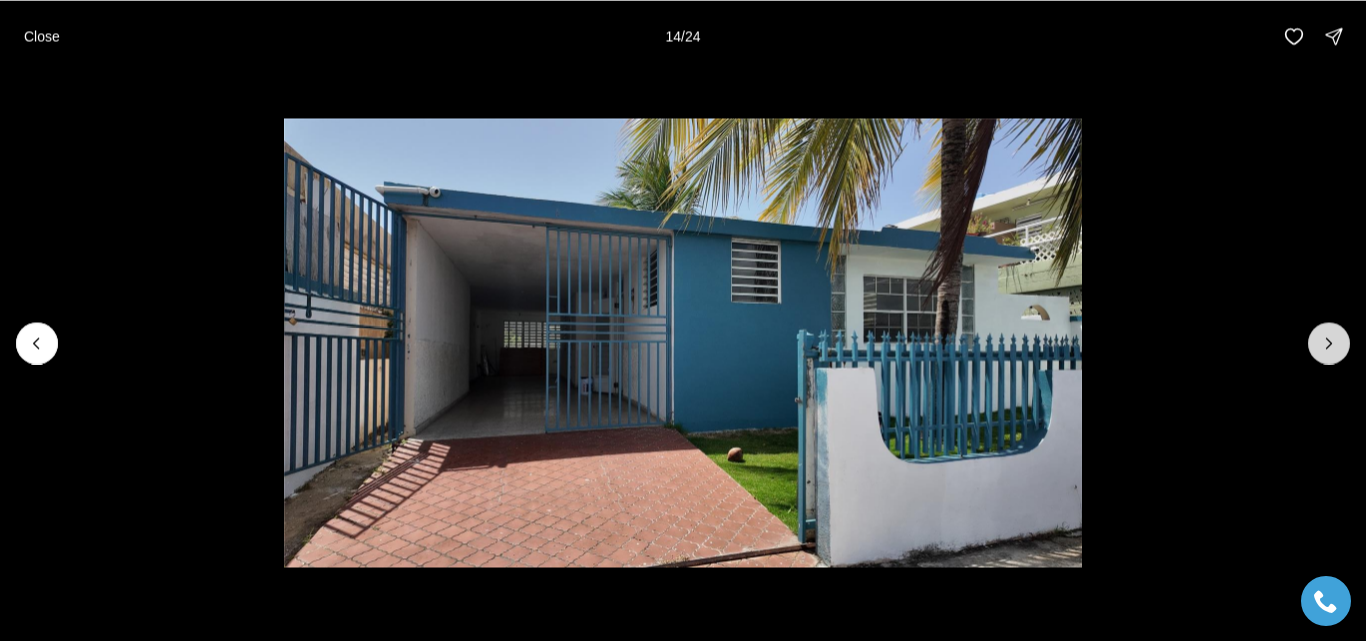 click at bounding box center (1329, 343) 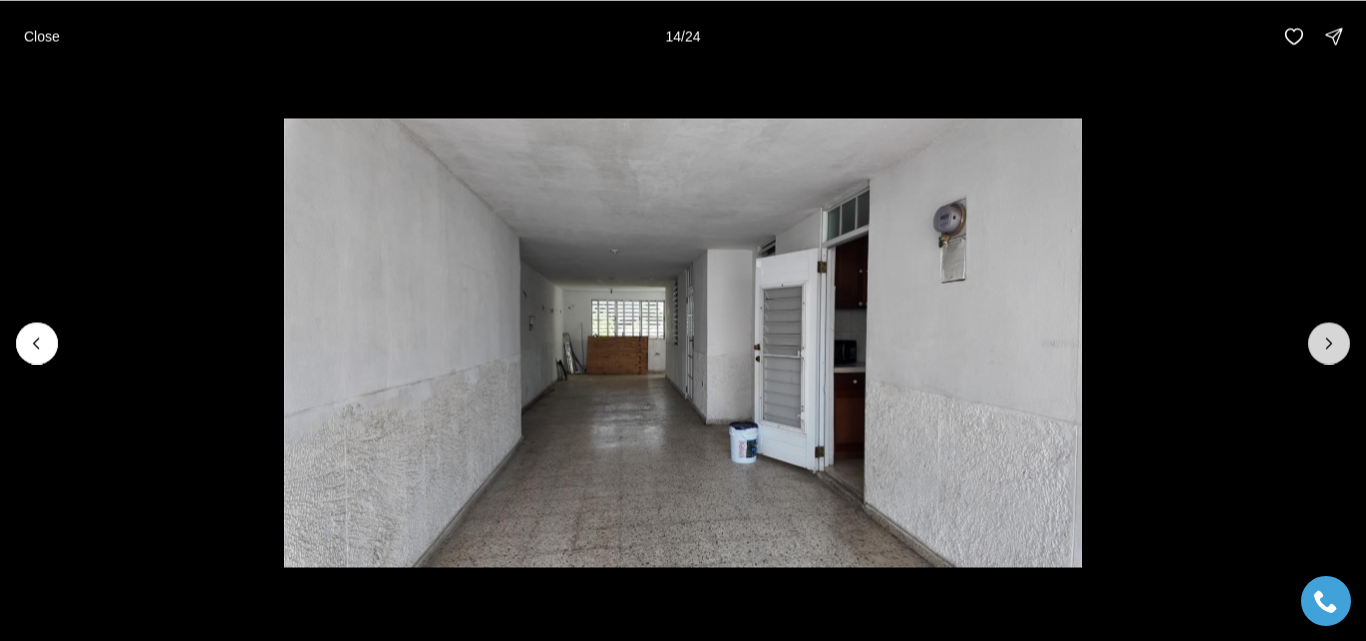 click at bounding box center (1329, 343) 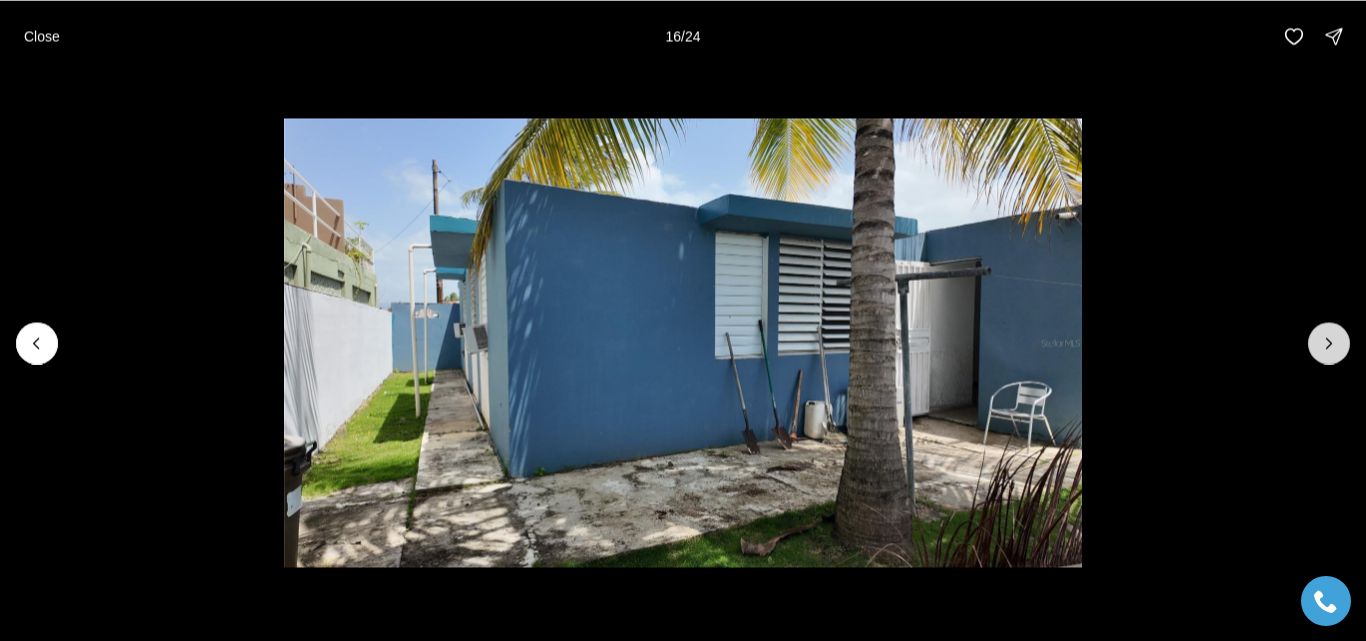 click at bounding box center (1329, 343) 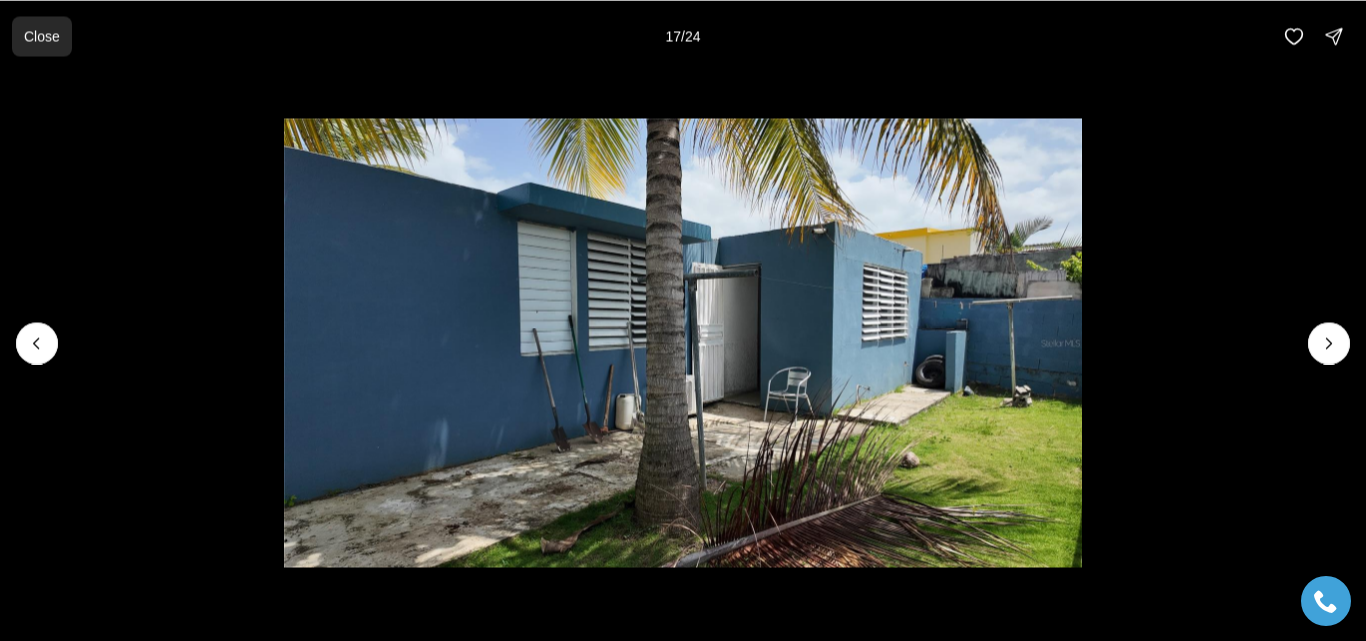 click on "Close" at bounding box center [42, 36] 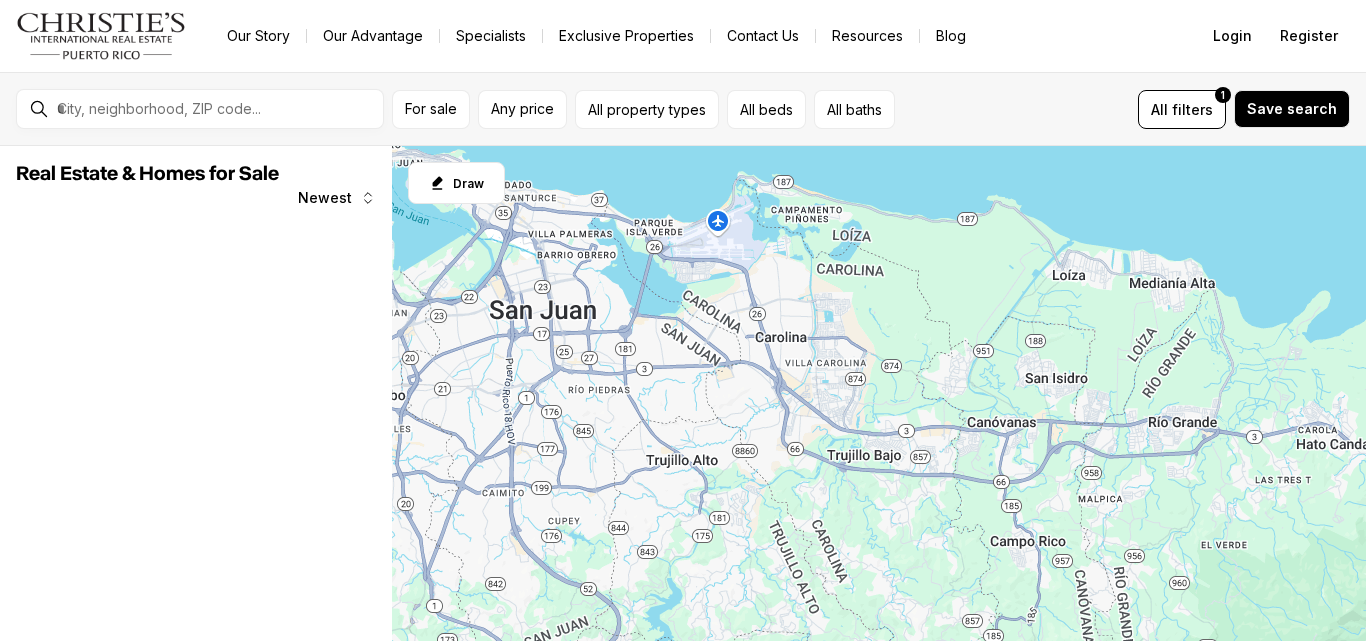scroll, scrollTop: 0, scrollLeft: 0, axis: both 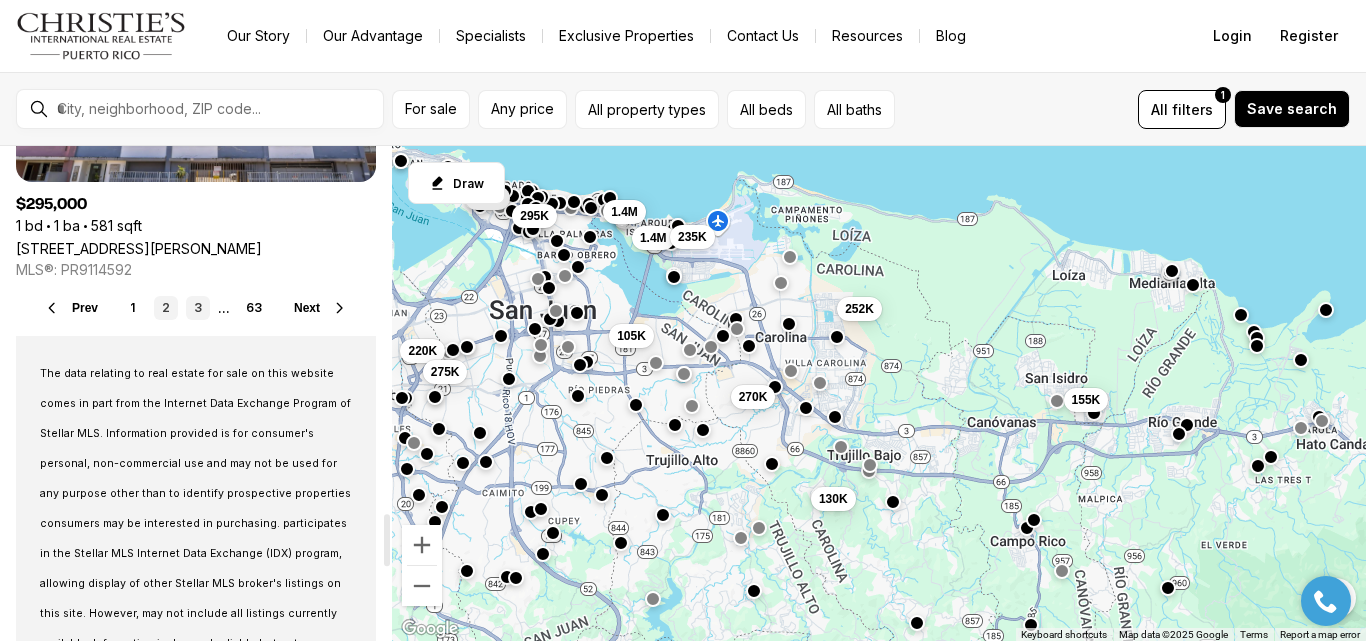 click on "3" at bounding box center [198, 308] 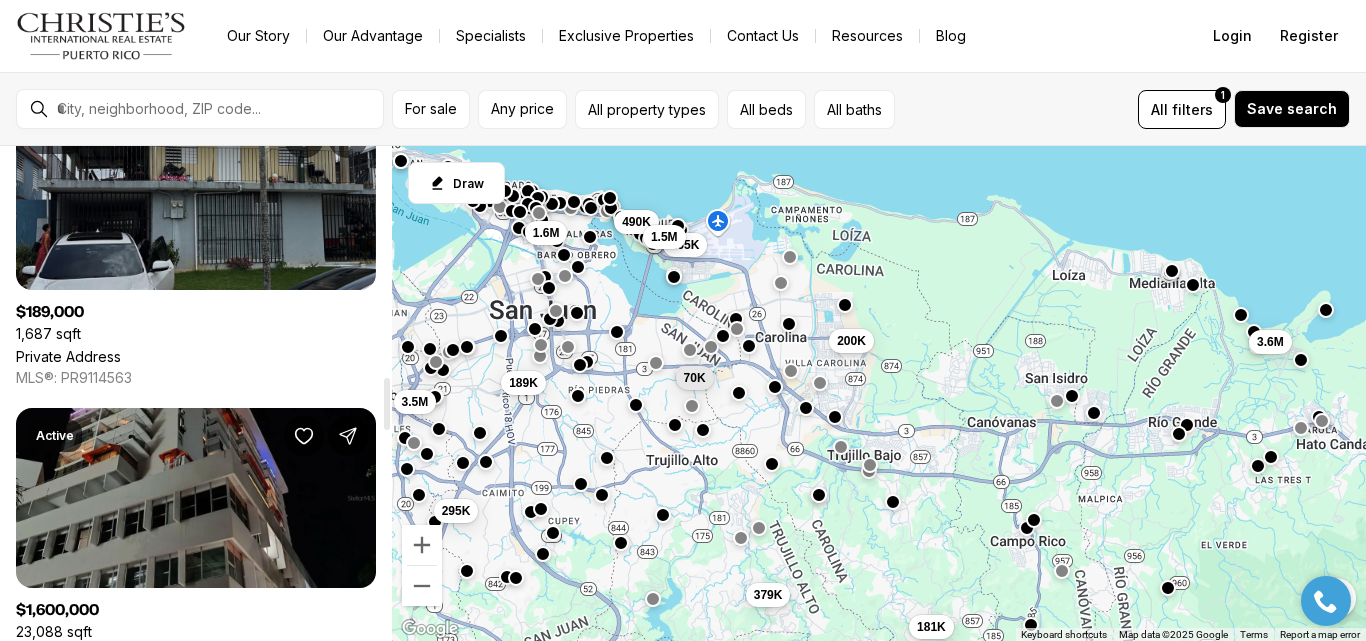 scroll, scrollTop: 2100, scrollLeft: 0, axis: vertical 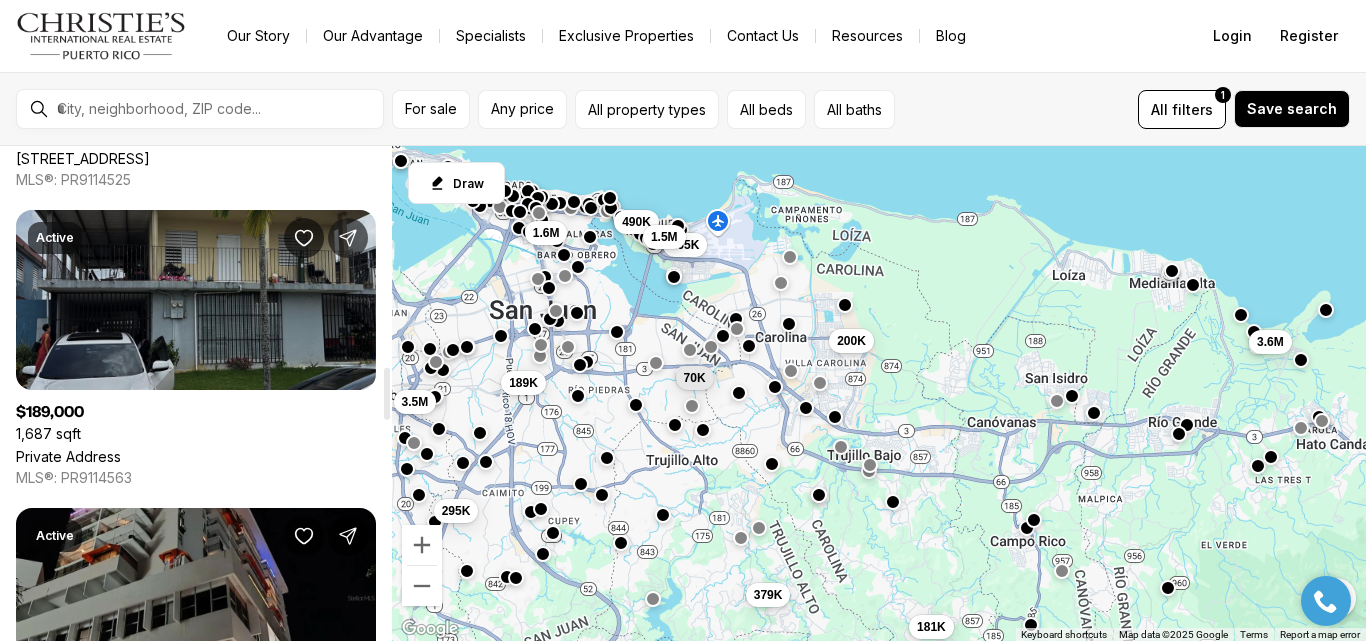 click on "Private Address" at bounding box center (68, 456) 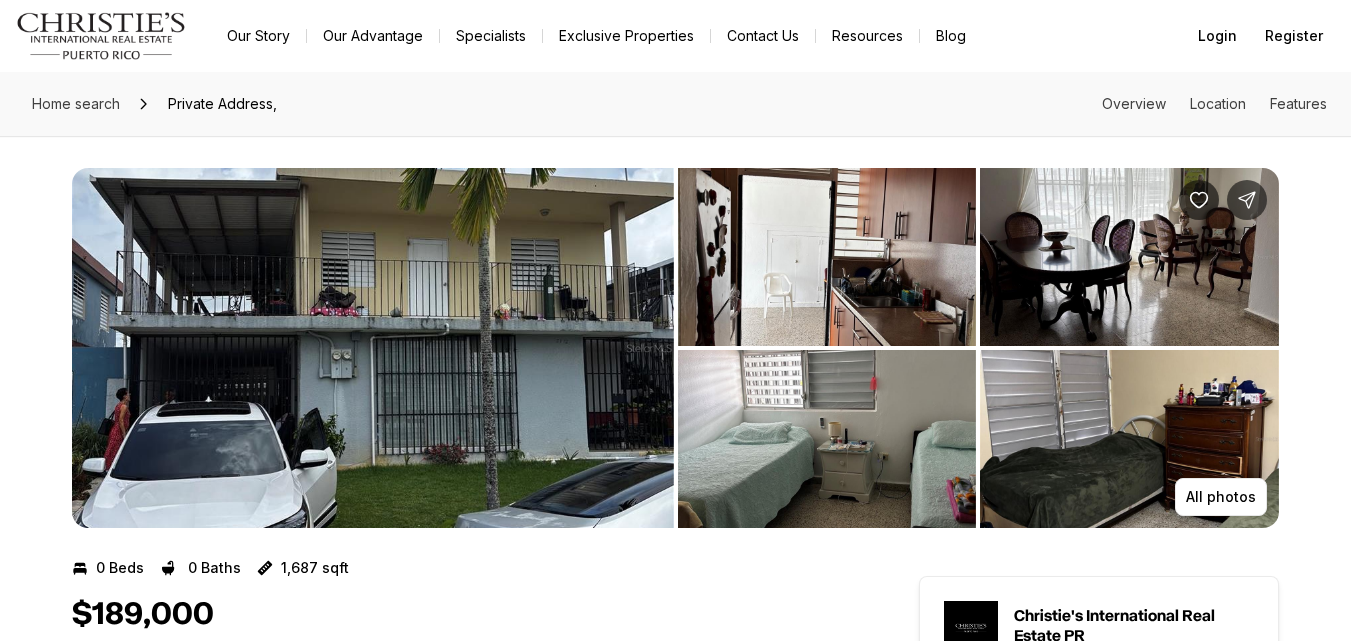 scroll, scrollTop: 0, scrollLeft: 0, axis: both 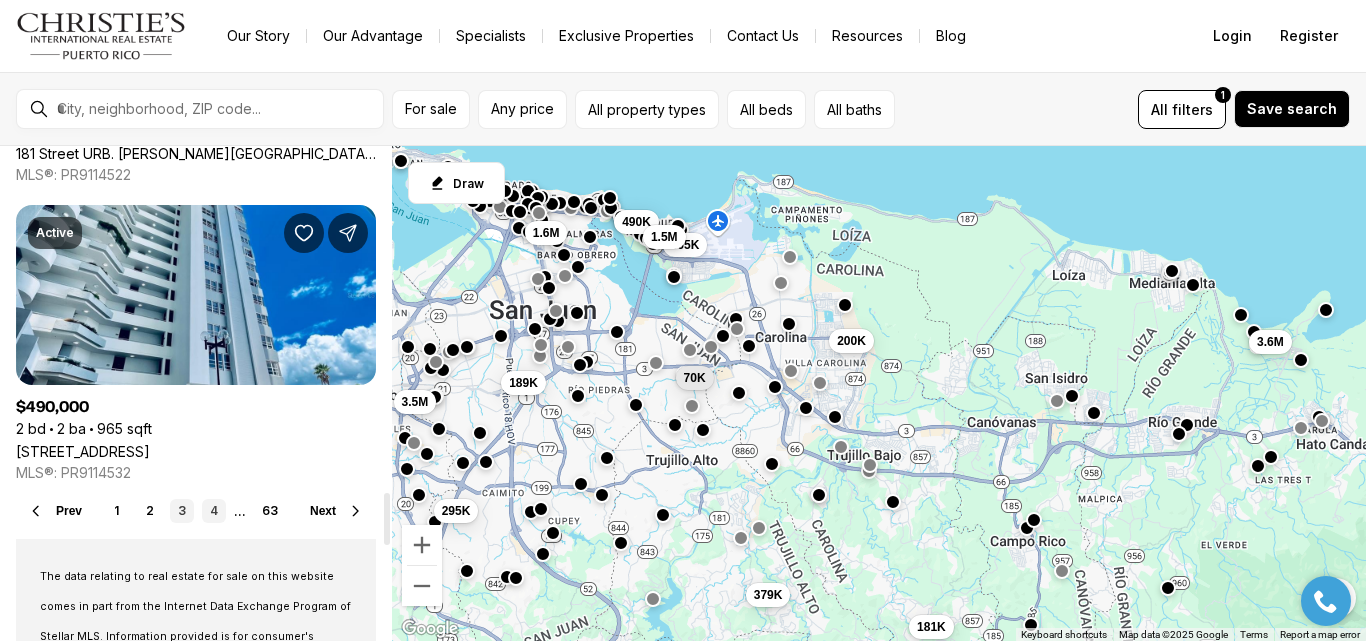 click on "4" at bounding box center (214, 511) 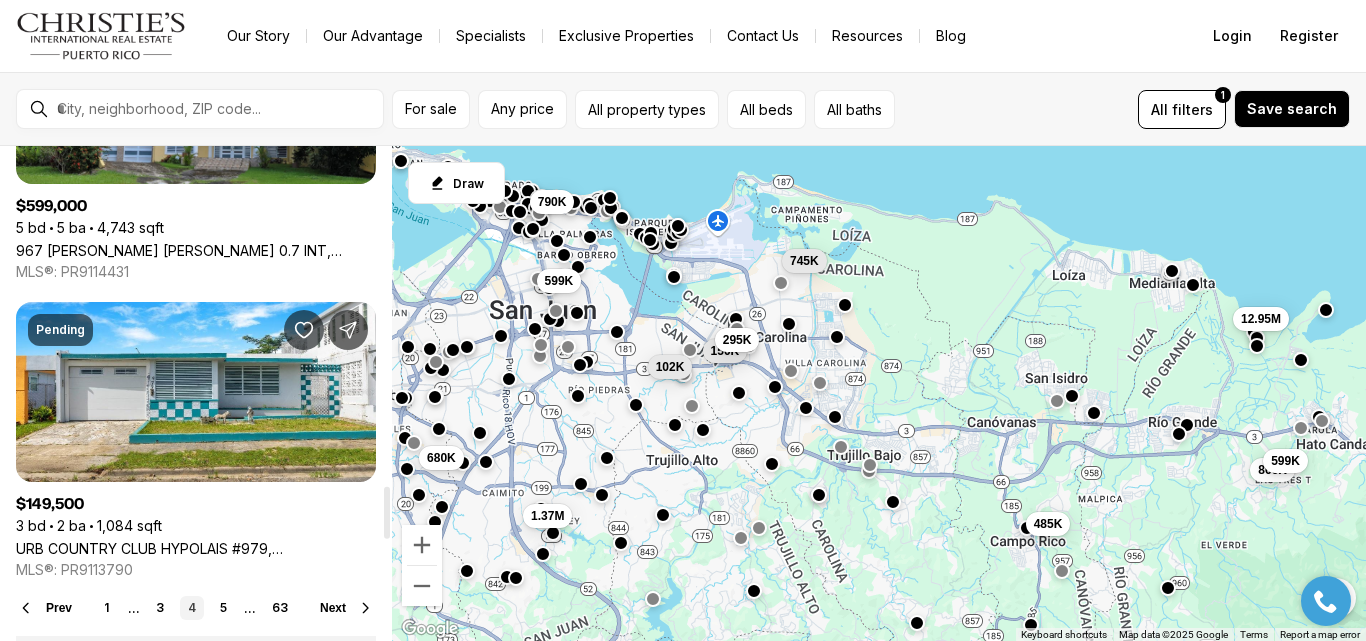 scroll, scrollTop: 3300, scrollLeft: 0, axis: vertical 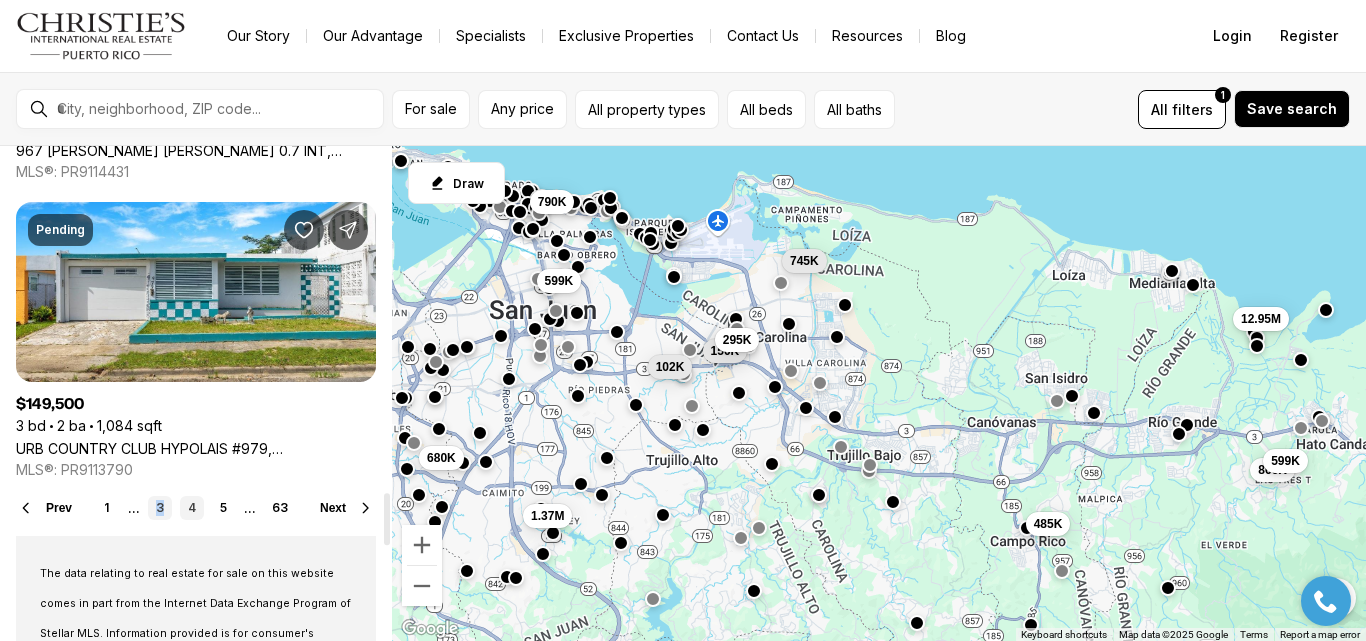 click on "3" at bounding box center (160, 508) 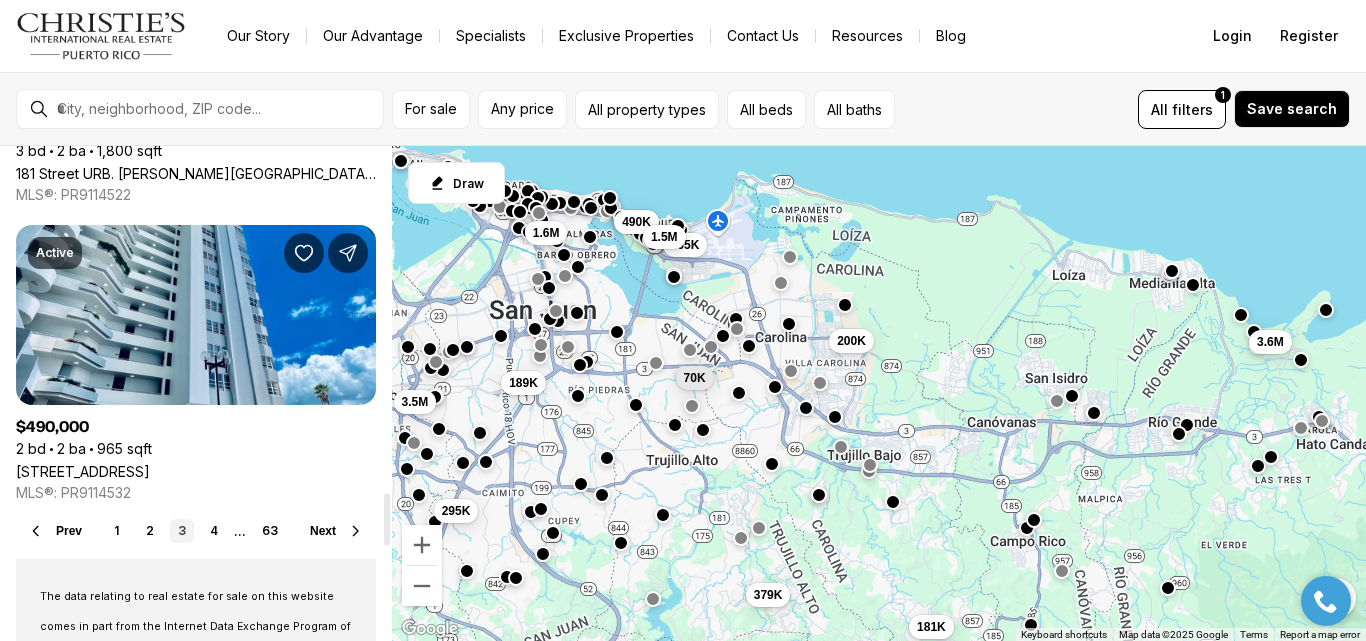 scroll, scrollTop: 3400, scrollLeft: 0, axis: vertical 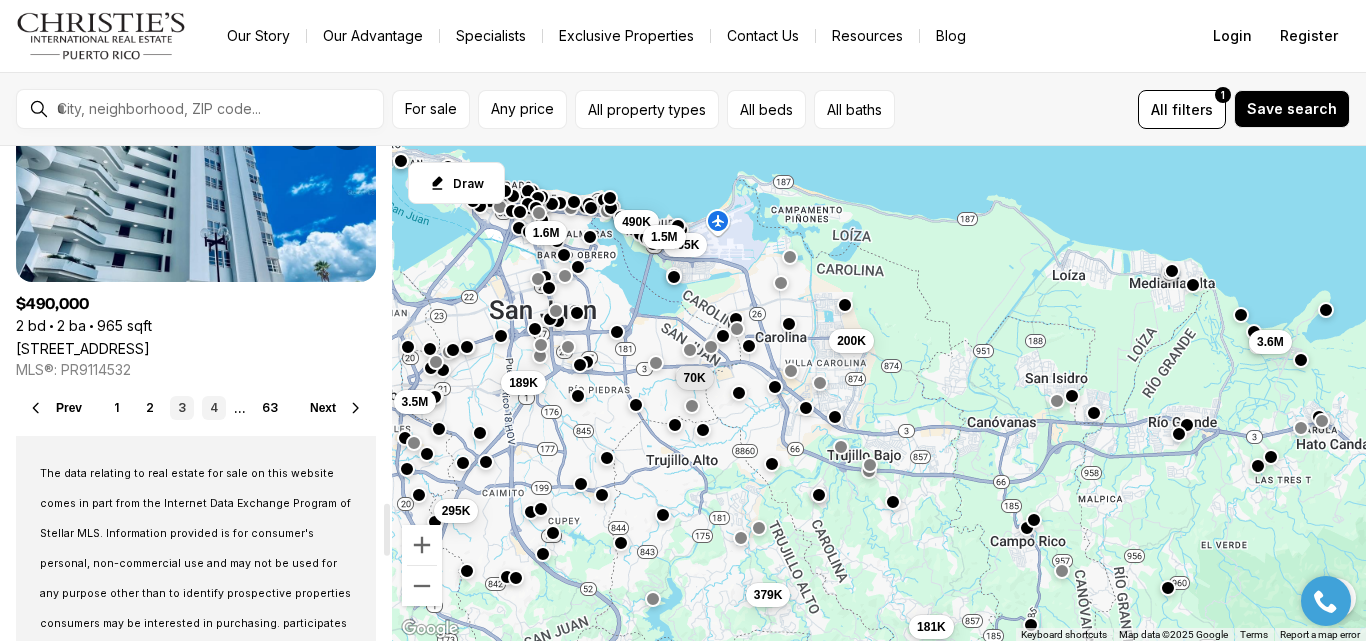 click on "4" at bounding box center (214, 408) 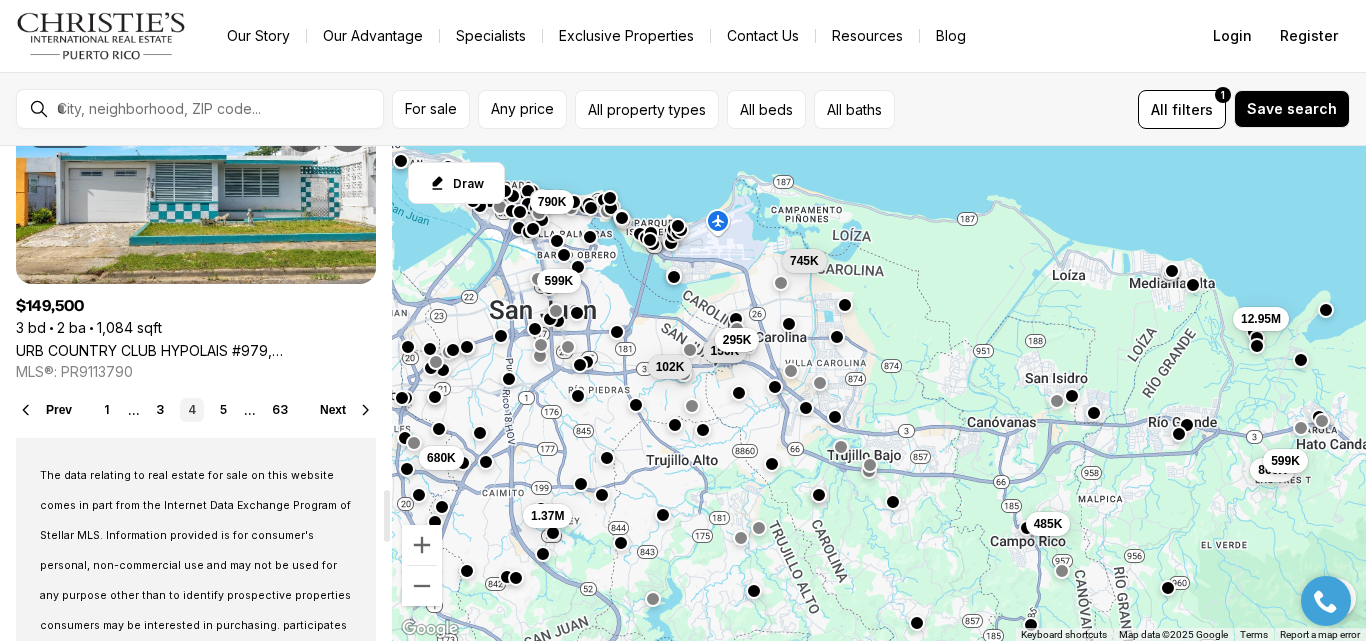 scroll, scrollTop: 3400, scrollLeft: 0, axis: vertical 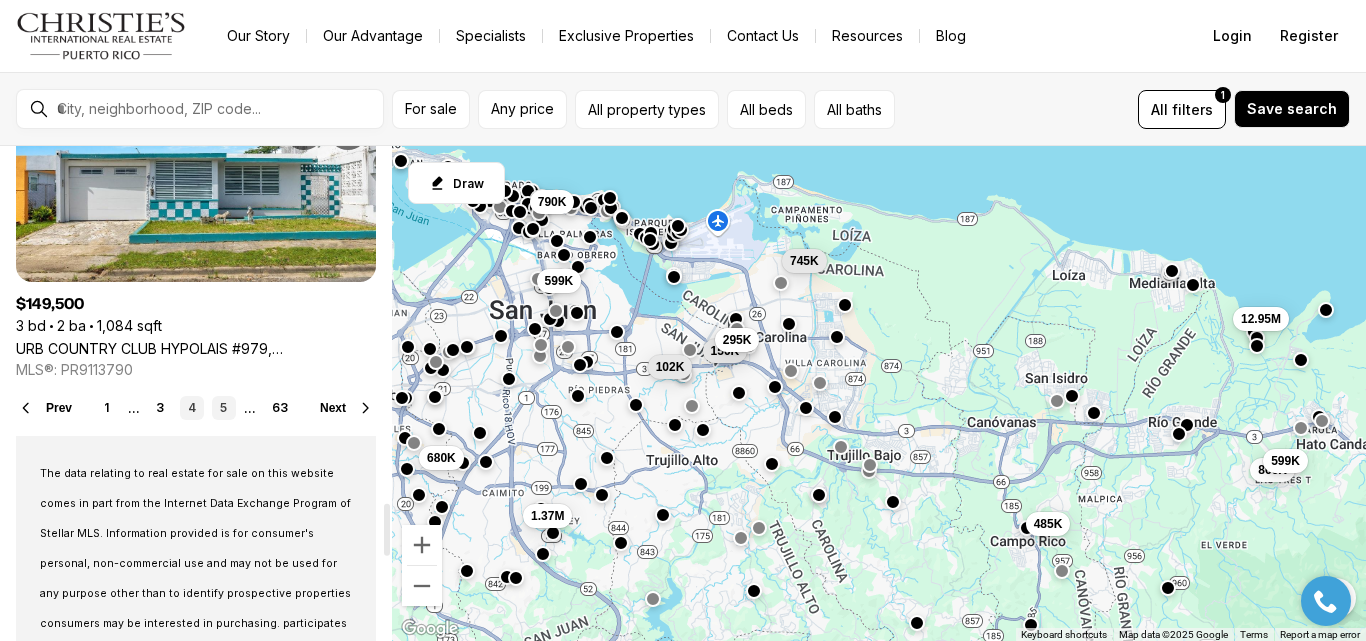 click on "5" at bounding box center [224, 408] 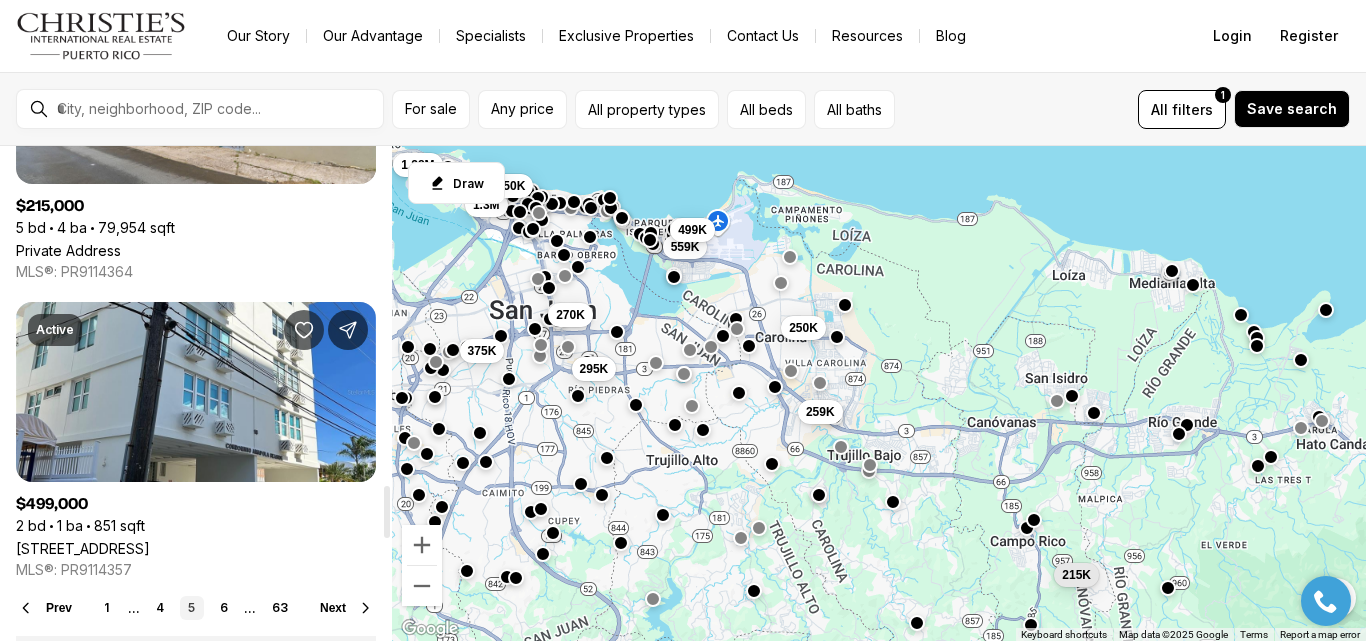 scroll, scrollTop: 3500, scrollLeft: 0, axis: vertical 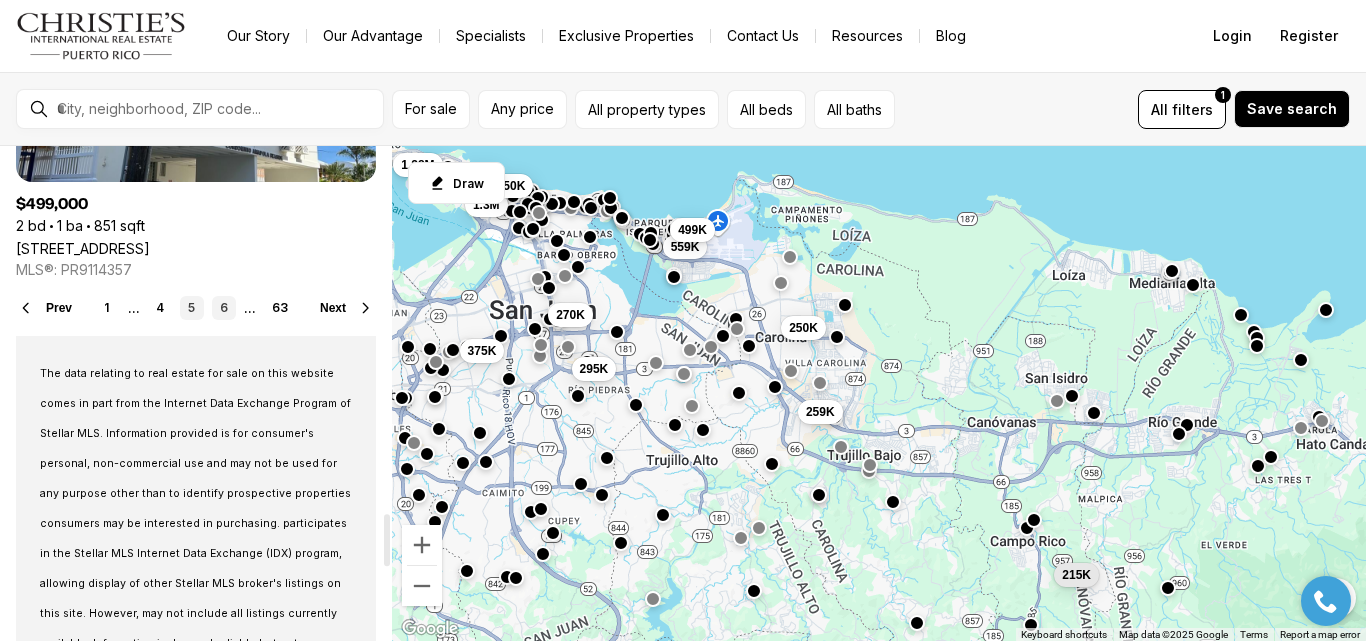 click on "6" at bounding box center (224, 308) 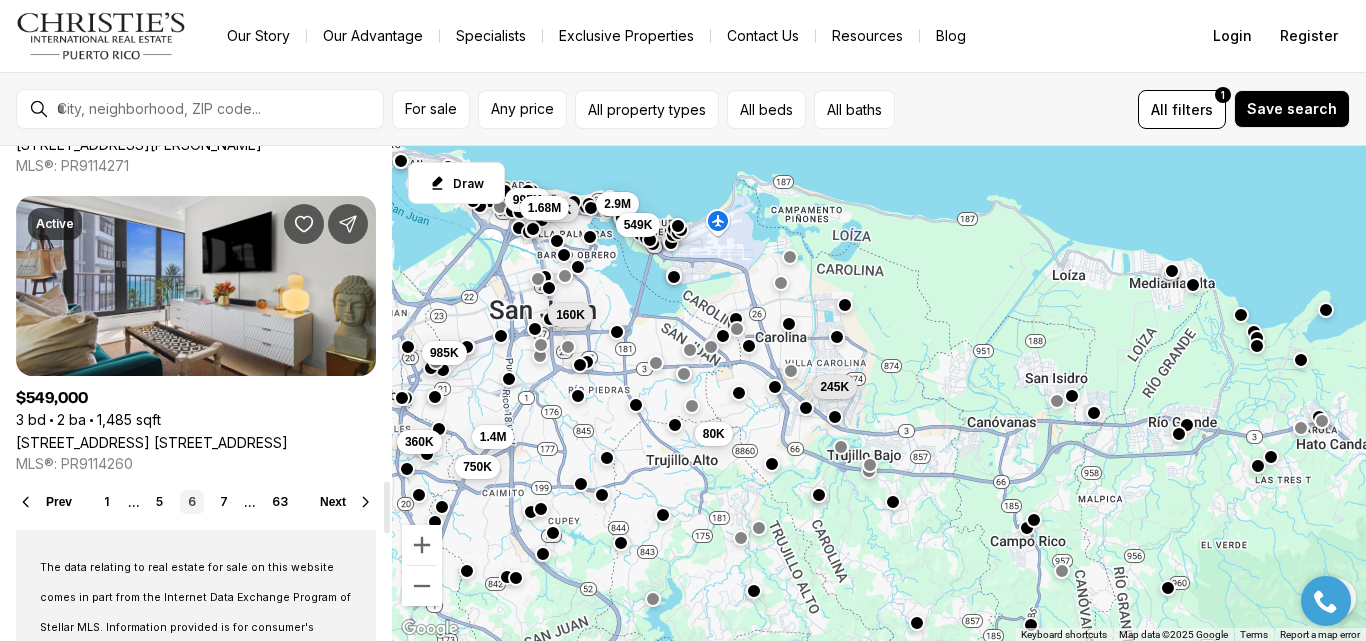 scroll, scrollTop: 3400, scrollLeft: 0, axis: vertical 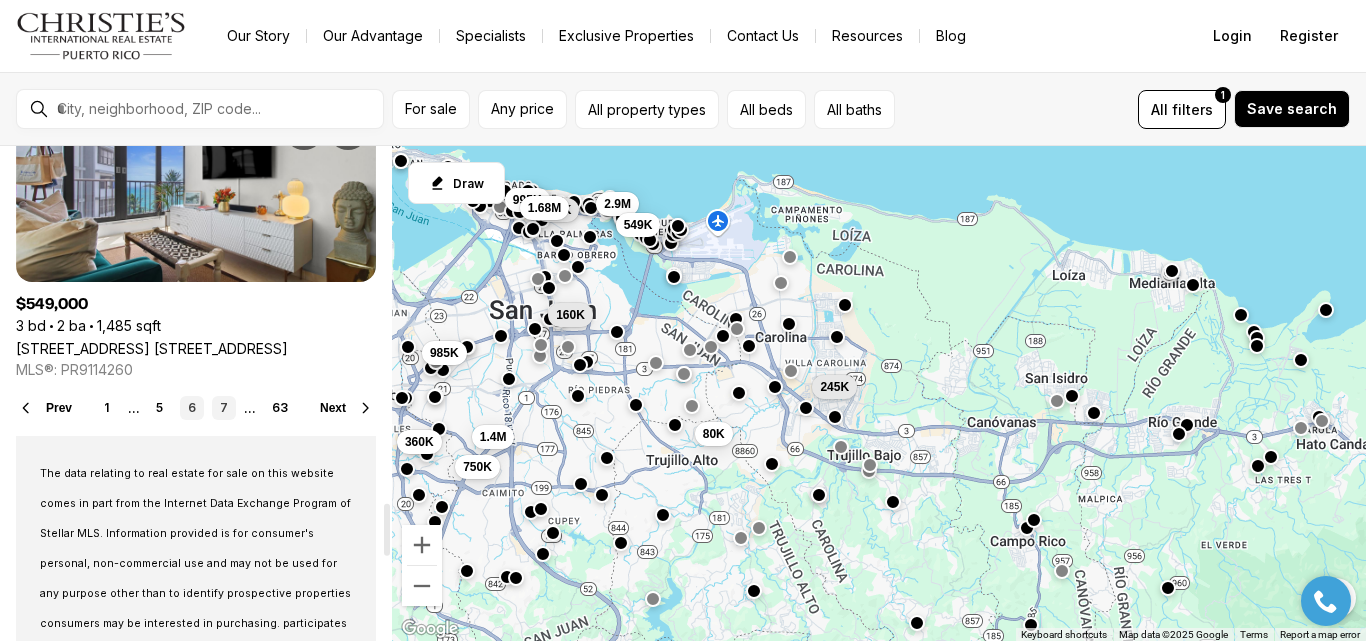 click on "7" at bounding box center [224, 408] 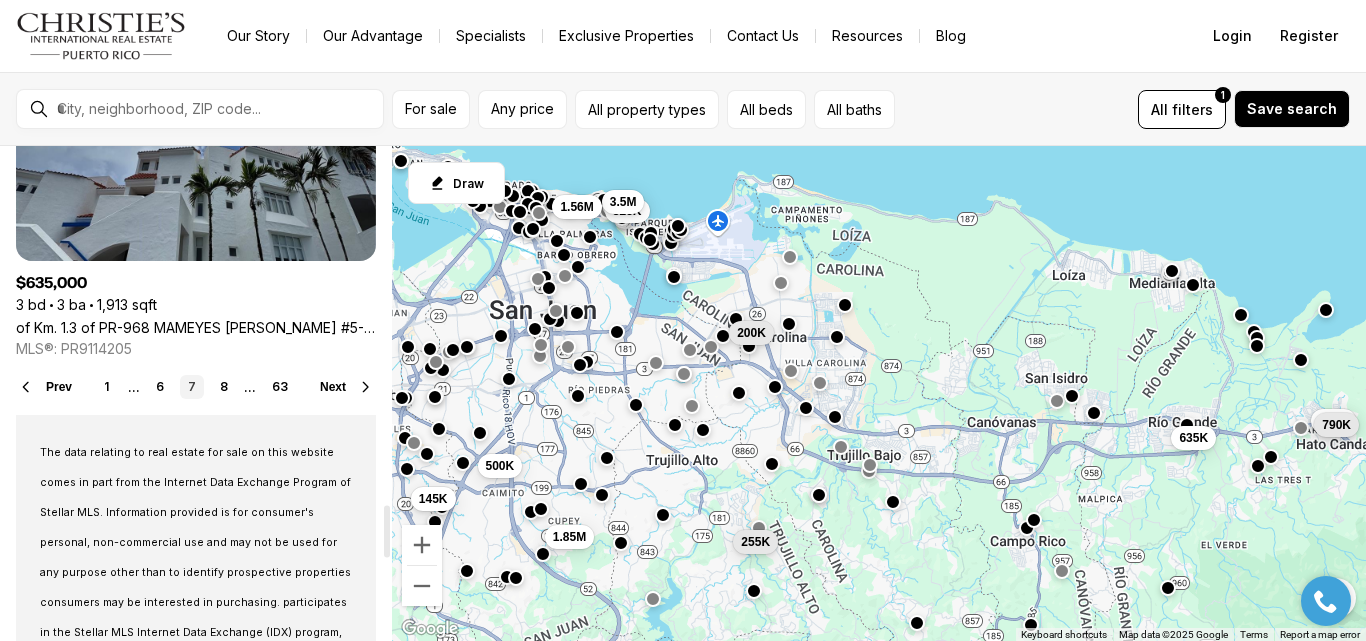 scroll, scrollTop: 3400, scrollLeft: 0, axis: vertical 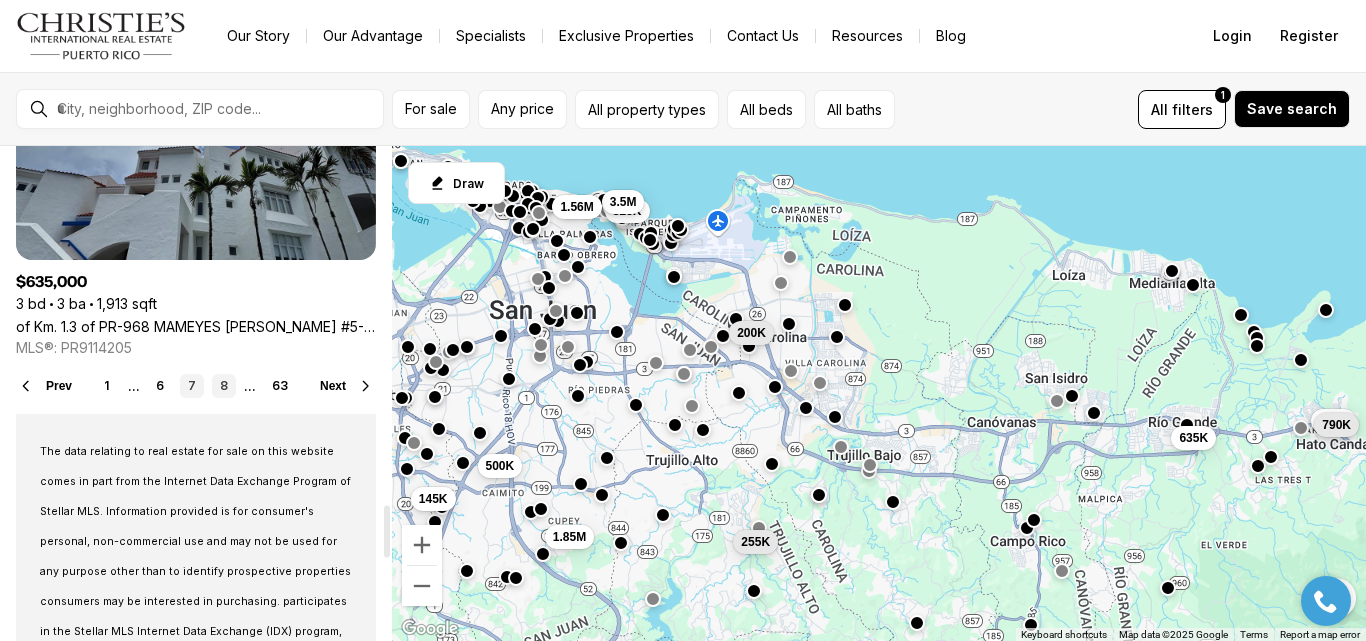 click on "8" at bounding box center [224, 386] 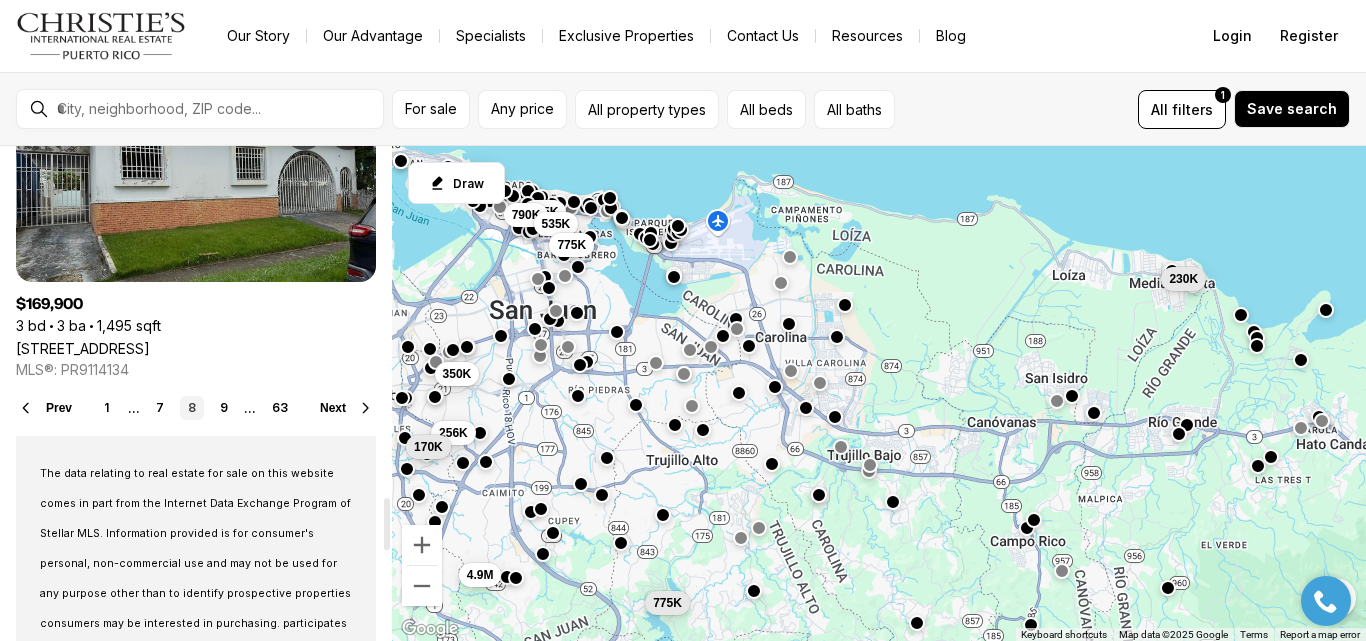 scroll, scrollTop: 3300, scrollLeft: 0, axis: vertical 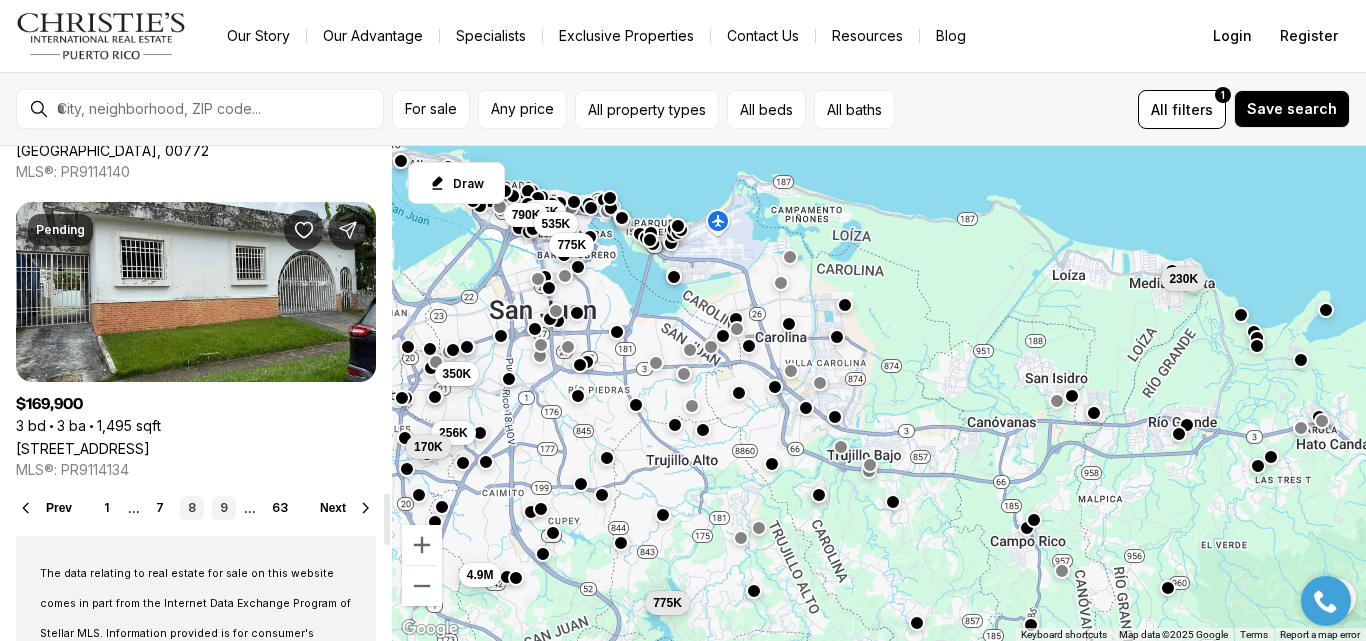 click on "9" at bounding box center [224, 508] 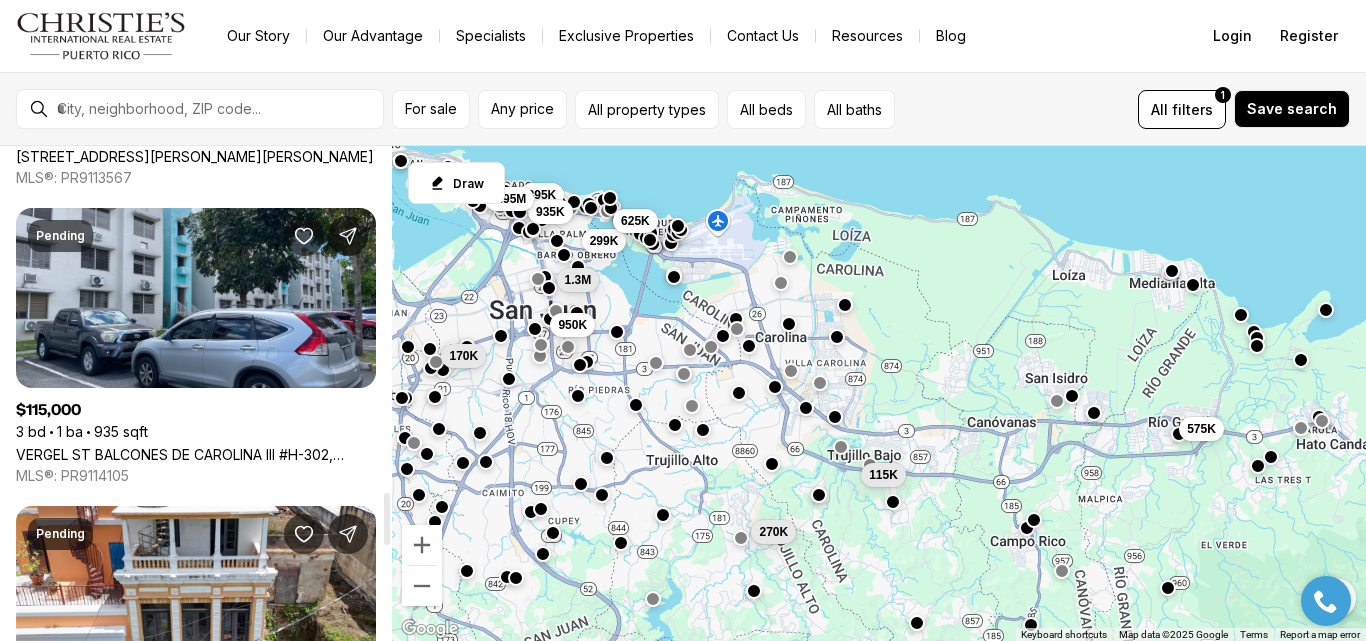scroll, scrollTop: 3300, scrollLeft: 0, axis: vertical 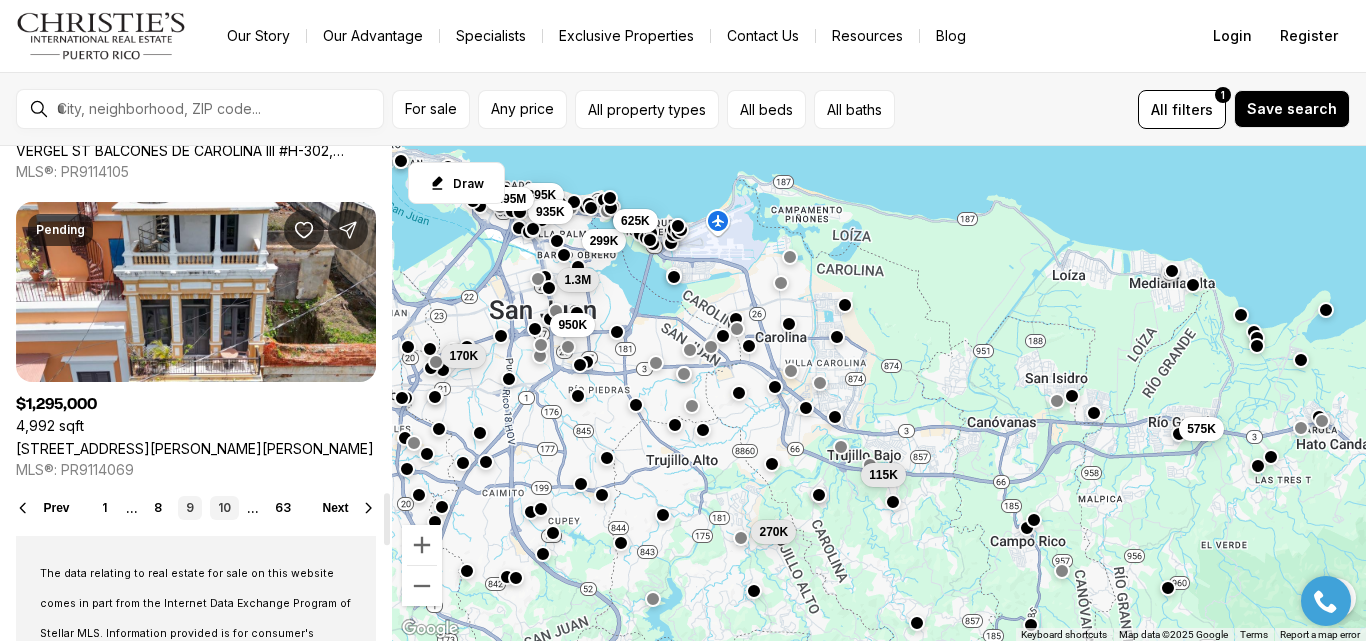 click on "10" at bounding box center [224, 508] 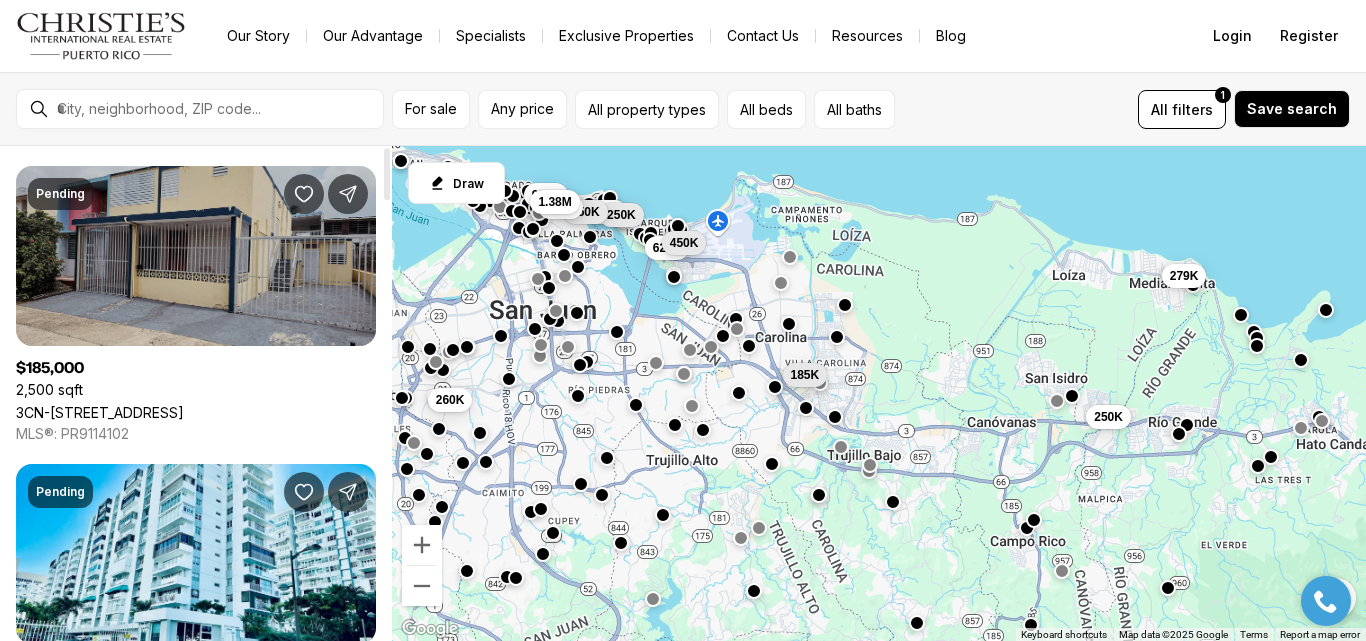 scroll, scrollTop: 0, scrollLeft: 0, axis: both 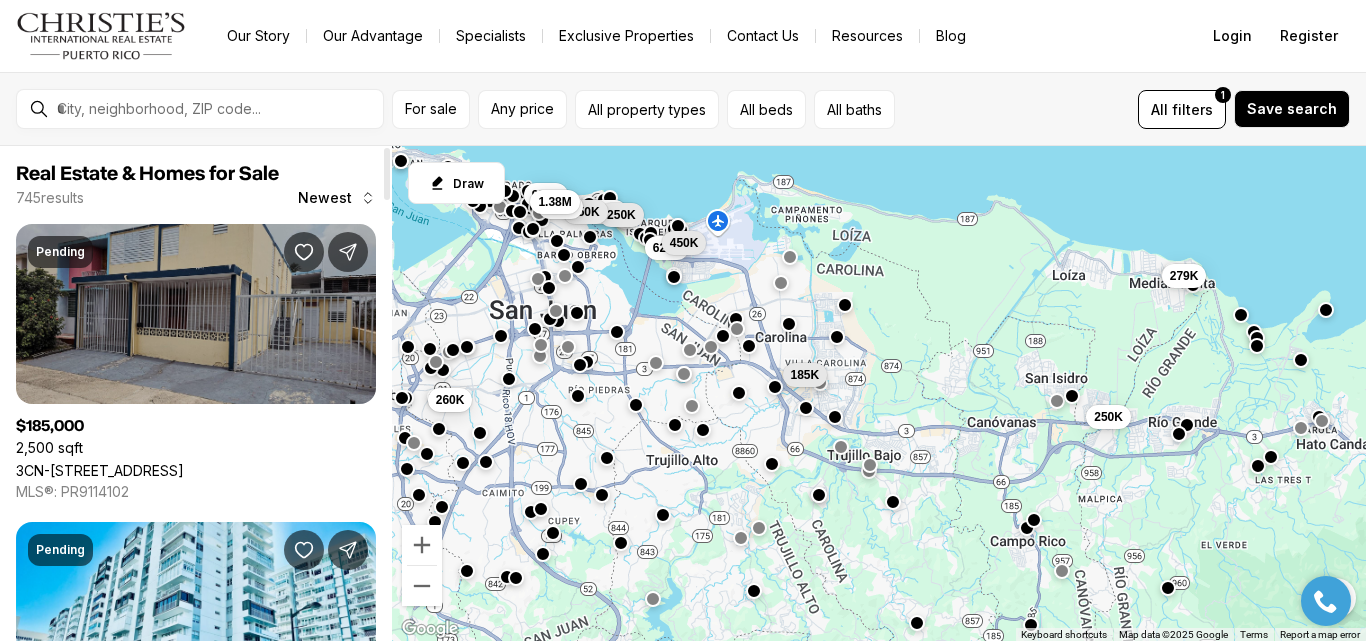 click on "3CN-[STREET_ADDRESS]" at bounding box center (100, 470) 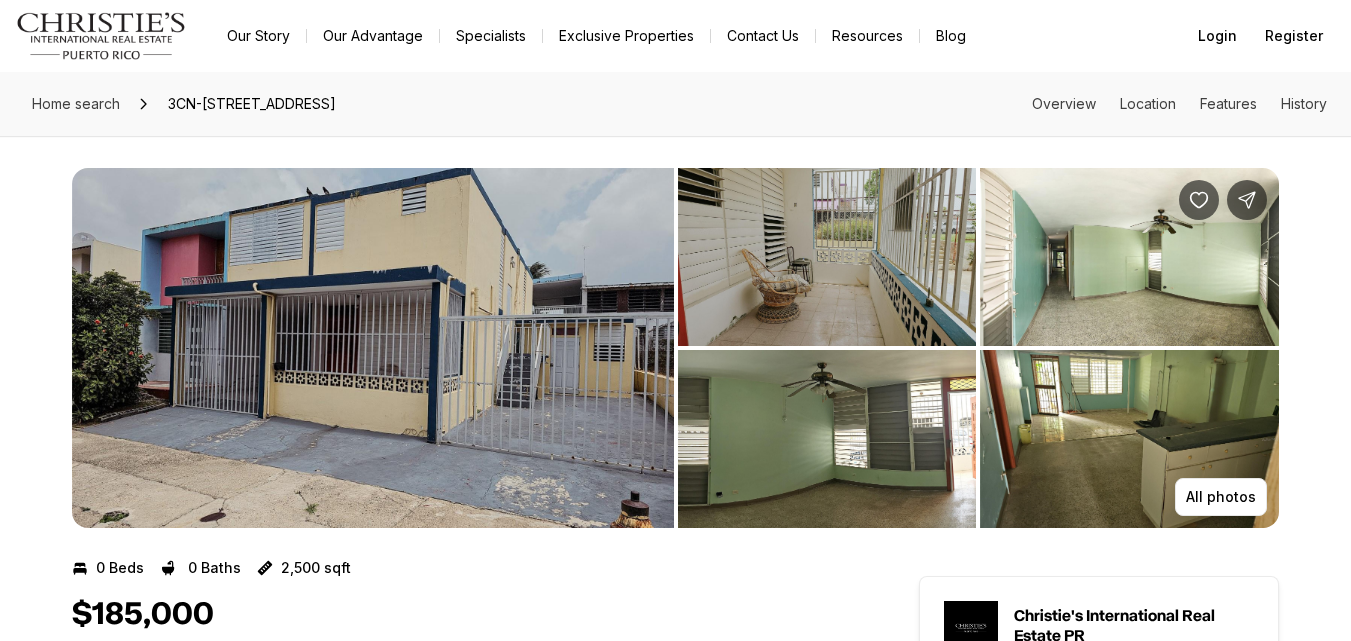 scroll, scrollTop: 0, scrollLeft: 0, axis: both 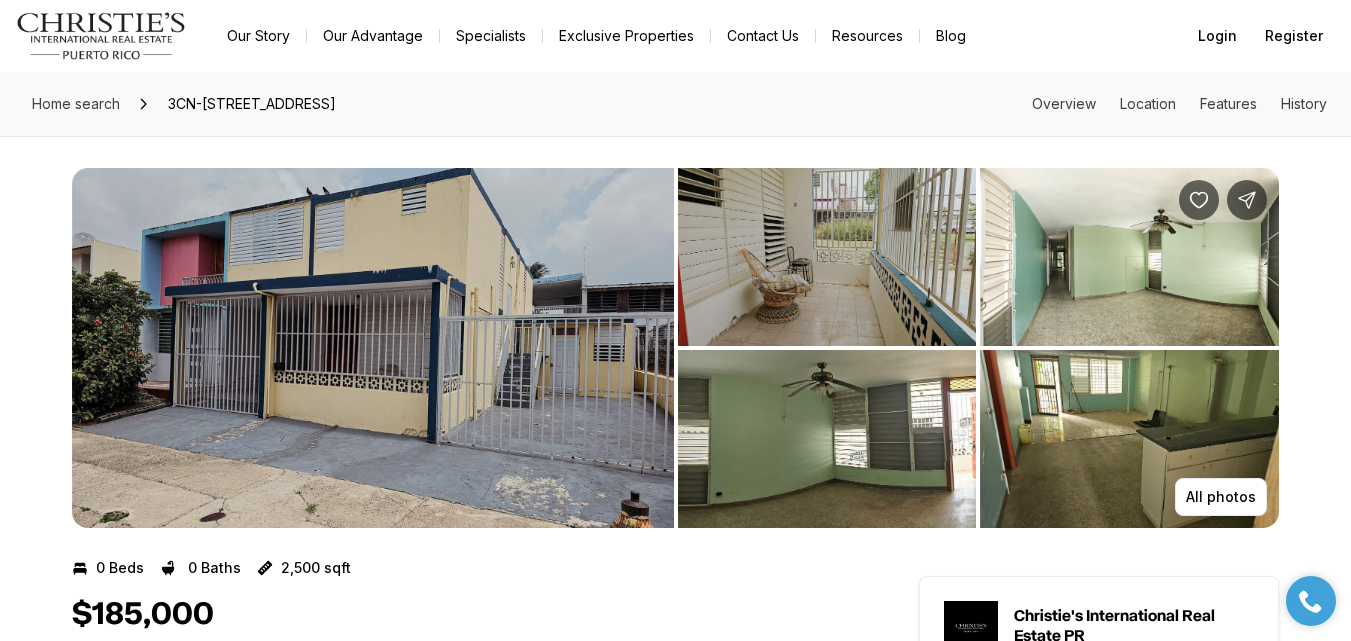 click at bounding box center [373, 348] 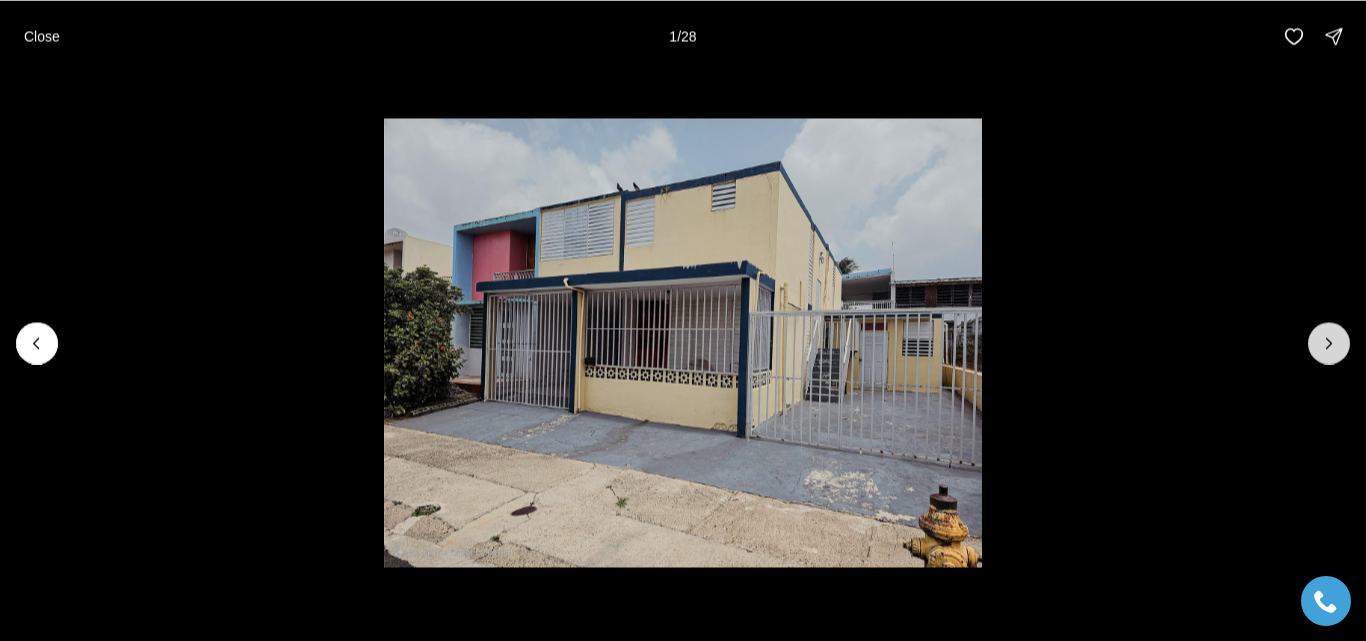 click 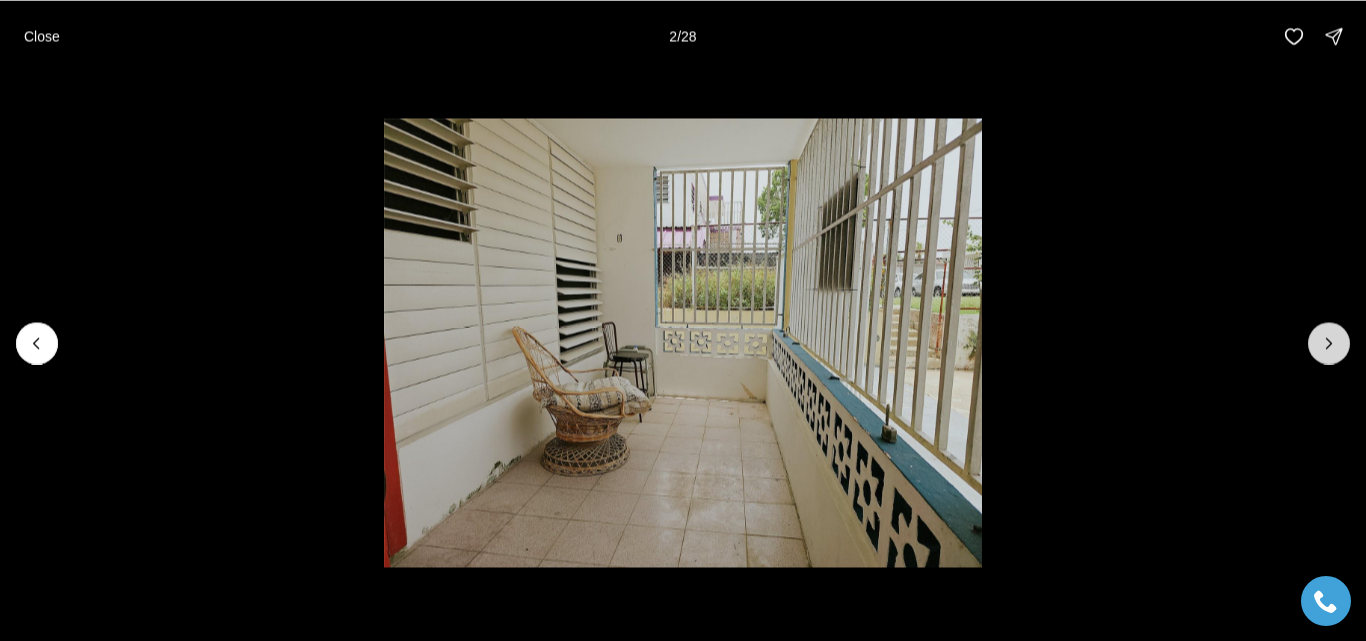 click 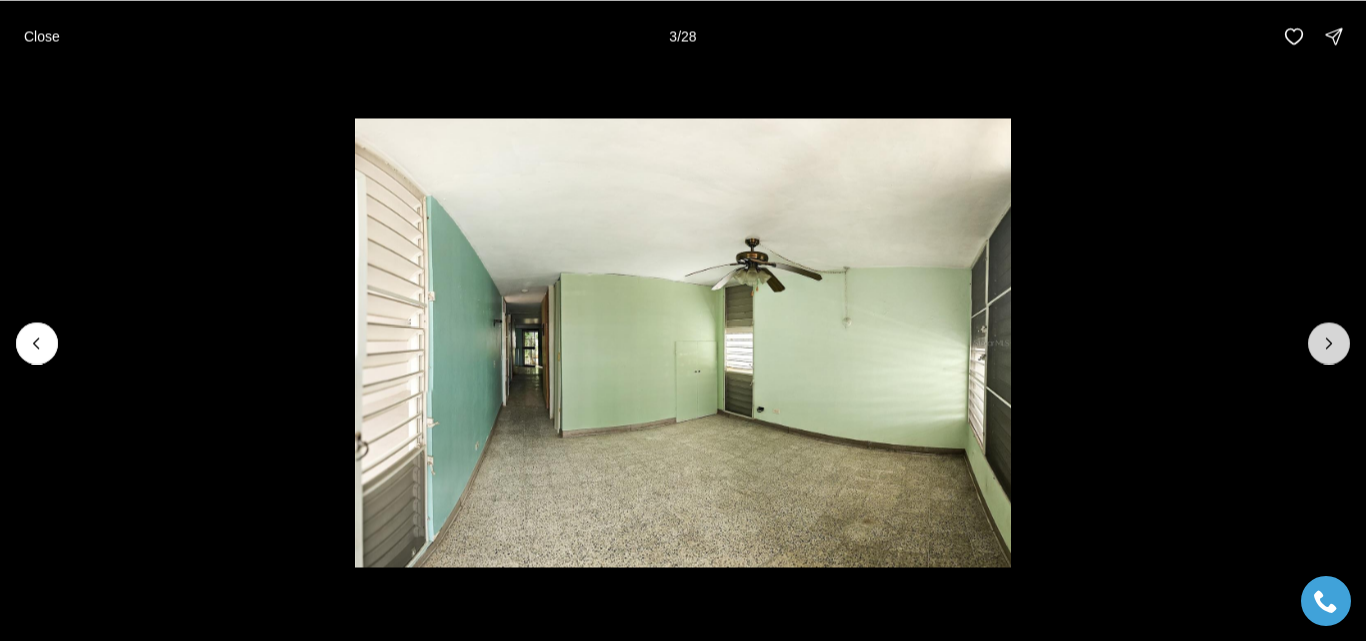 click 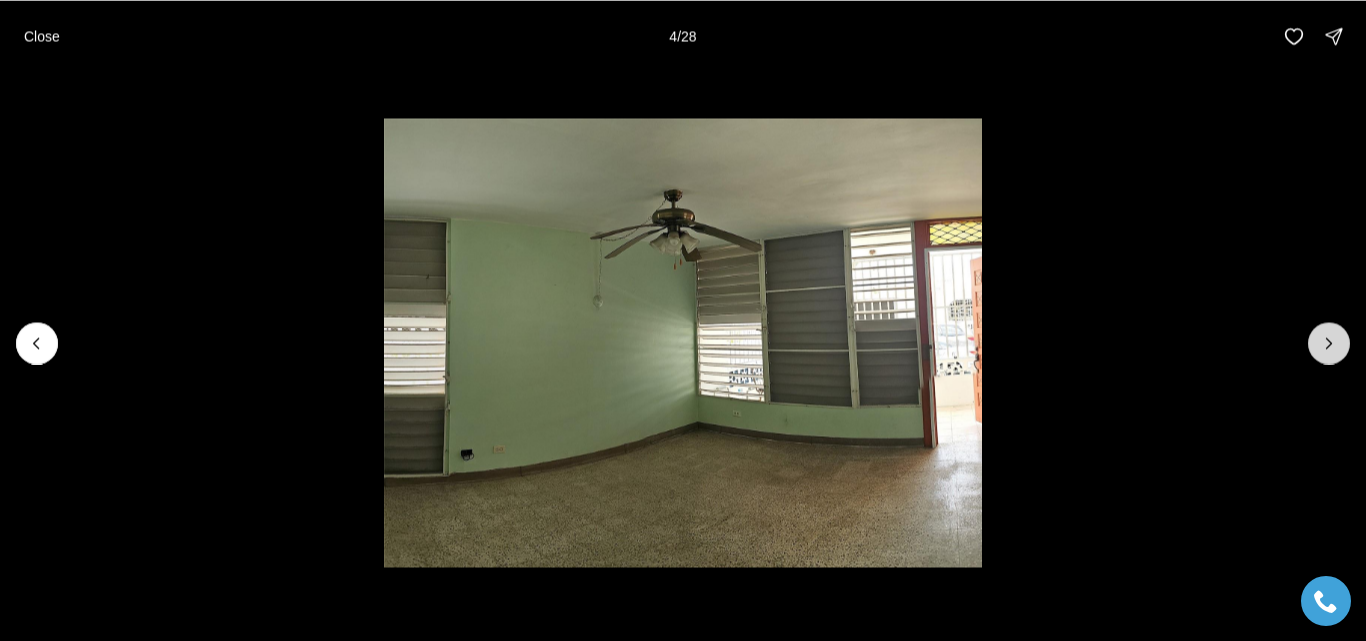 click 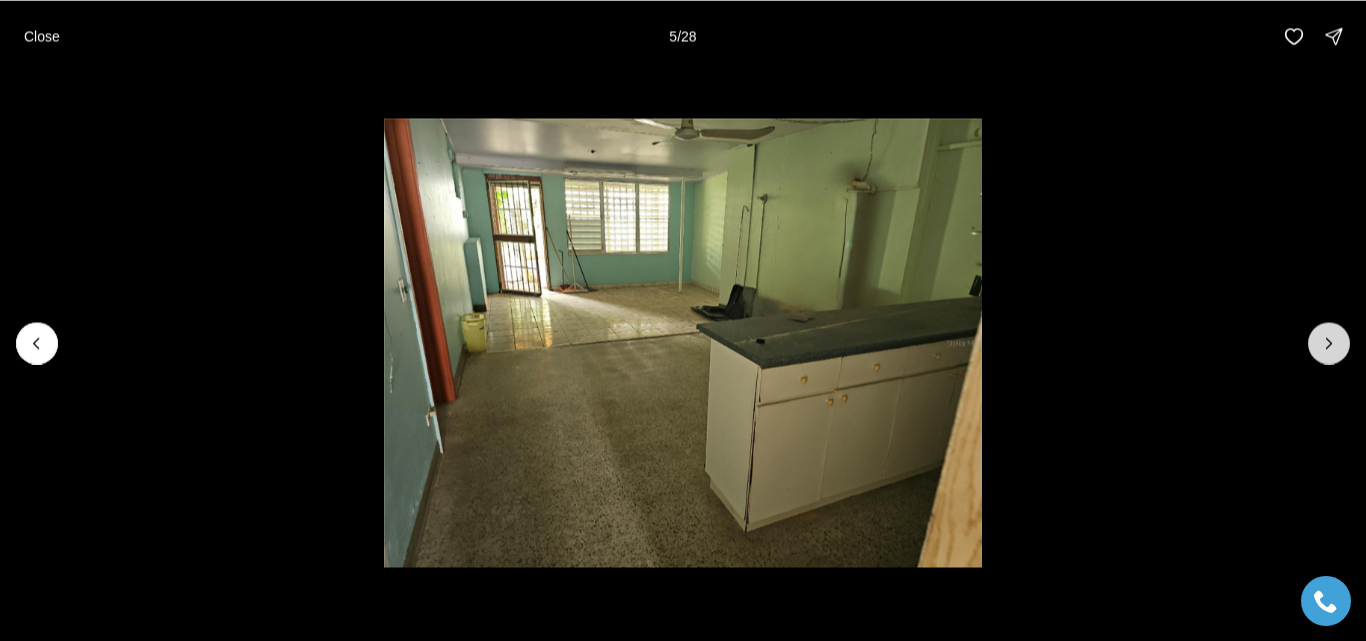 click 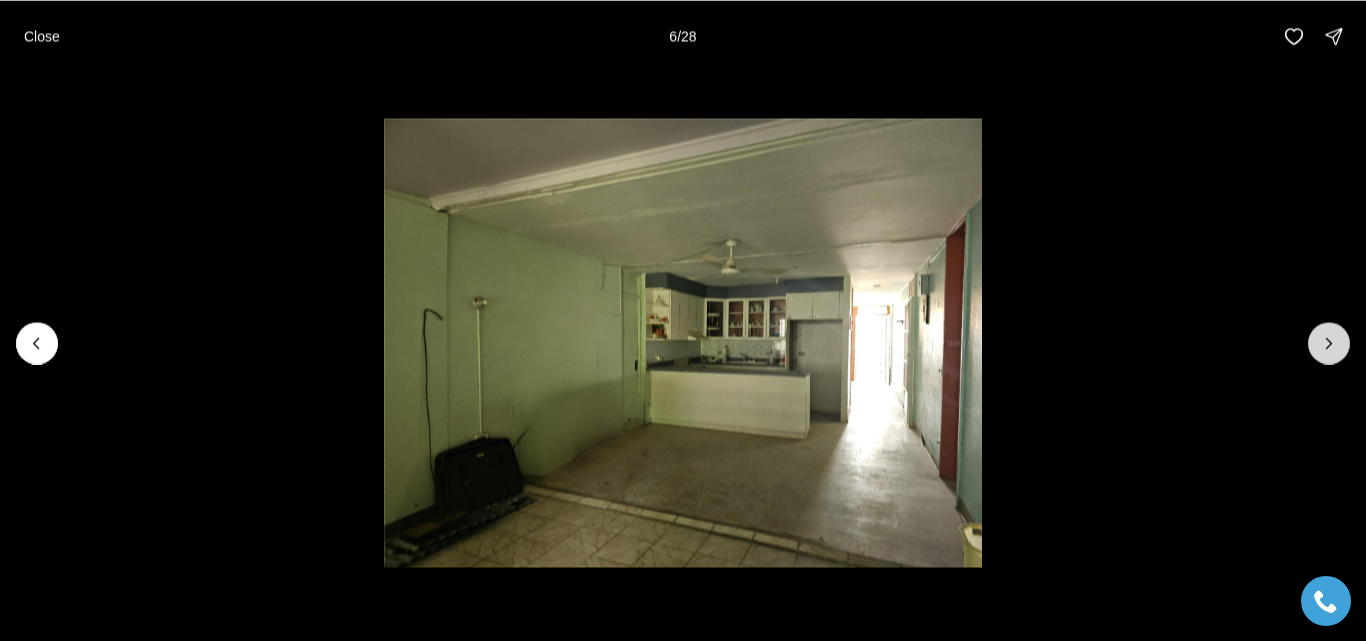 click 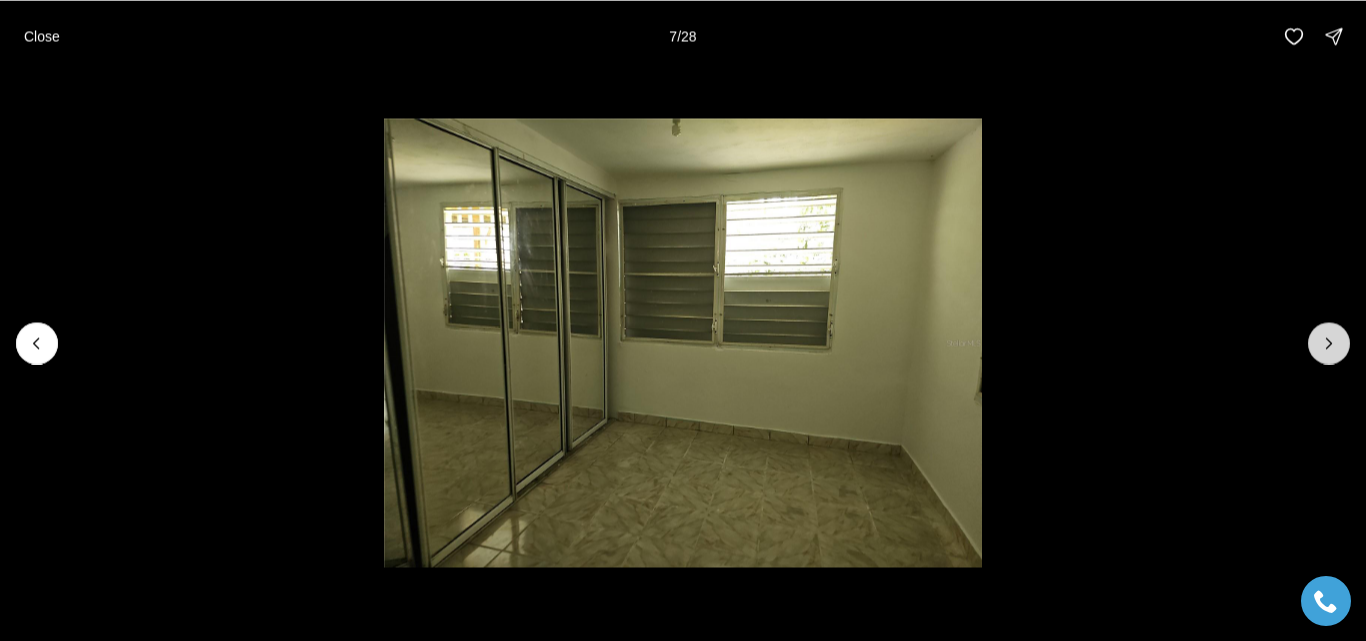 click 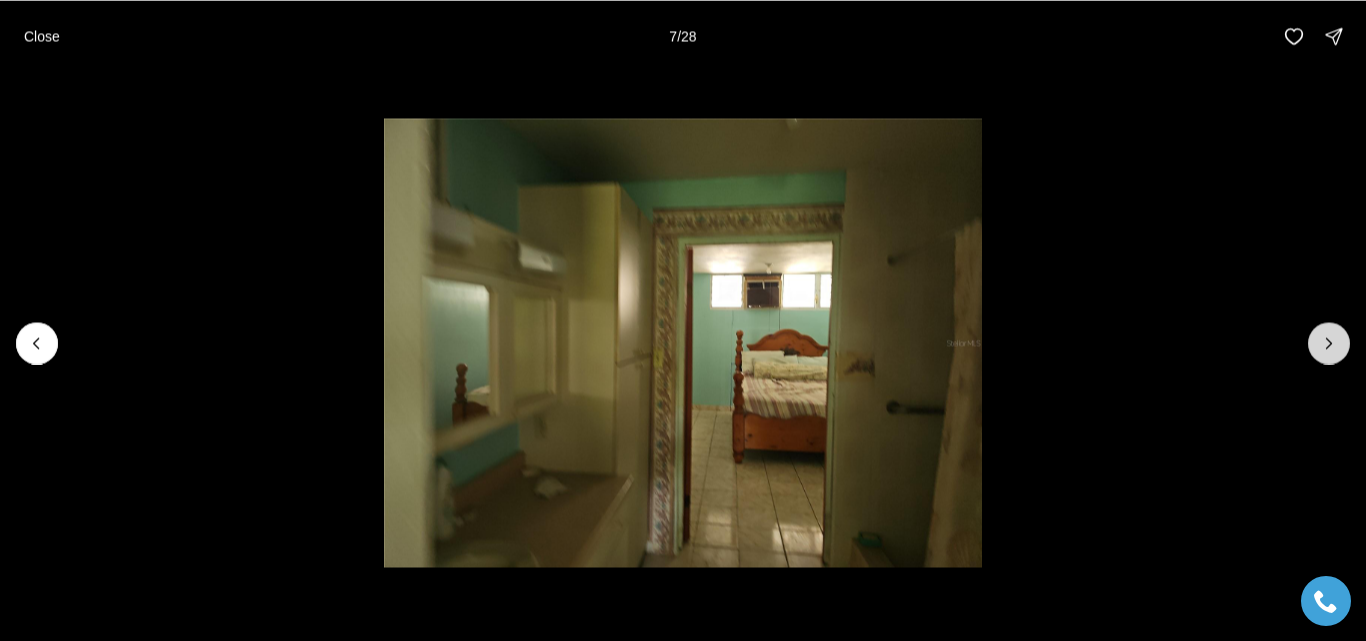 click 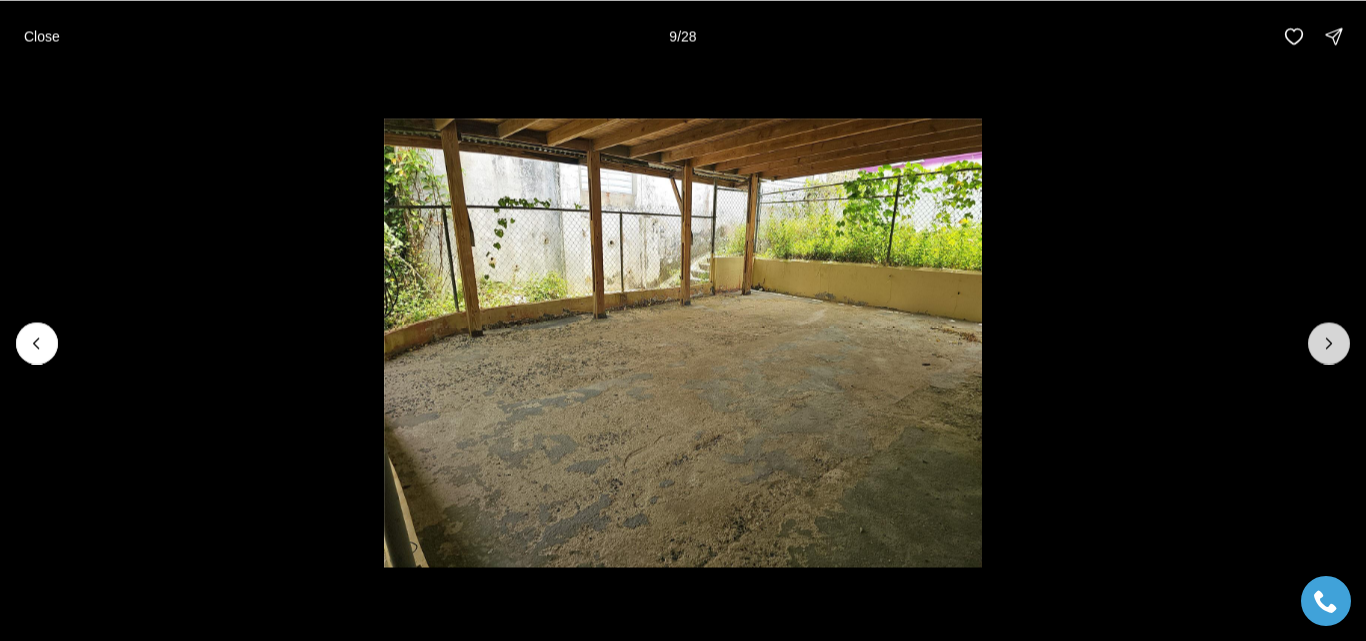 click 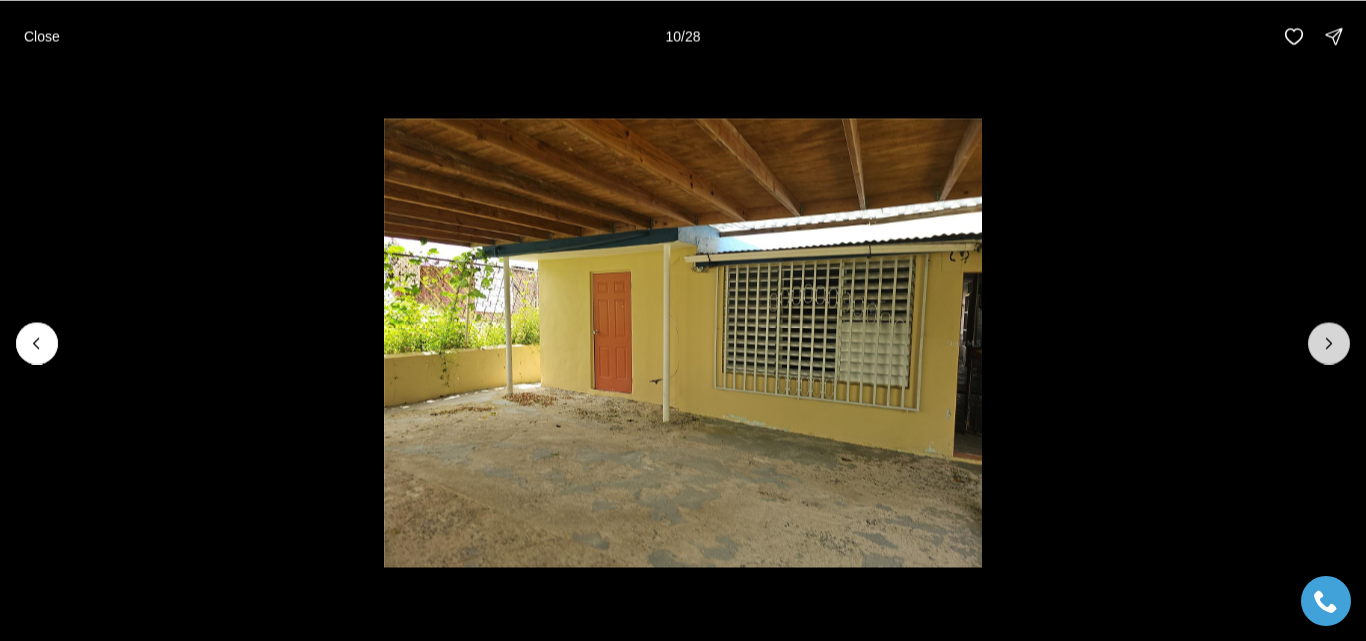 click 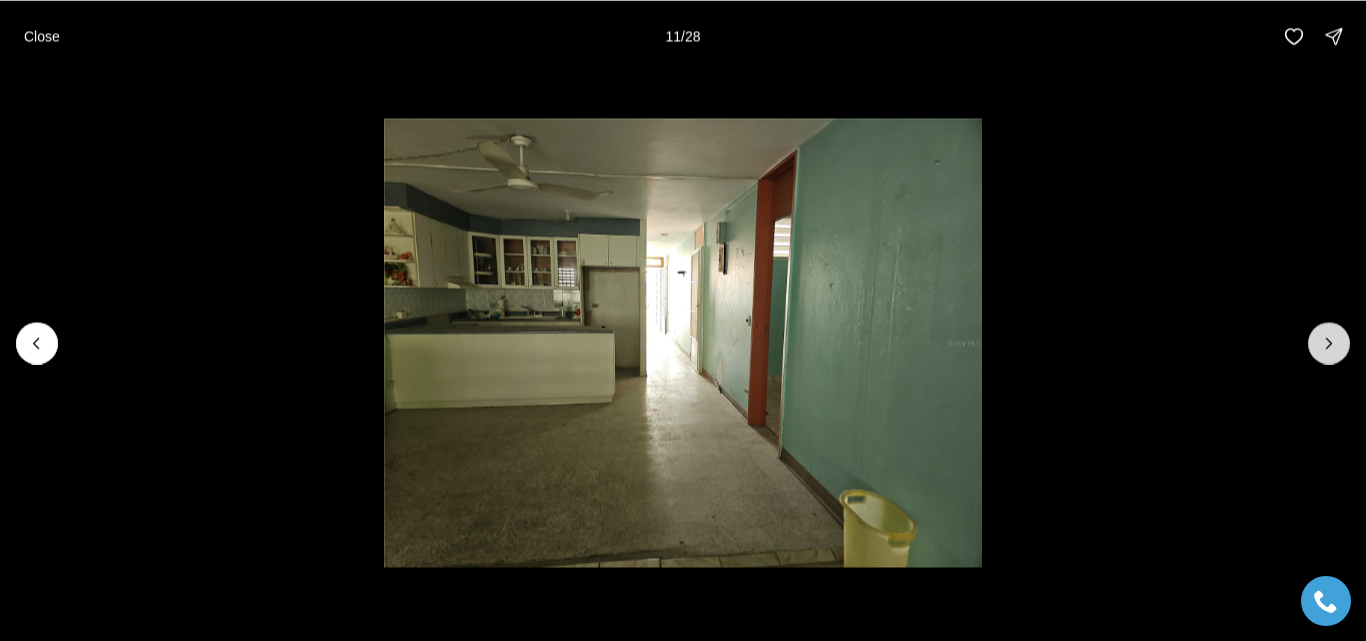 click 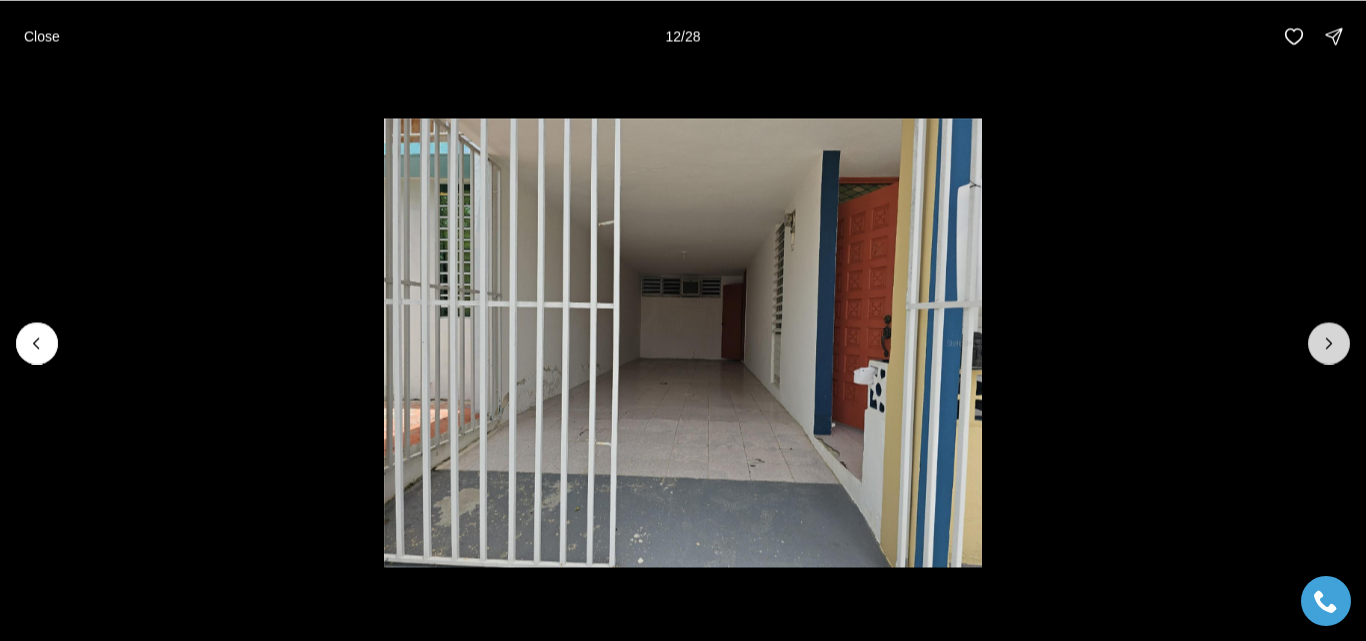 click 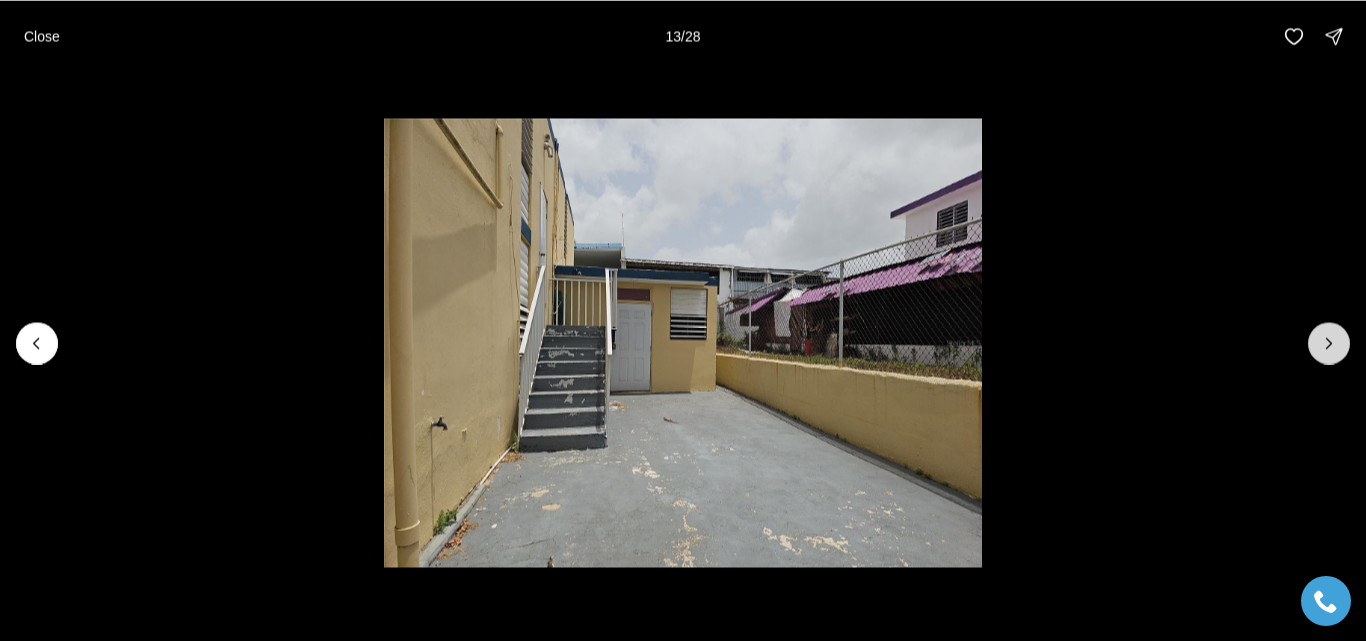 click 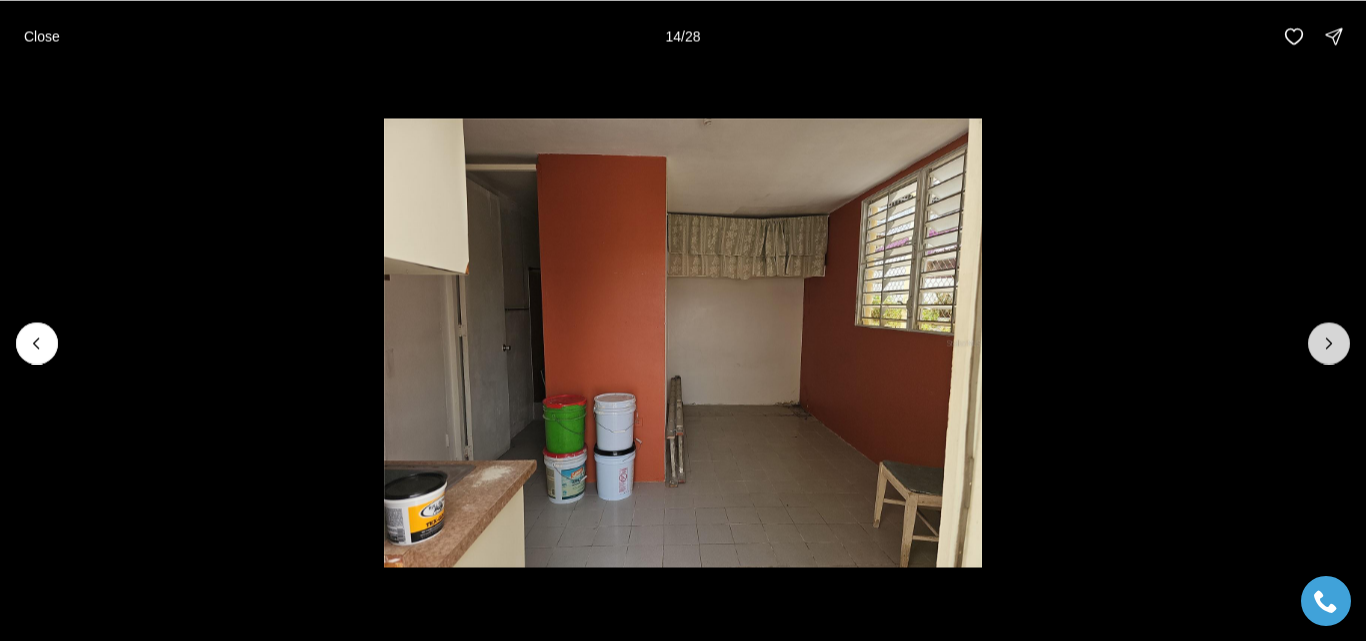 click 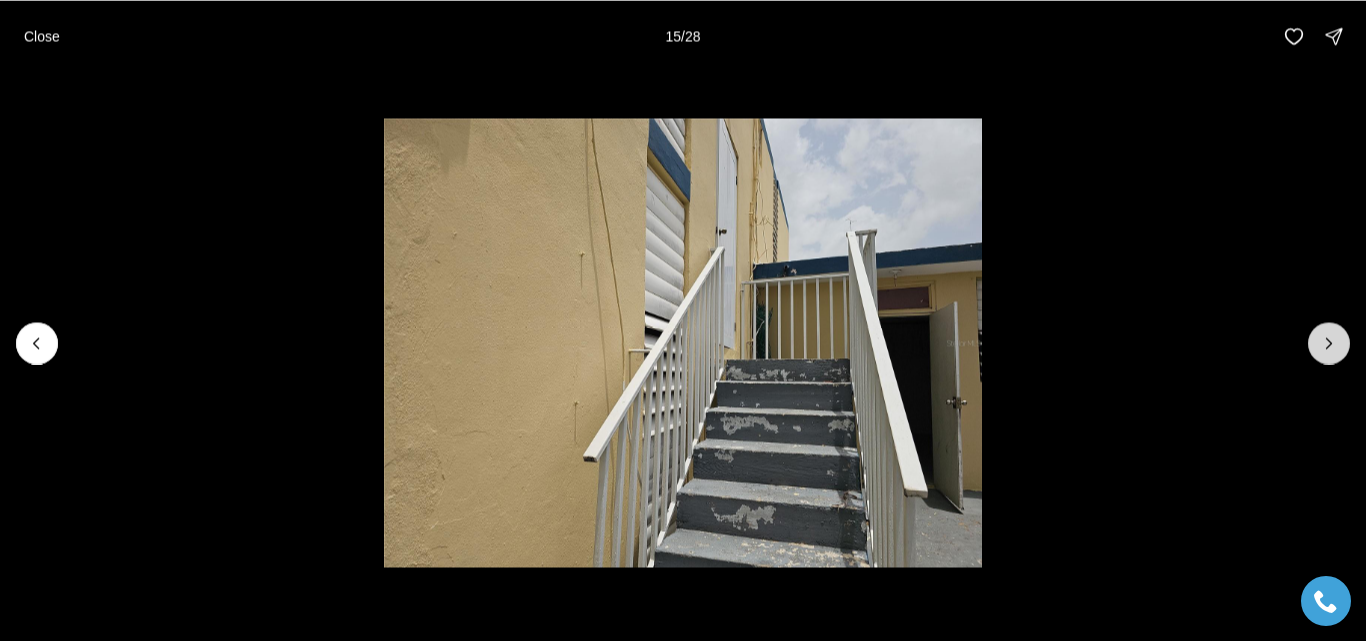 click 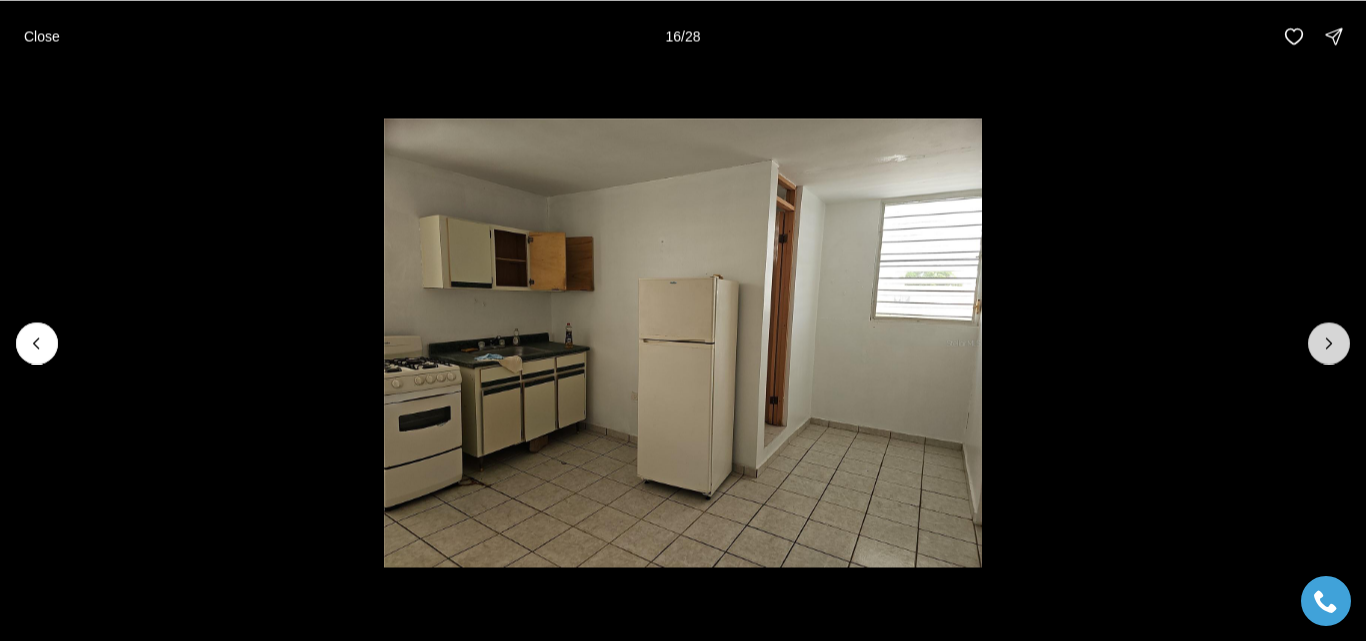 click 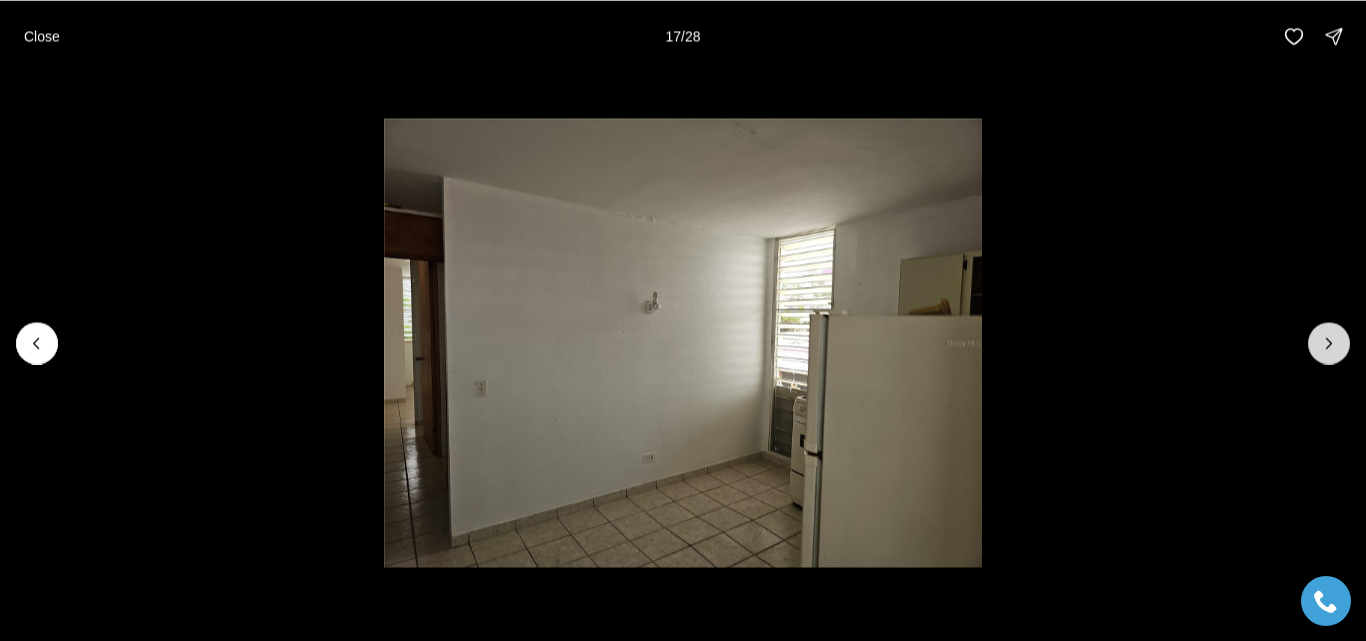 click 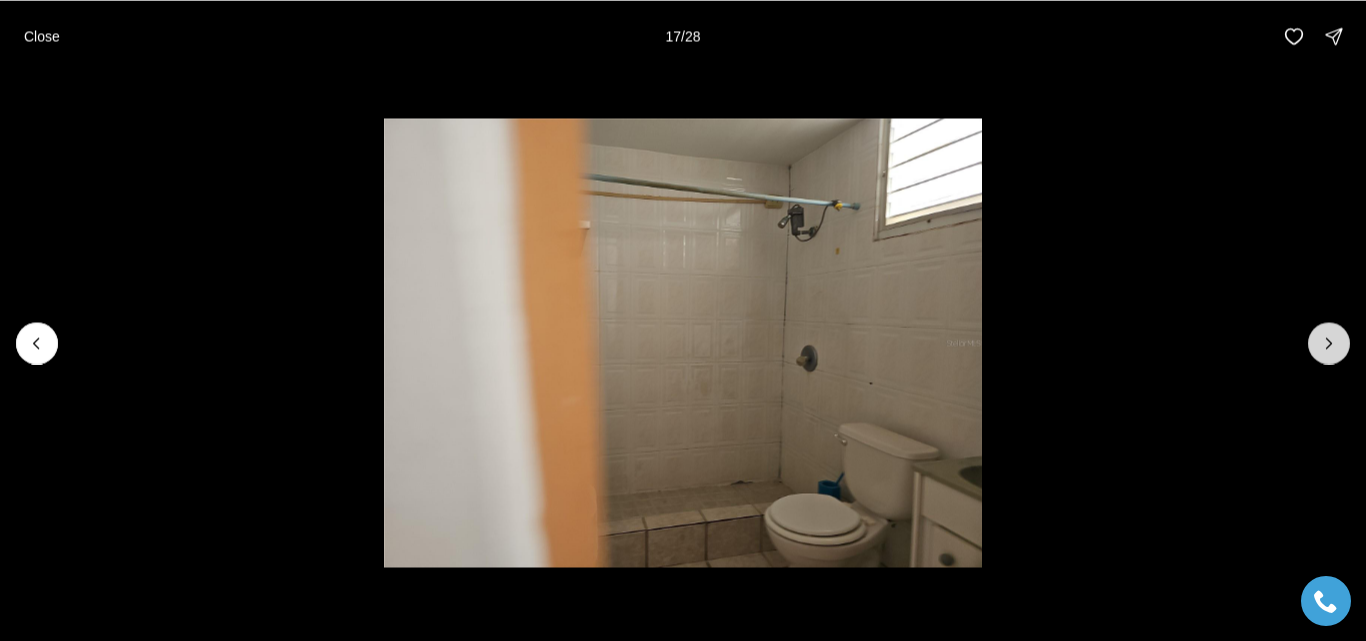click 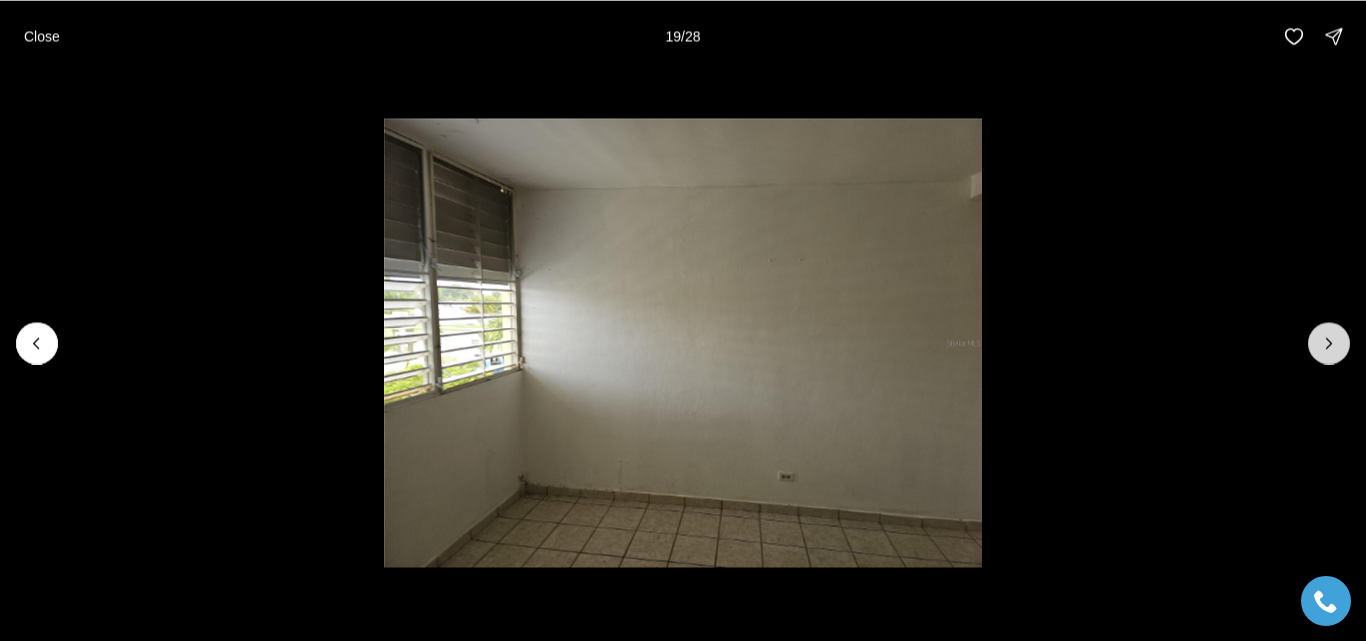 click 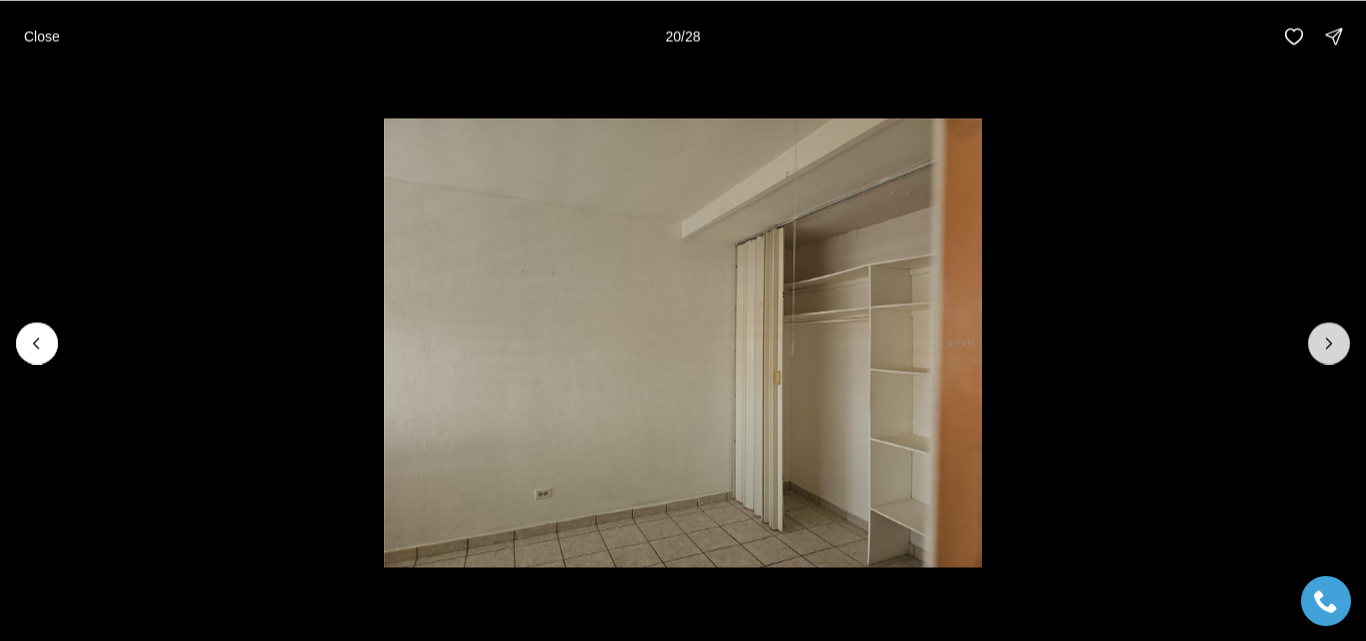 click 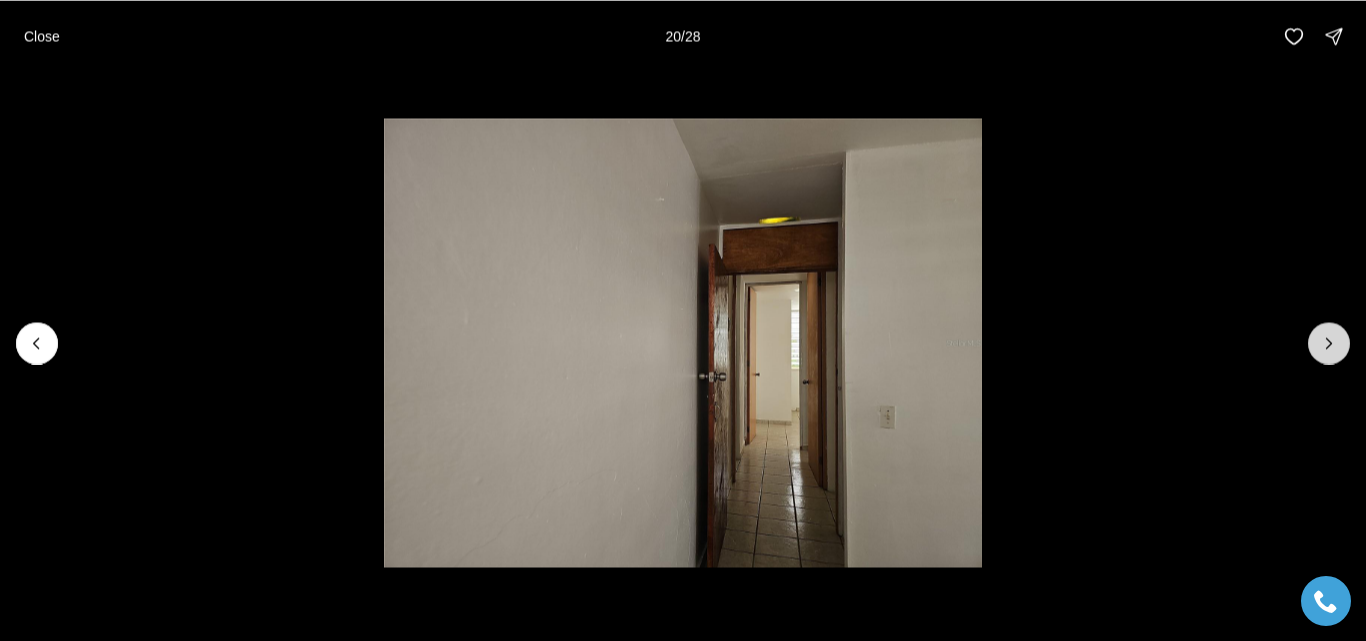 click 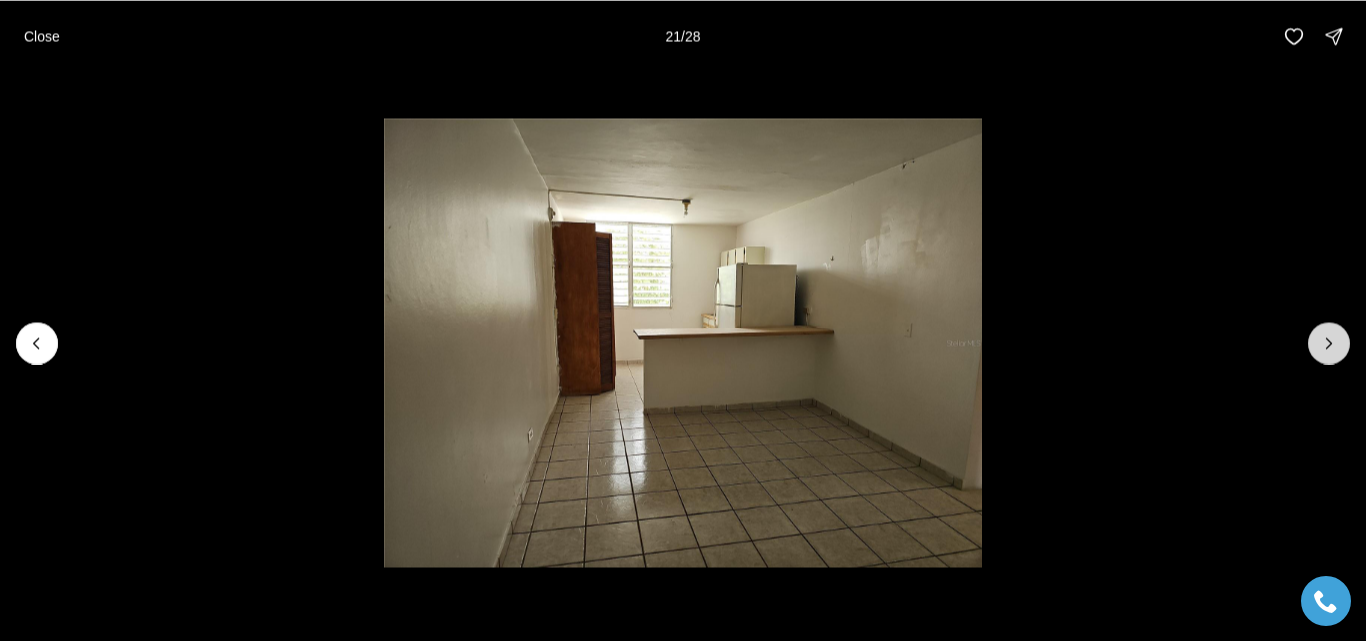click 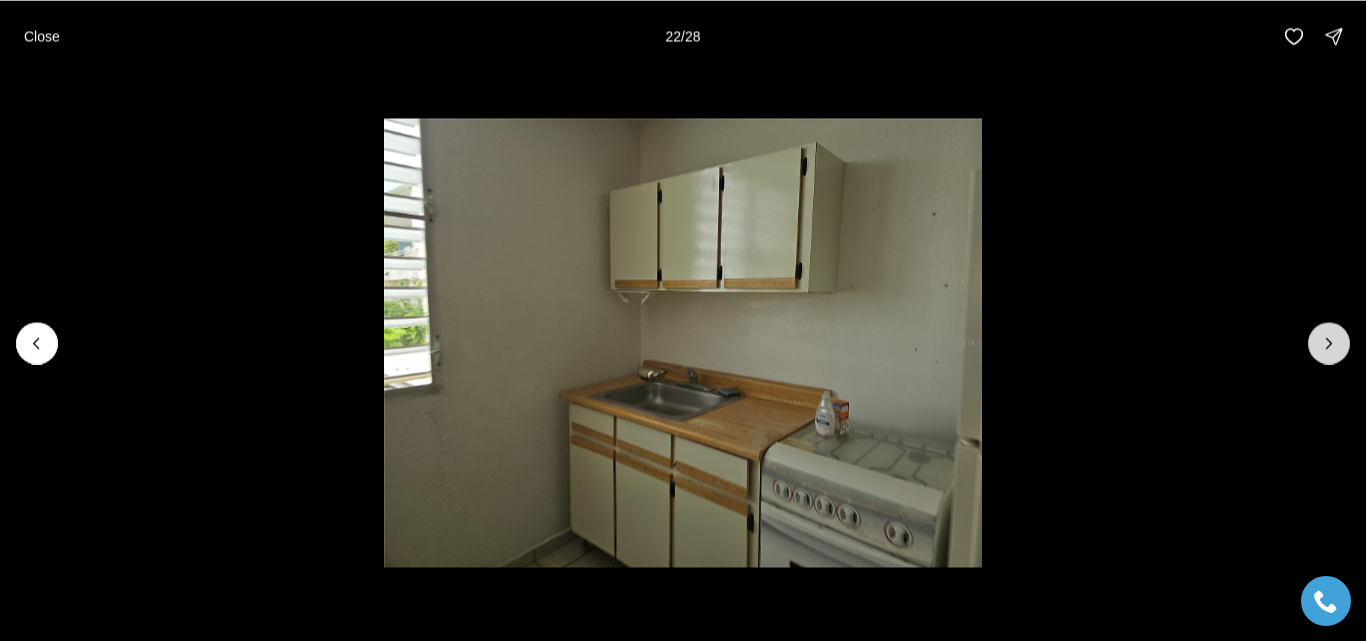 click 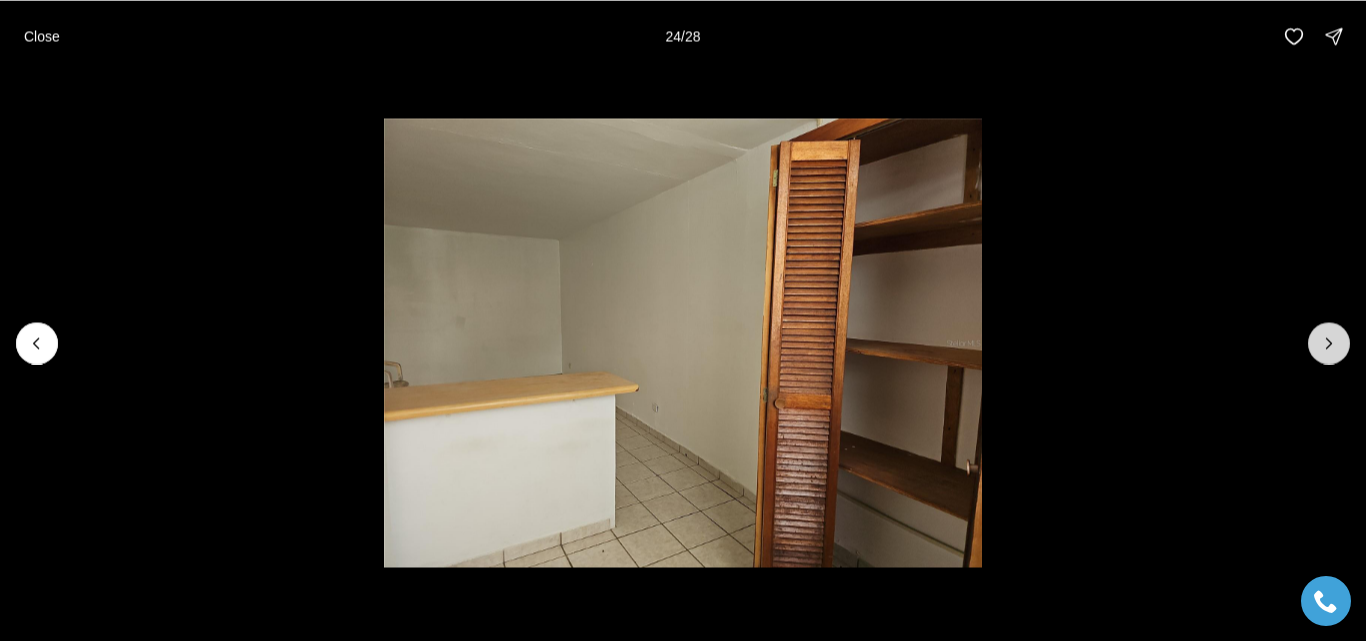 click 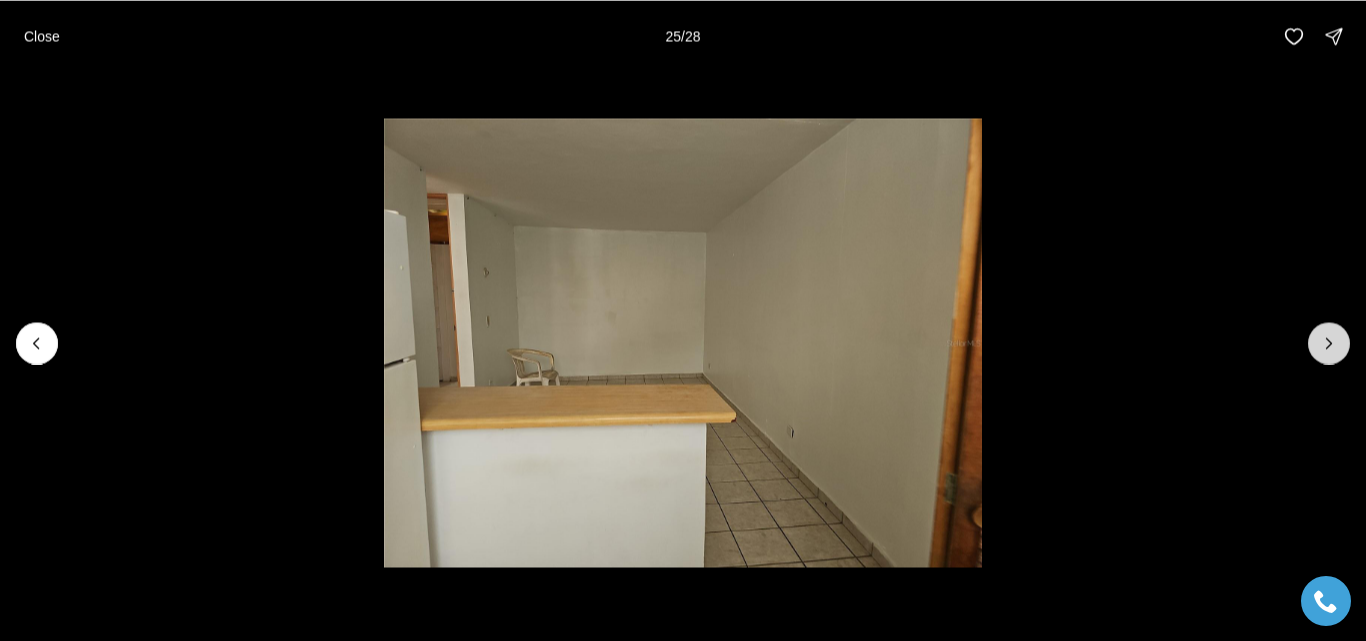 click 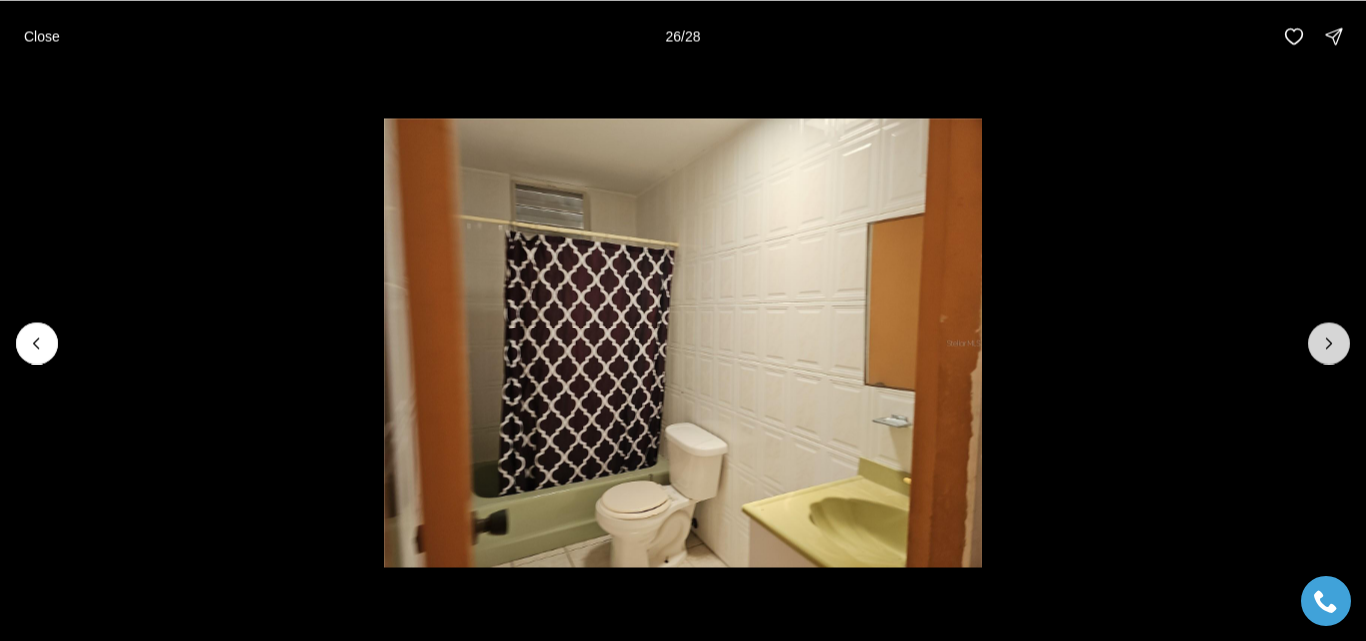 click 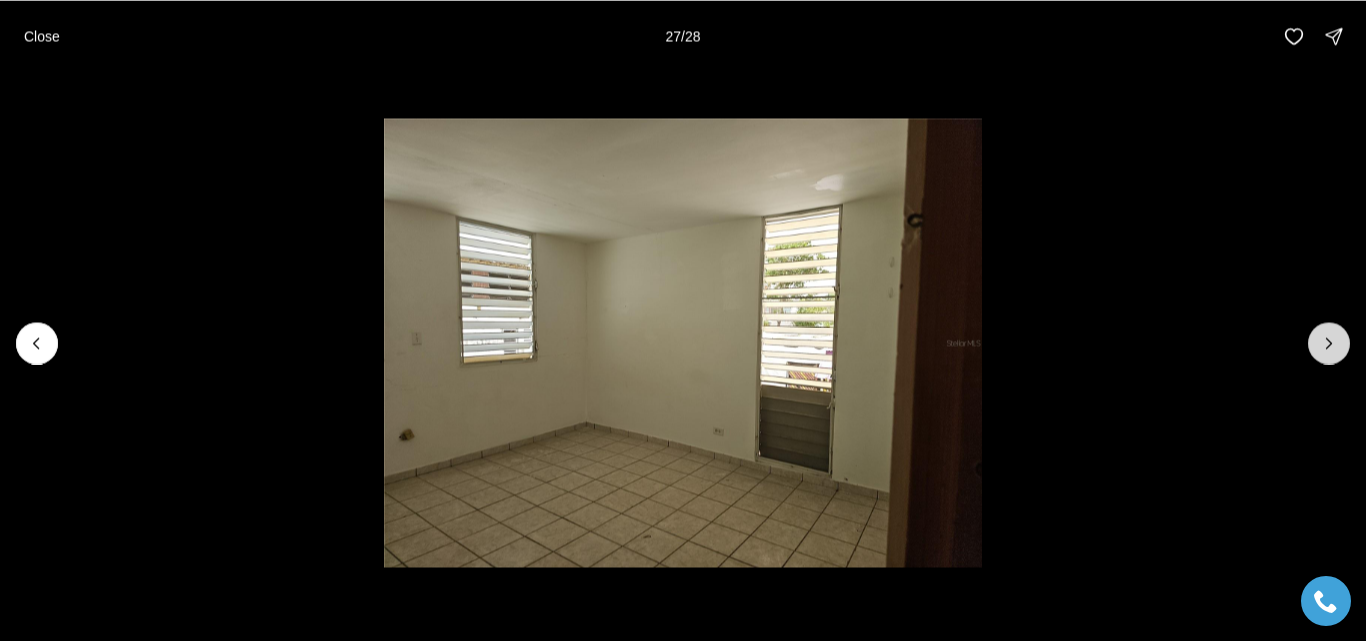 click 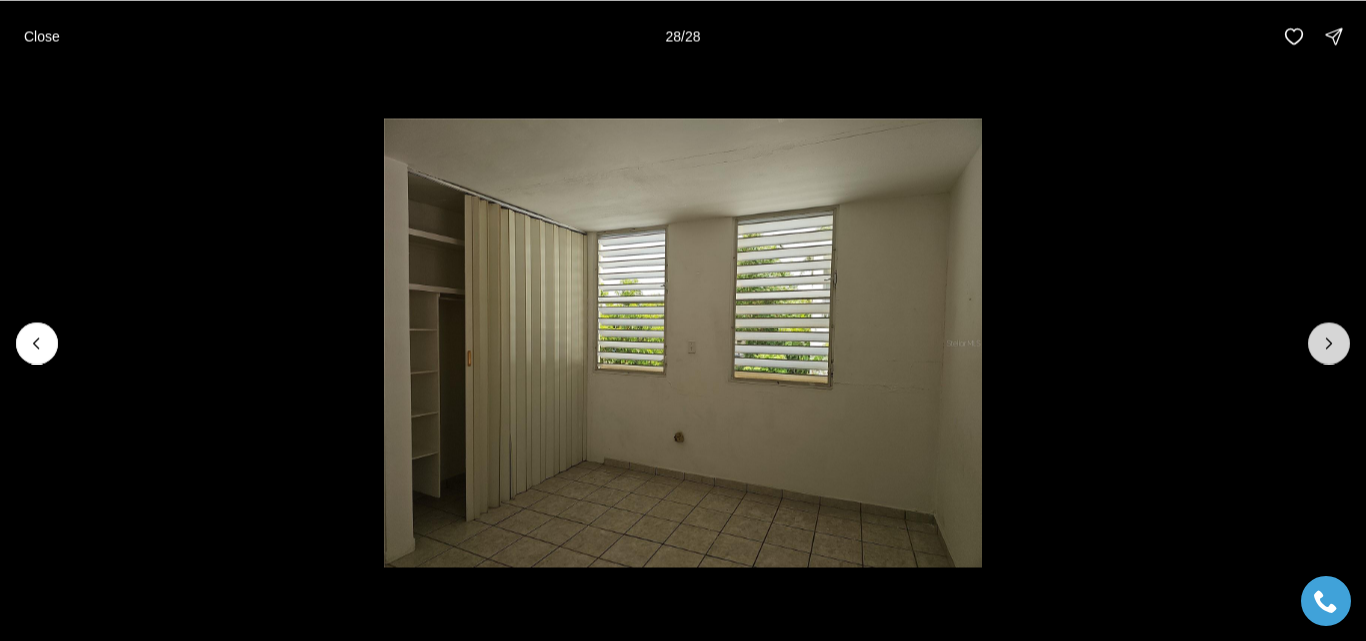 click at bounding box center (1329, 343) 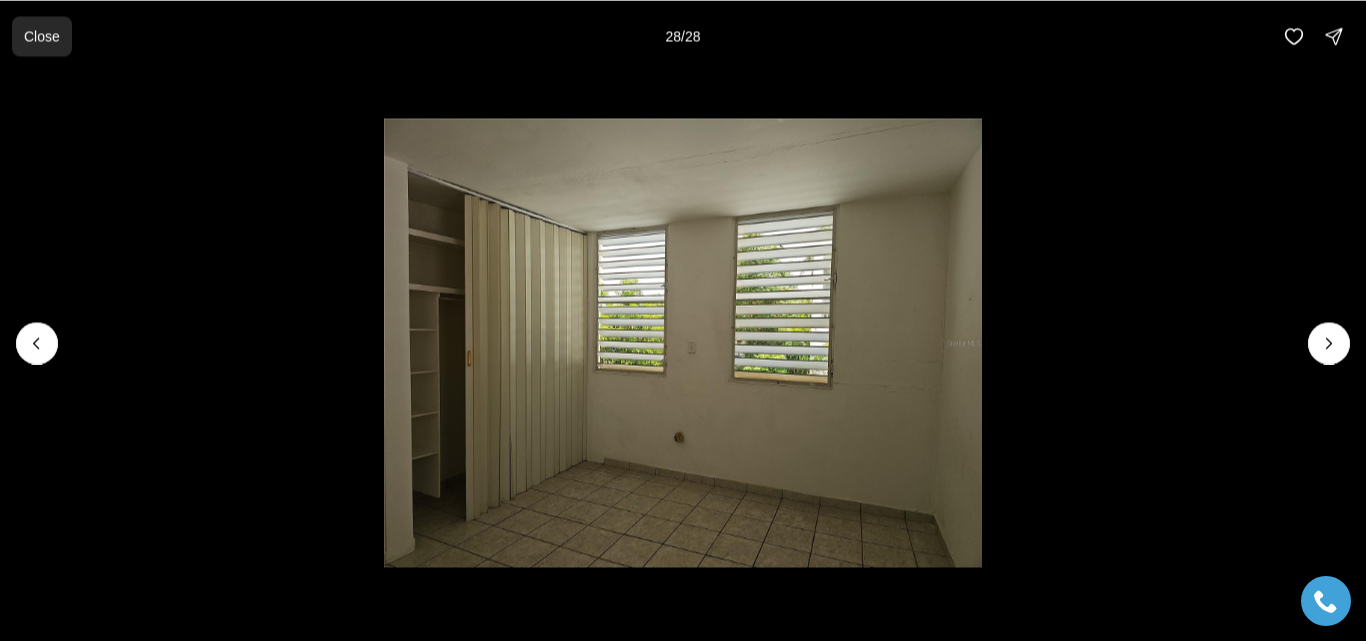 click on "Close" at bounding box center [42, 36] 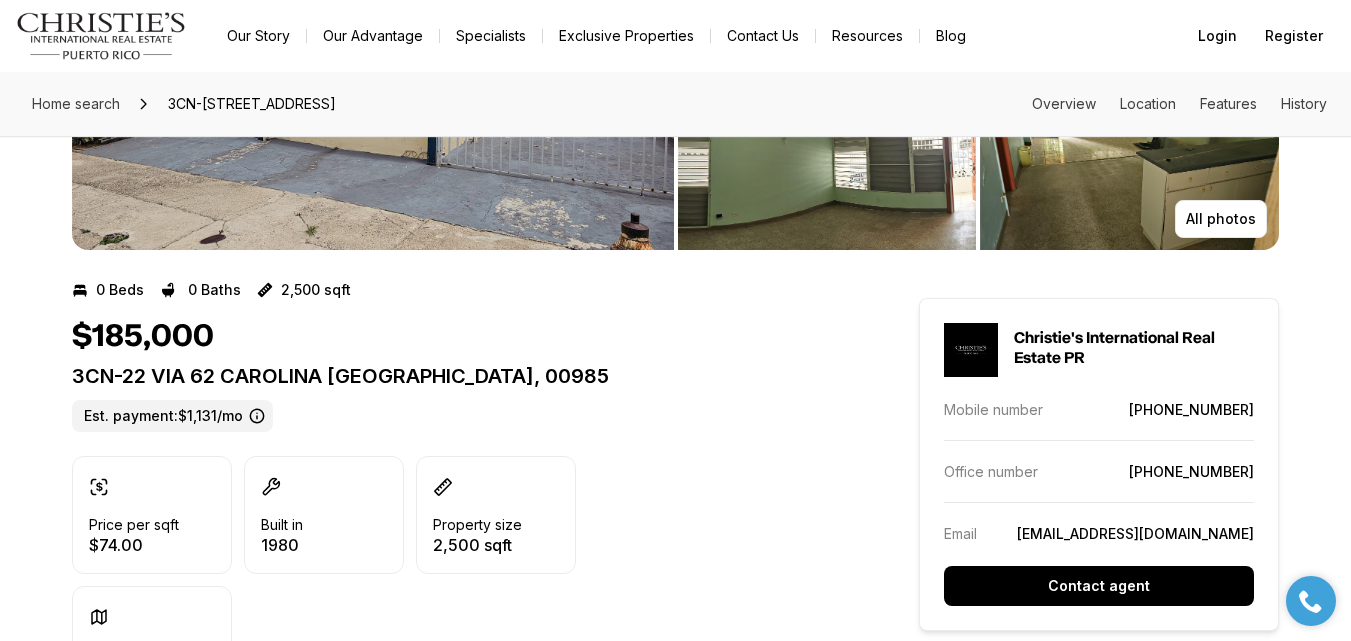 scroll, scrollTop: 300, scrollLeft: 0, axis: vertical 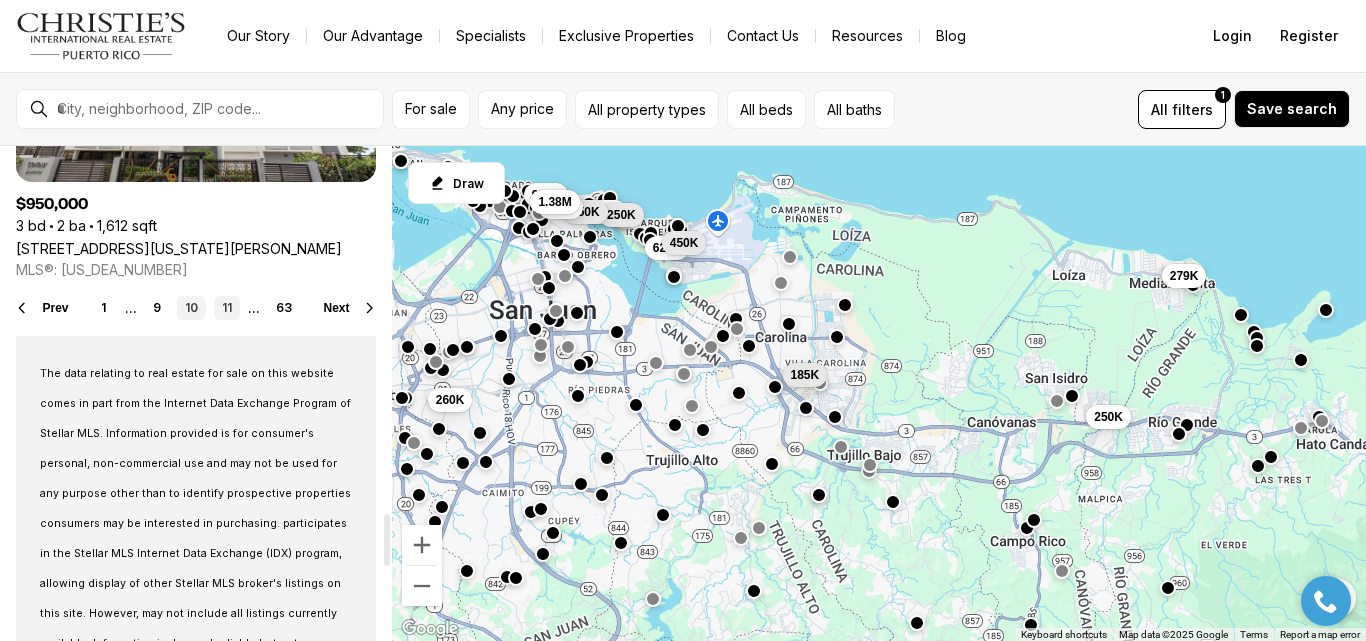 click on "11" at bounding box center (227, 308) 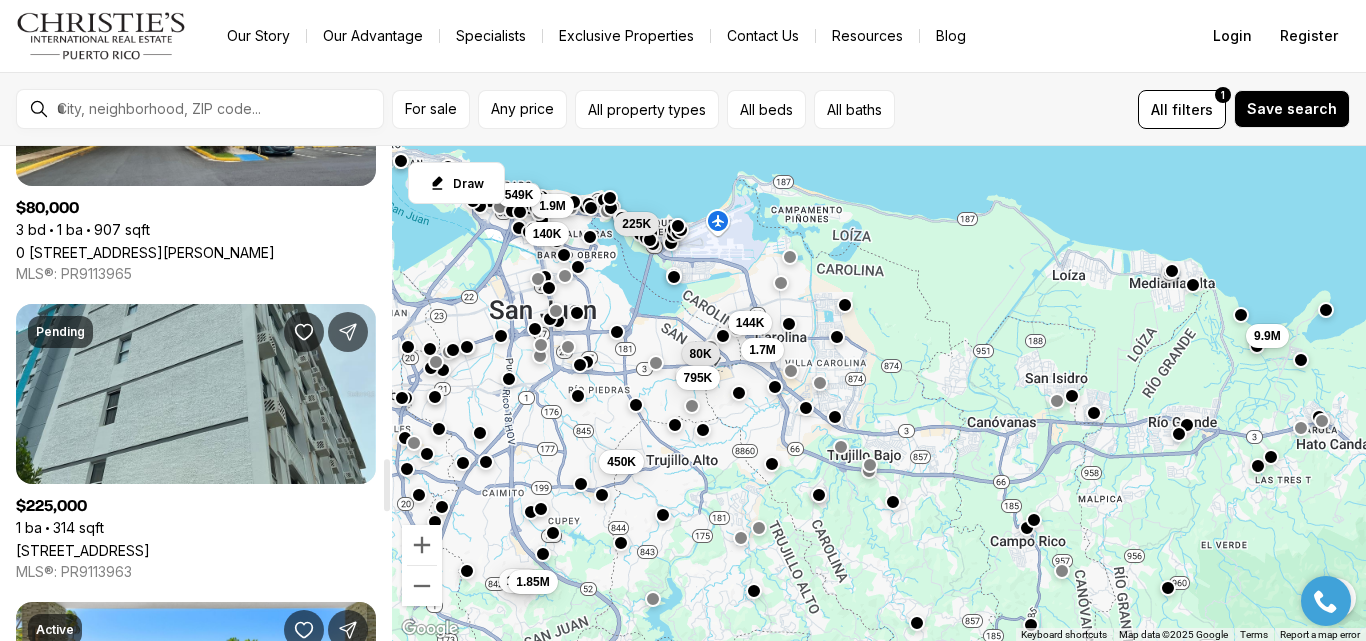 scroll, scrollTop: 3500, scrollLeft: 0, axis: vertical 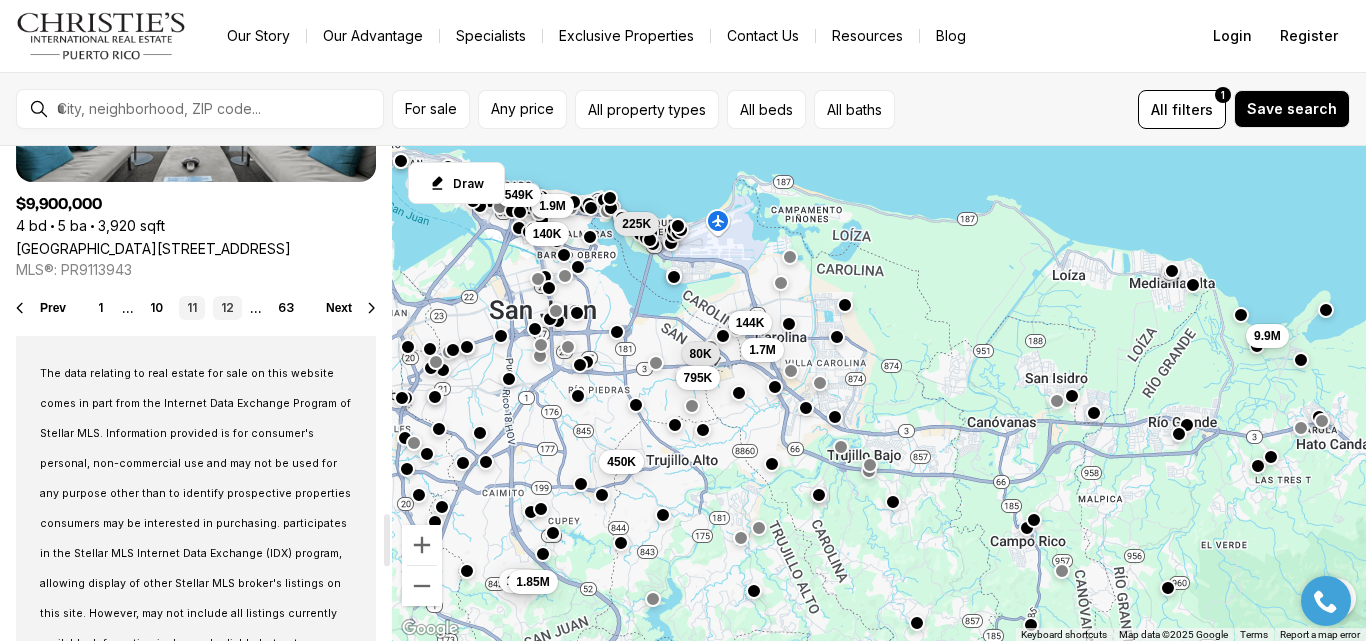 click on "12" at bounding box center [227, 308] 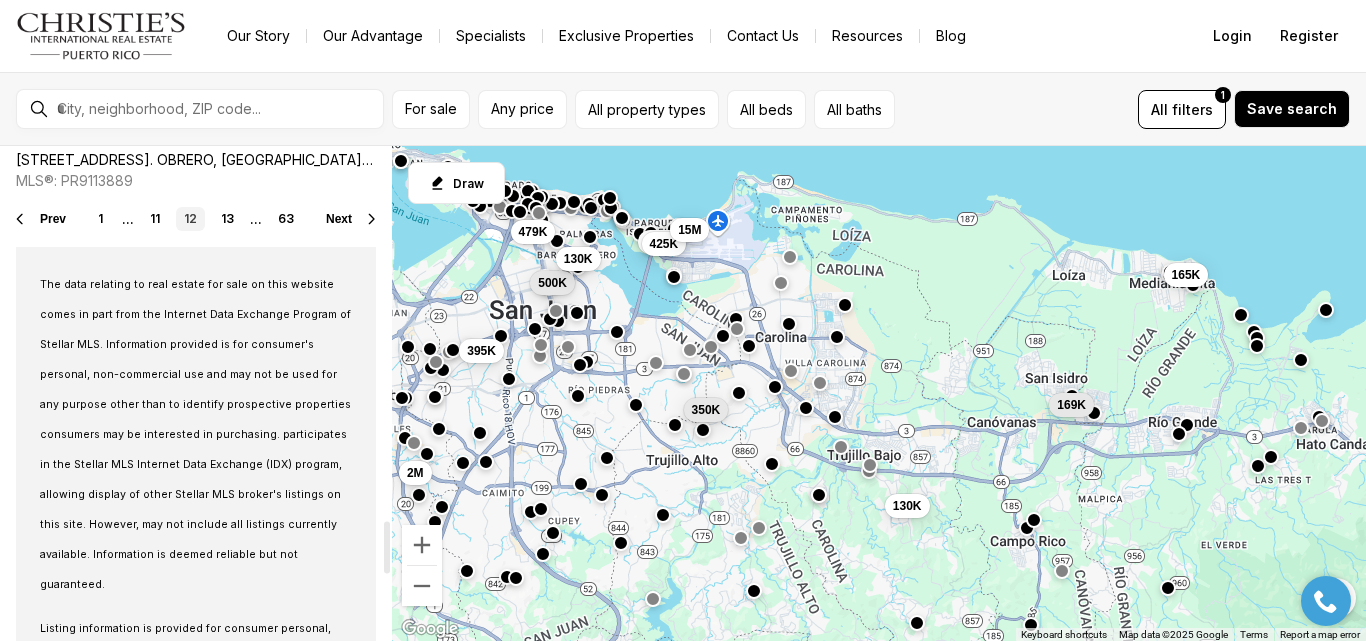 scroll, scrollTop: 3600, scrollLeft: 0, axis: vertical 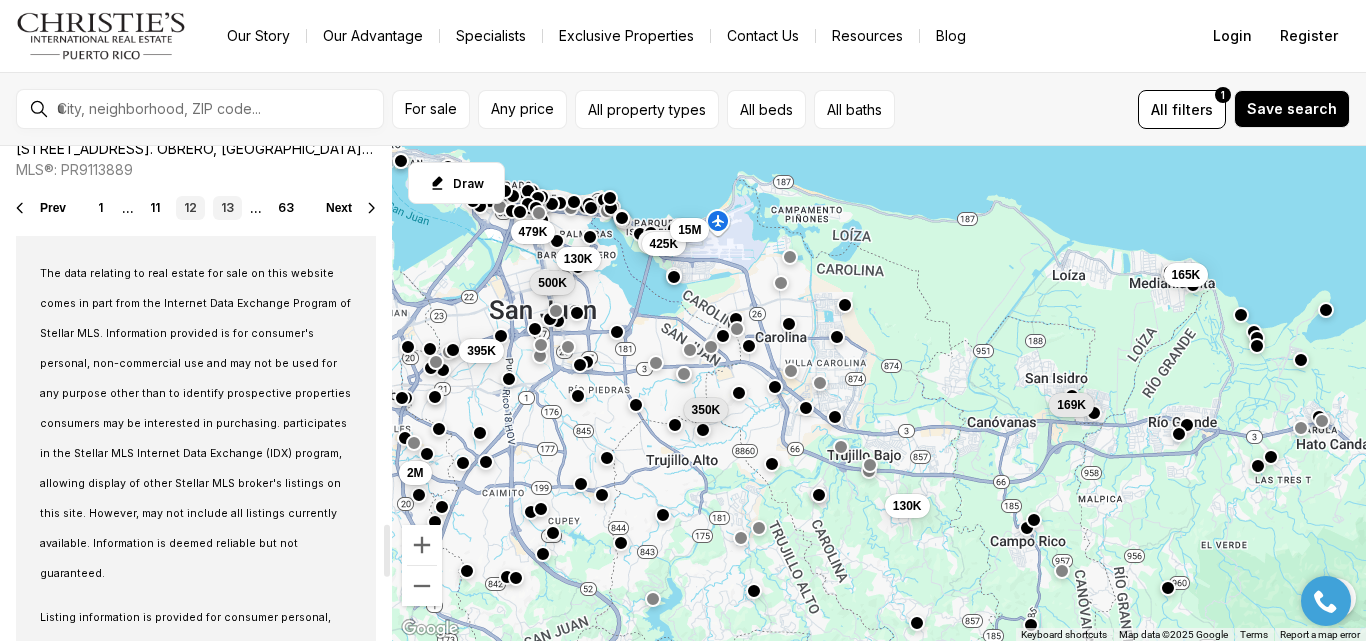 click on "13" at bounding box center [227, 208] 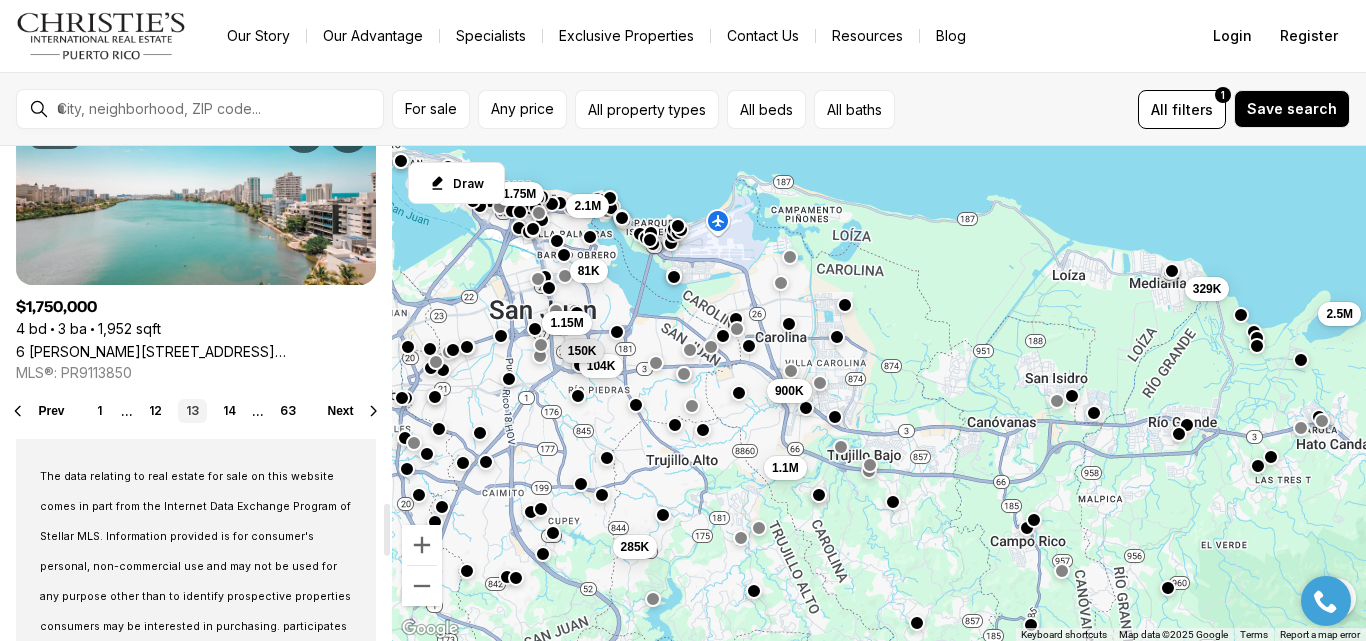 scroll, scrollTop: 3400, scrollLeft: 0, axis: vertical 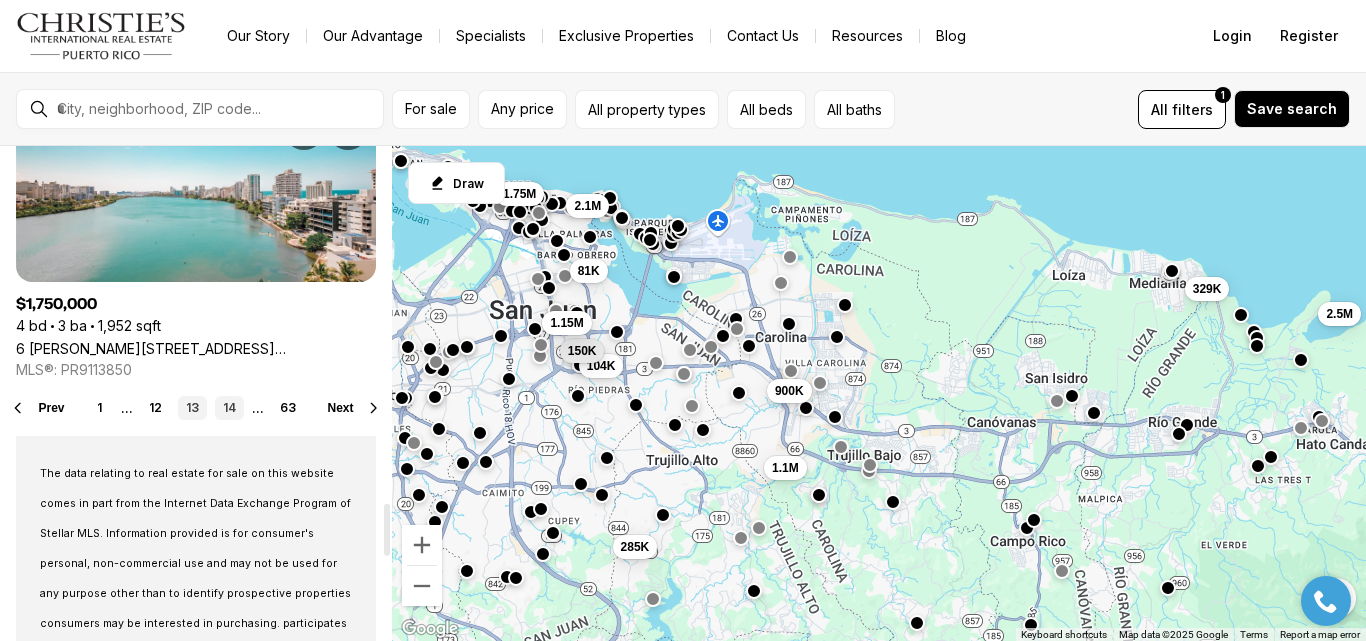 click on "14" at bounding box center (229, 408) 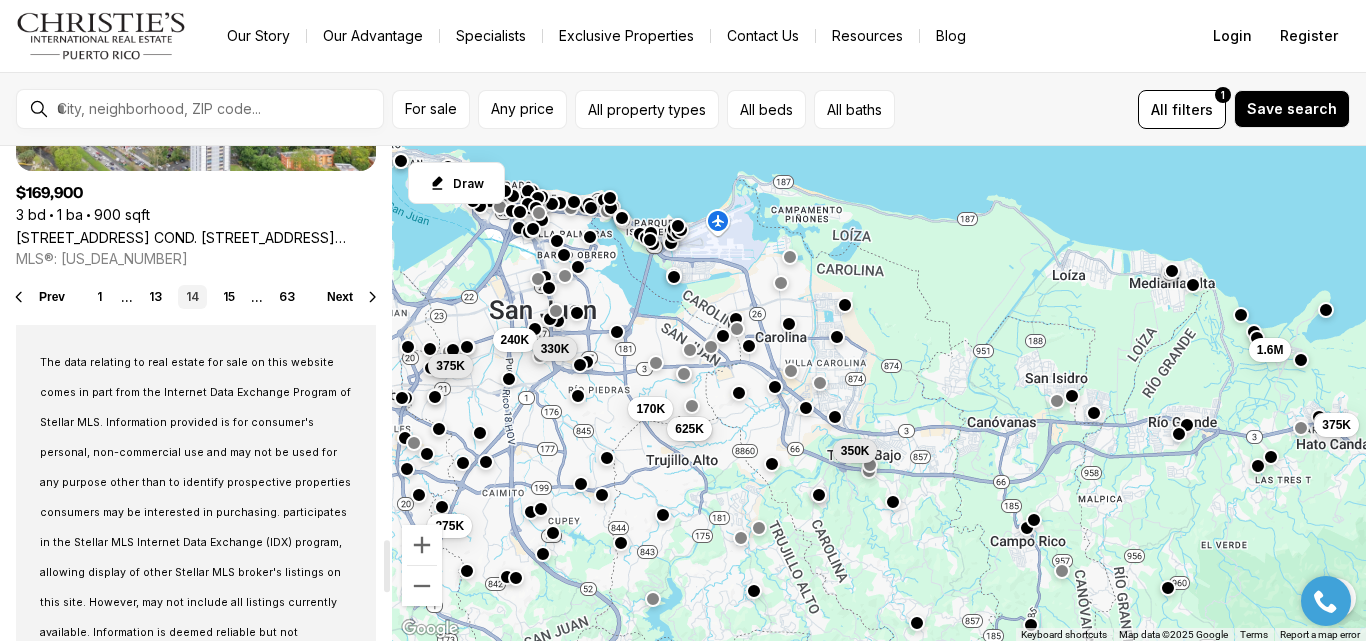 scroll, scrollTop: 3500, scrollLeft: 0, axis: vertical 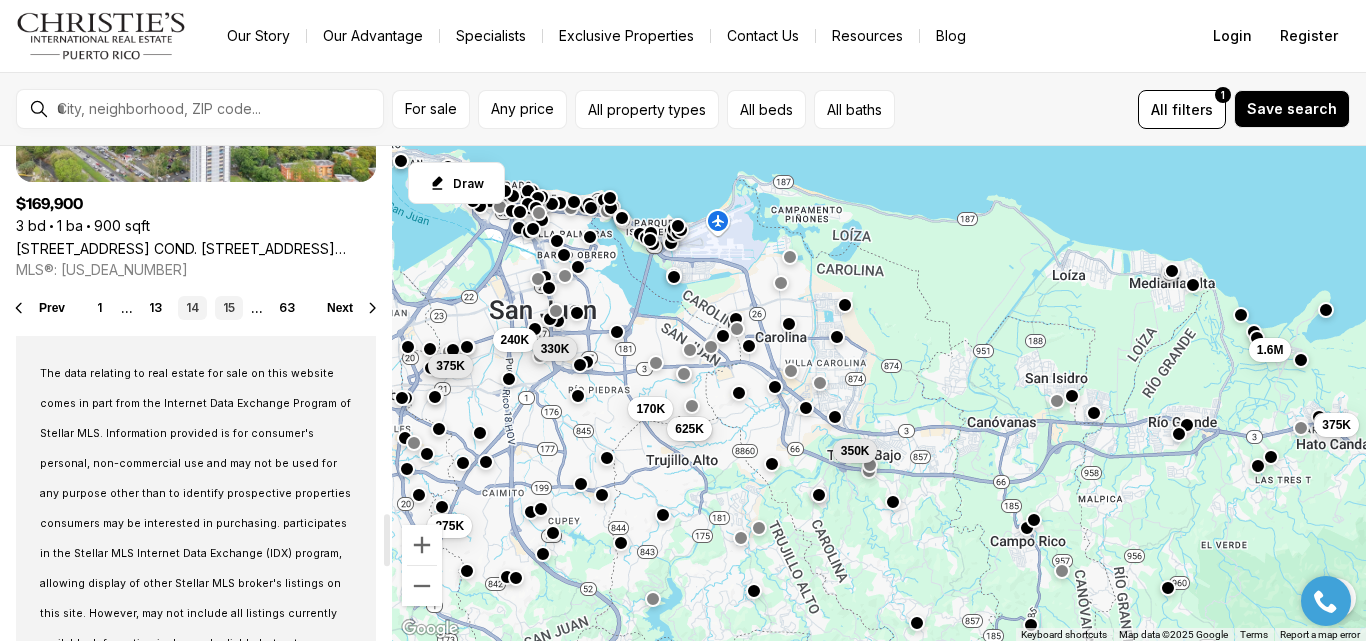 click on "15" at bounding box center (229, 308) 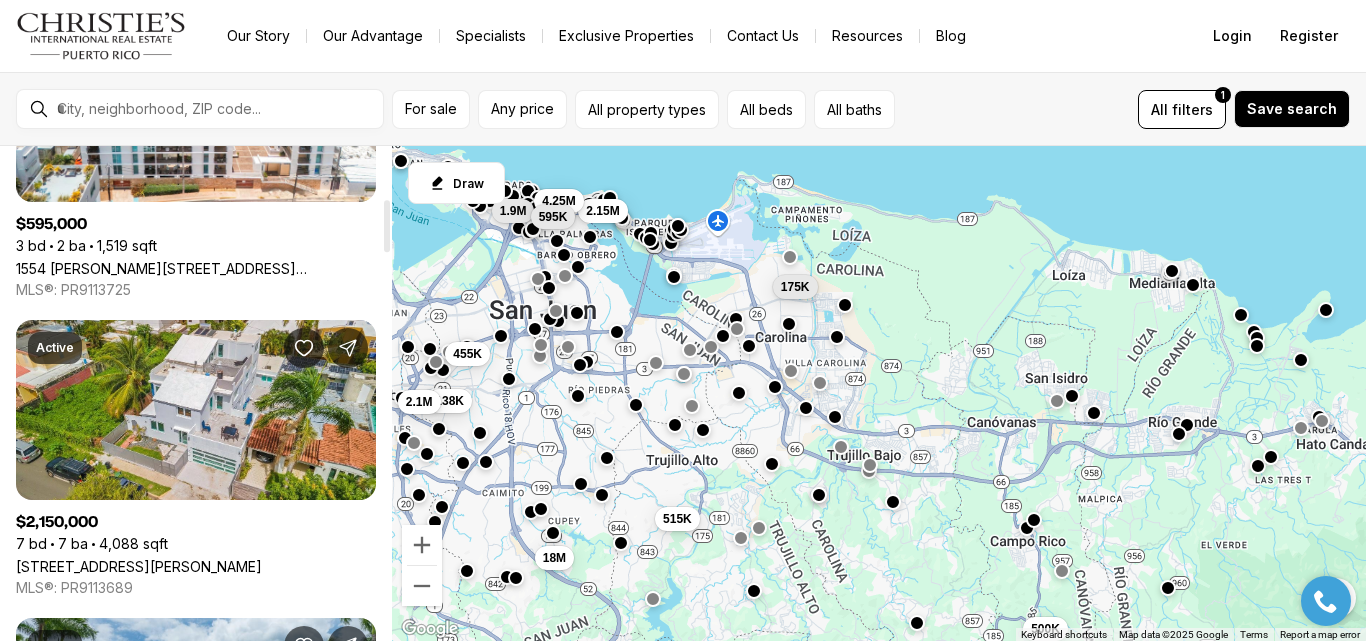 scroll, scrollTop: 400, scrollLeft: 0, axis: vertical 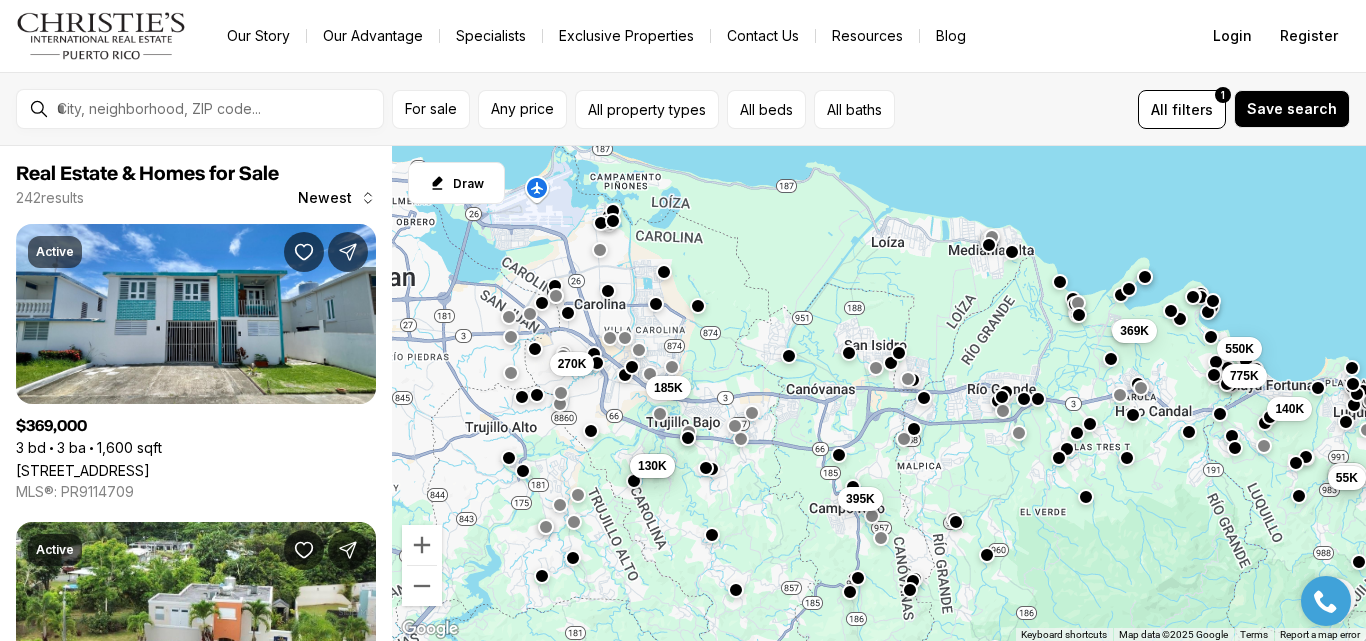 drag, startPoint x: 613, startPoint y: 409, endPoint x: 714, endPoint y: 447, distance: 107.912 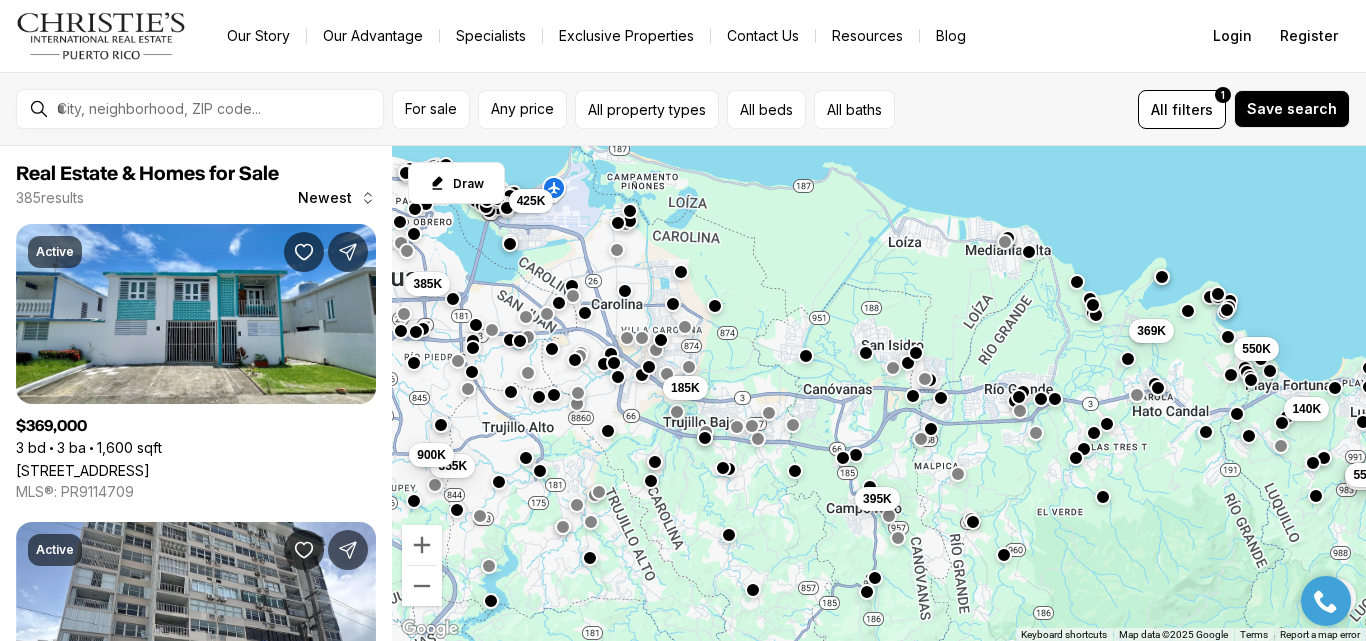 click at bounding box center [677, 412] 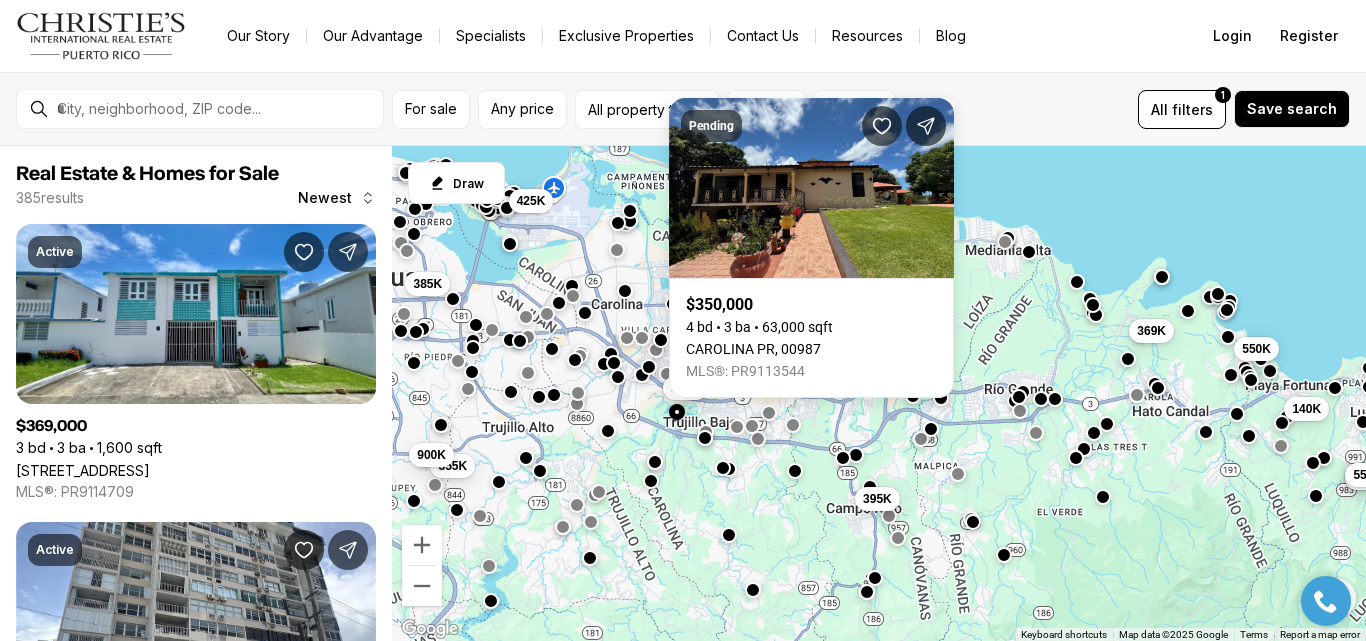 click at bounding box center [677, 412] 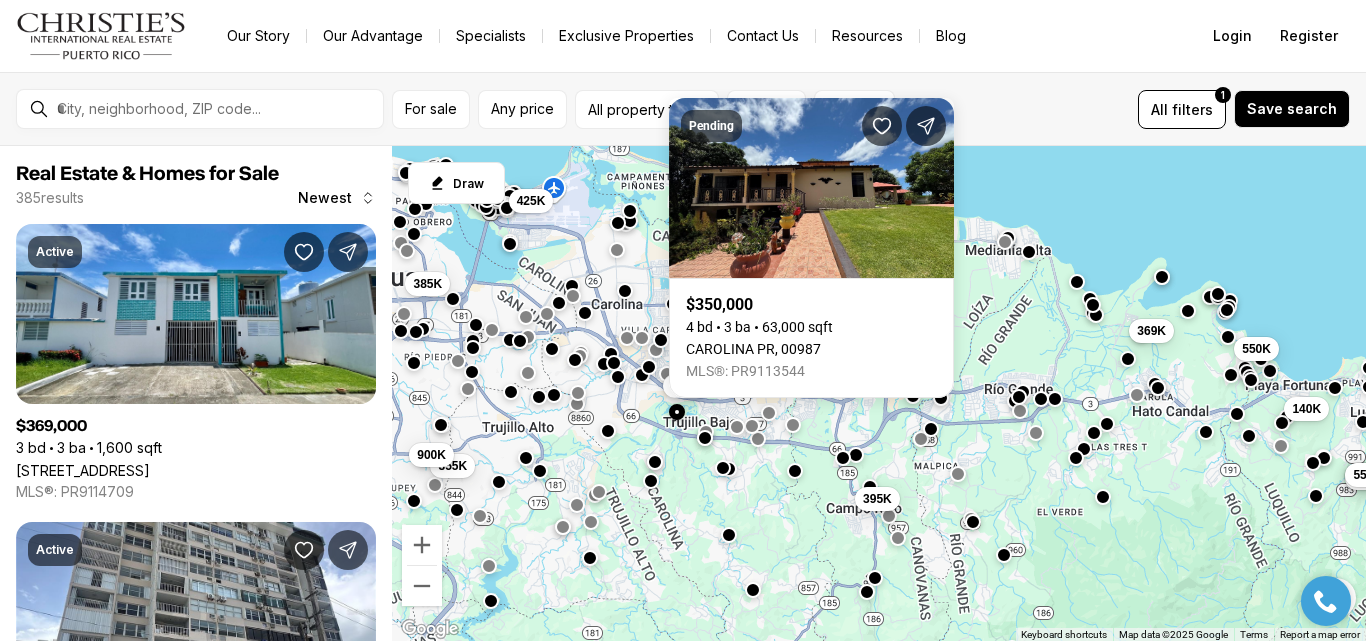 click on "185K" at bounding box center [685, 386] 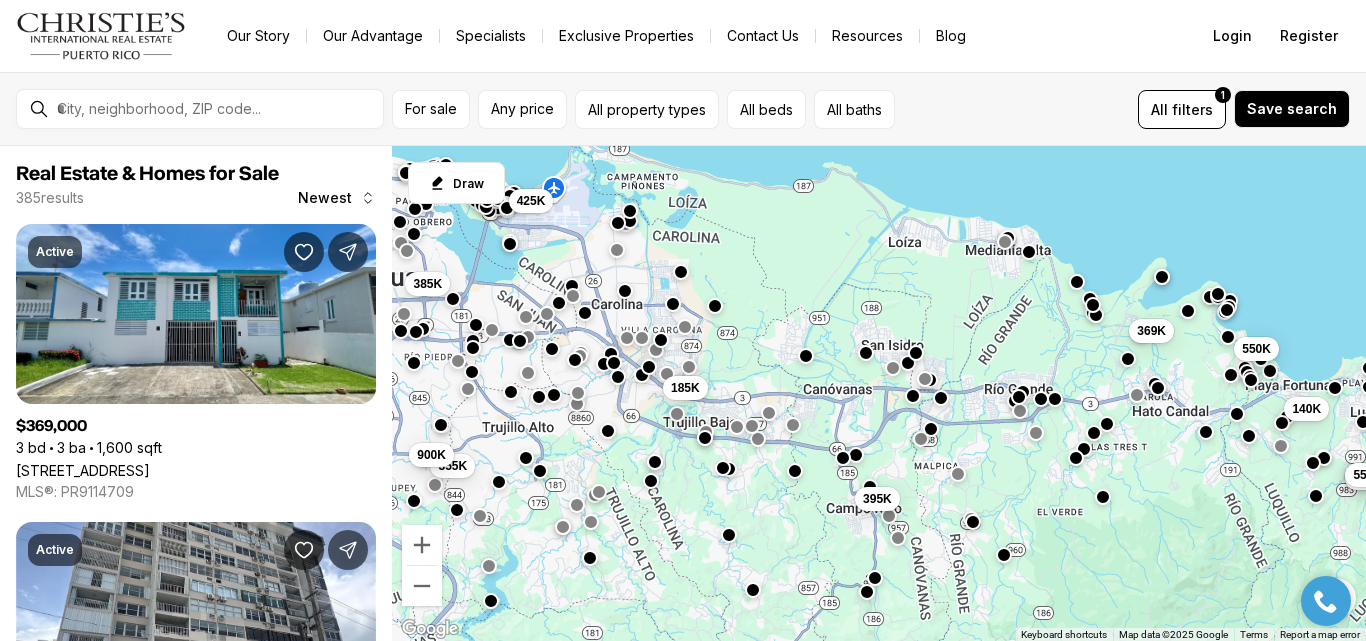 click on "To navigate, press the arrow keys. 185K 395K 140K 55K 55K 55K 550K 369K 355K 900K 385K 425K" at bounding box center [879, 394] 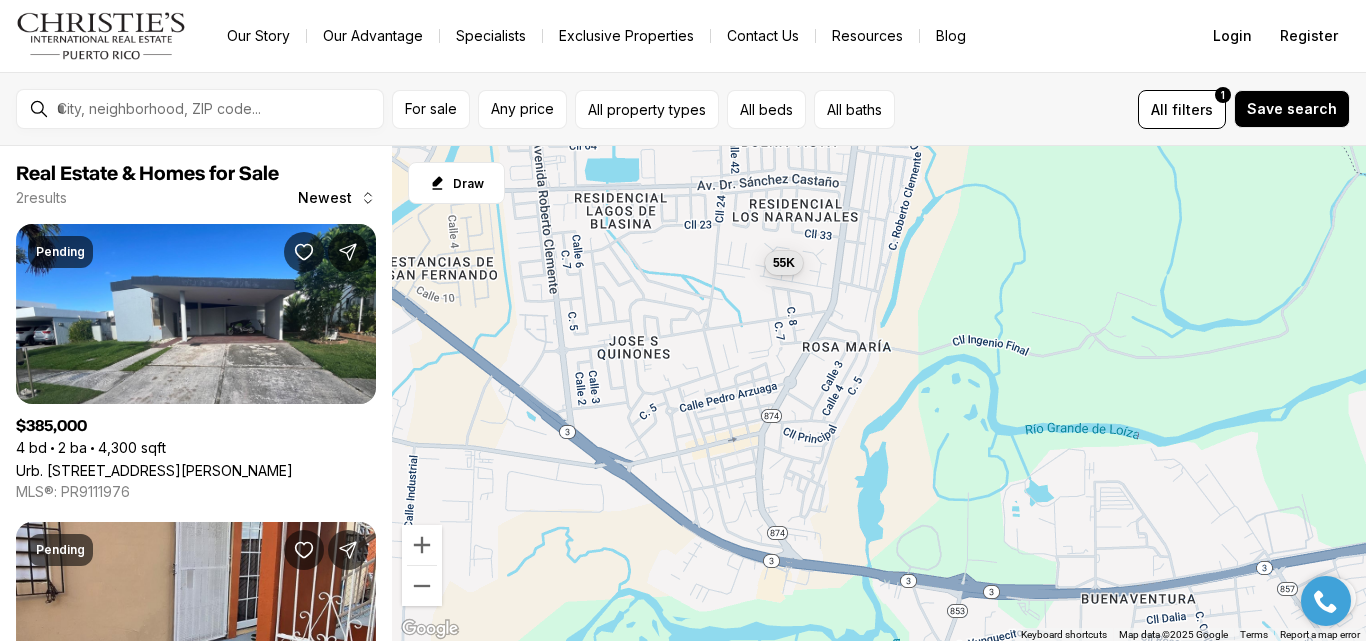 drag, startPoint x: 553, startPoint y: 397, endPoint x: 889, endPoint y: 459, distance: 341.67236 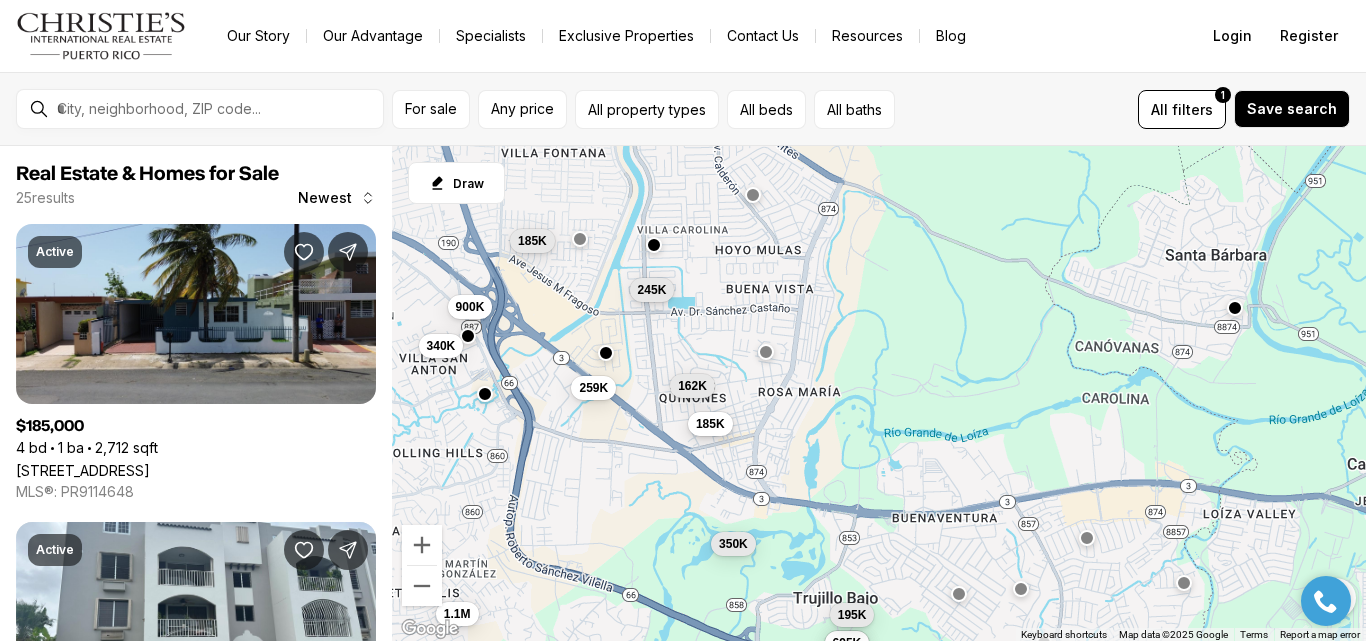 click on "185K" at bounding box center (710, 424) 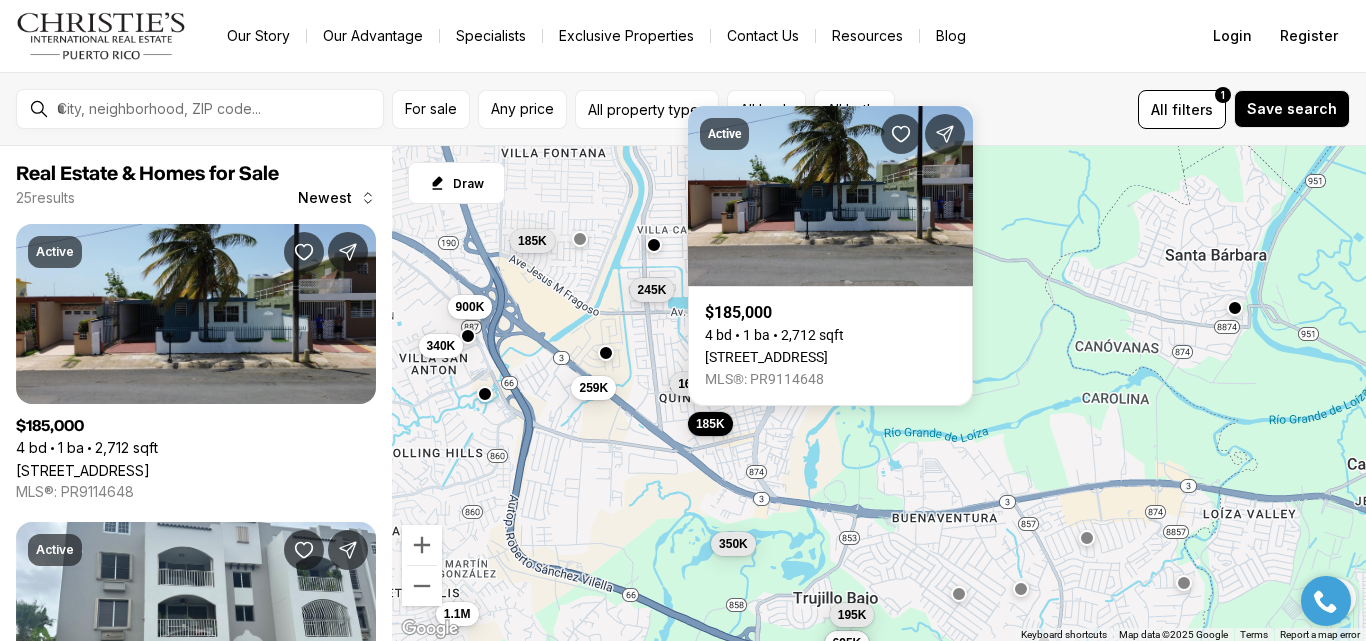 click on "162K" at bounding box center [692, 384] 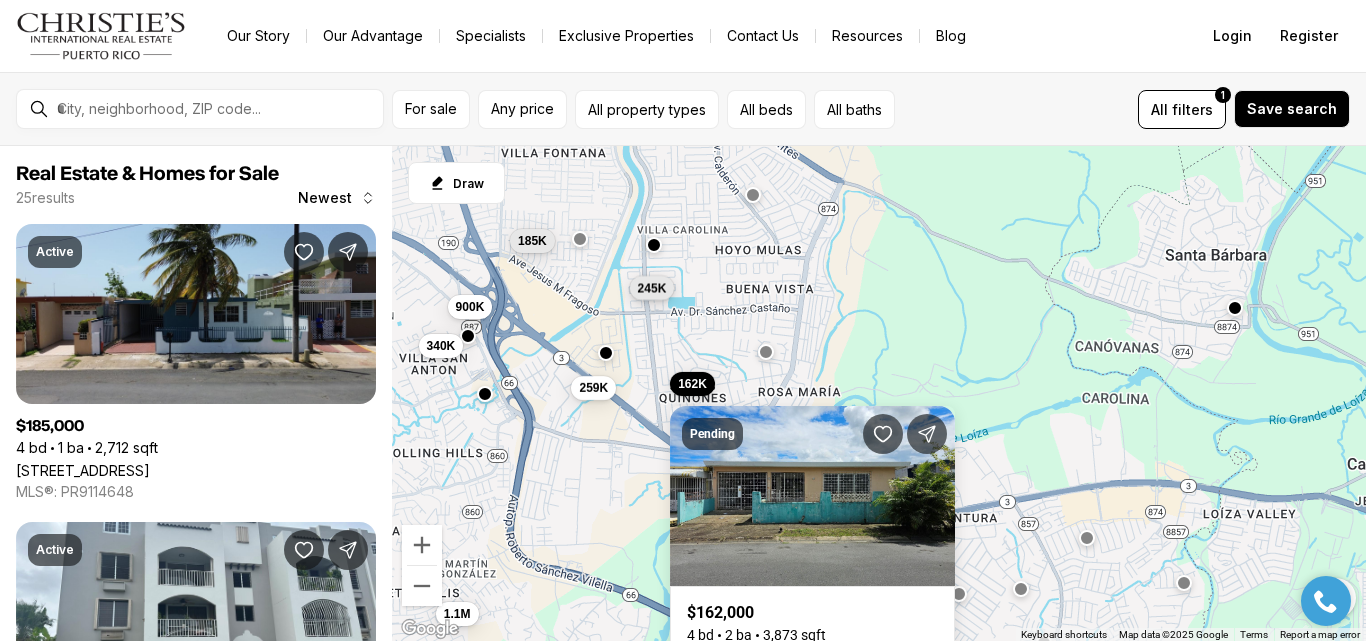 click on "245K" at bounding box center (652, 288) 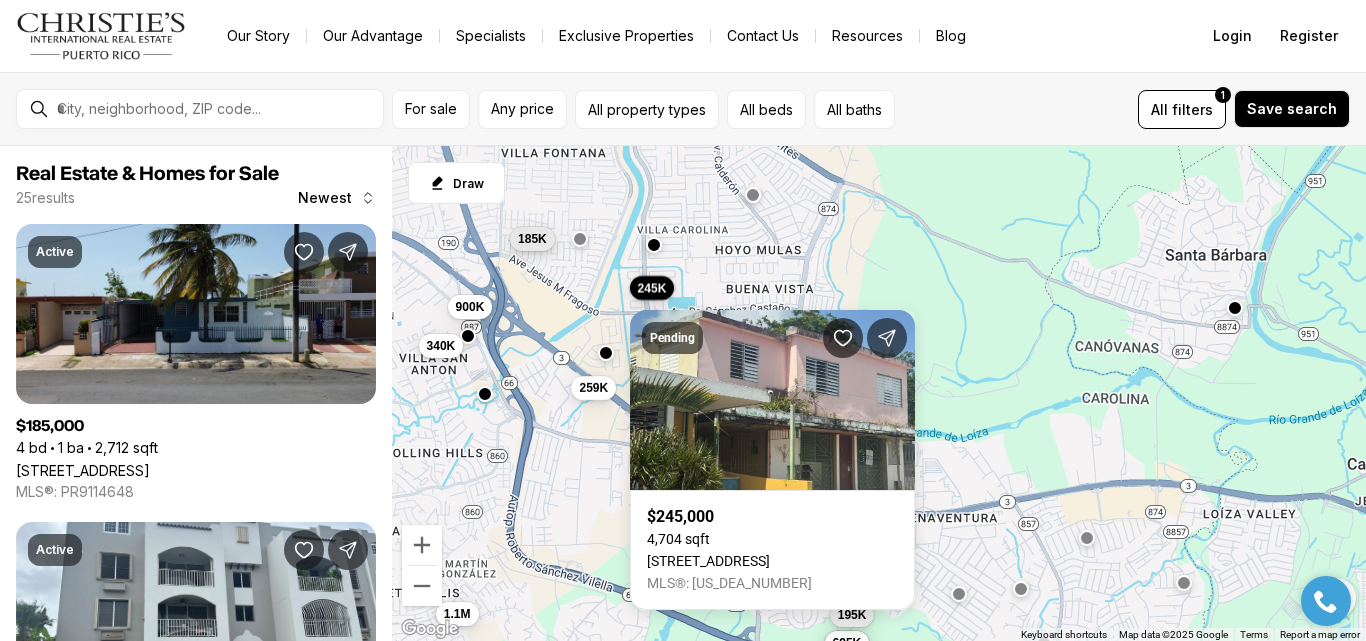 click on "185K" at bounding box center [532, 239] 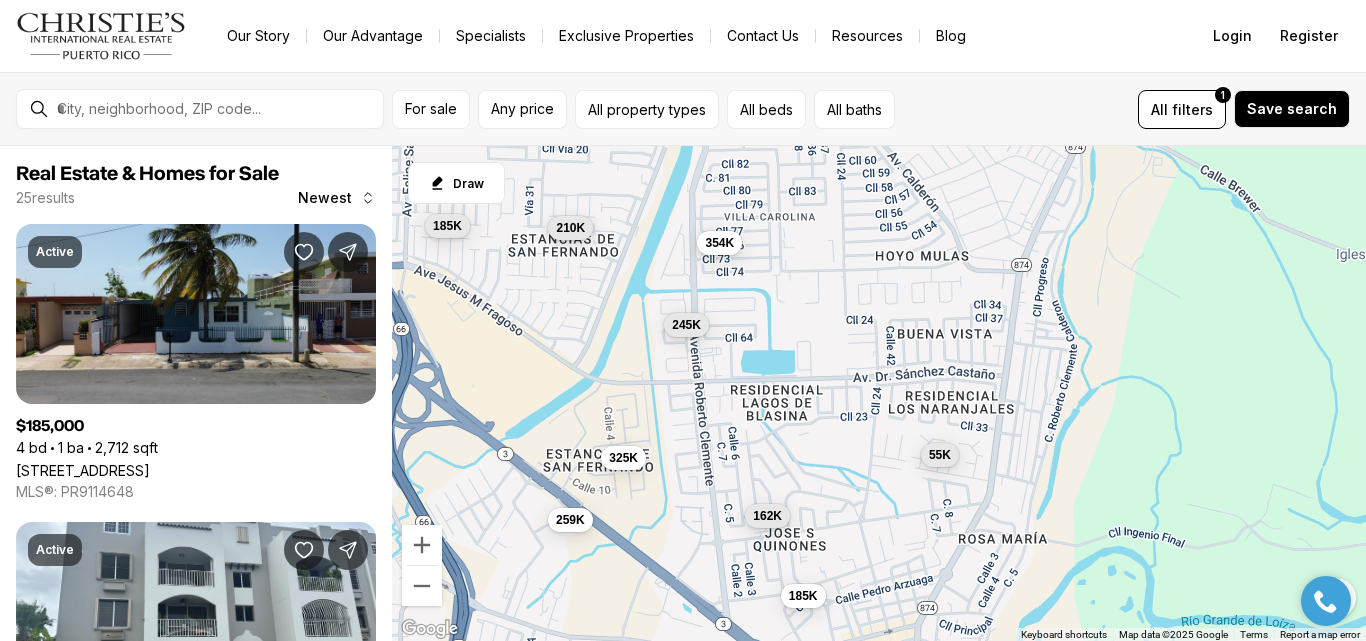 click on "210K" at bounding box center [570, 228] 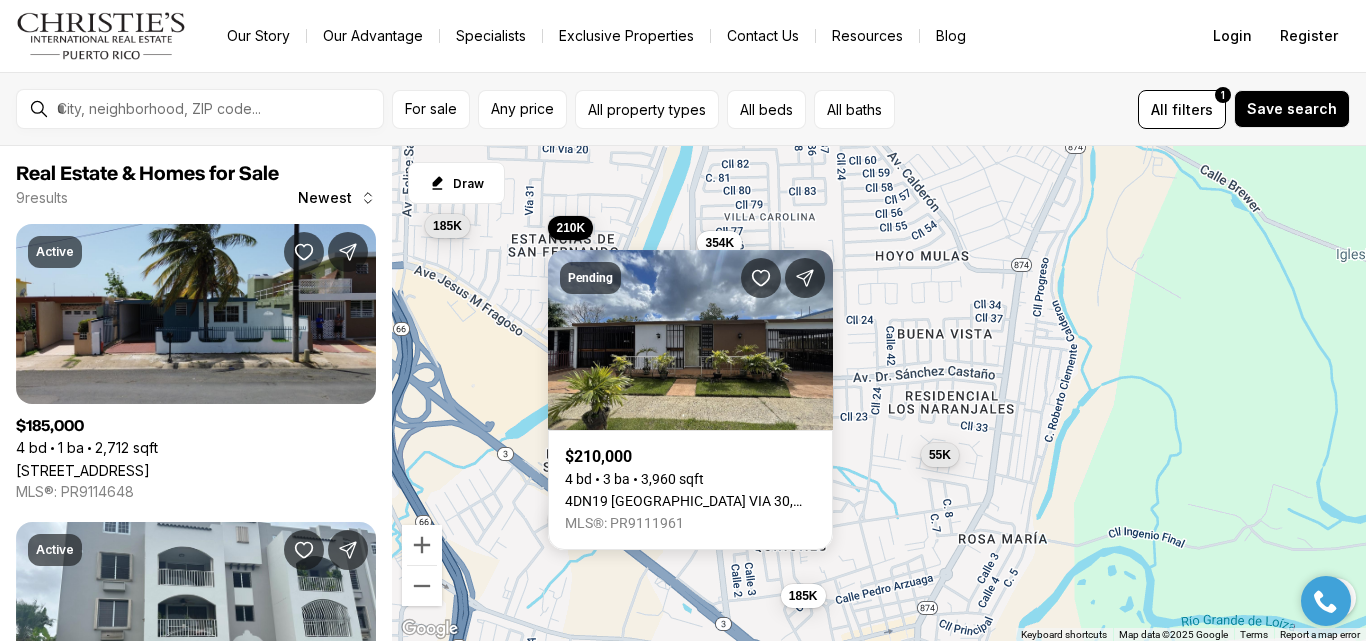 click on "To navigate, press the arrow keys. 55K 185K 259K 162K 325K 245K 185K 210K 354K" at bounding box center [879, 394] 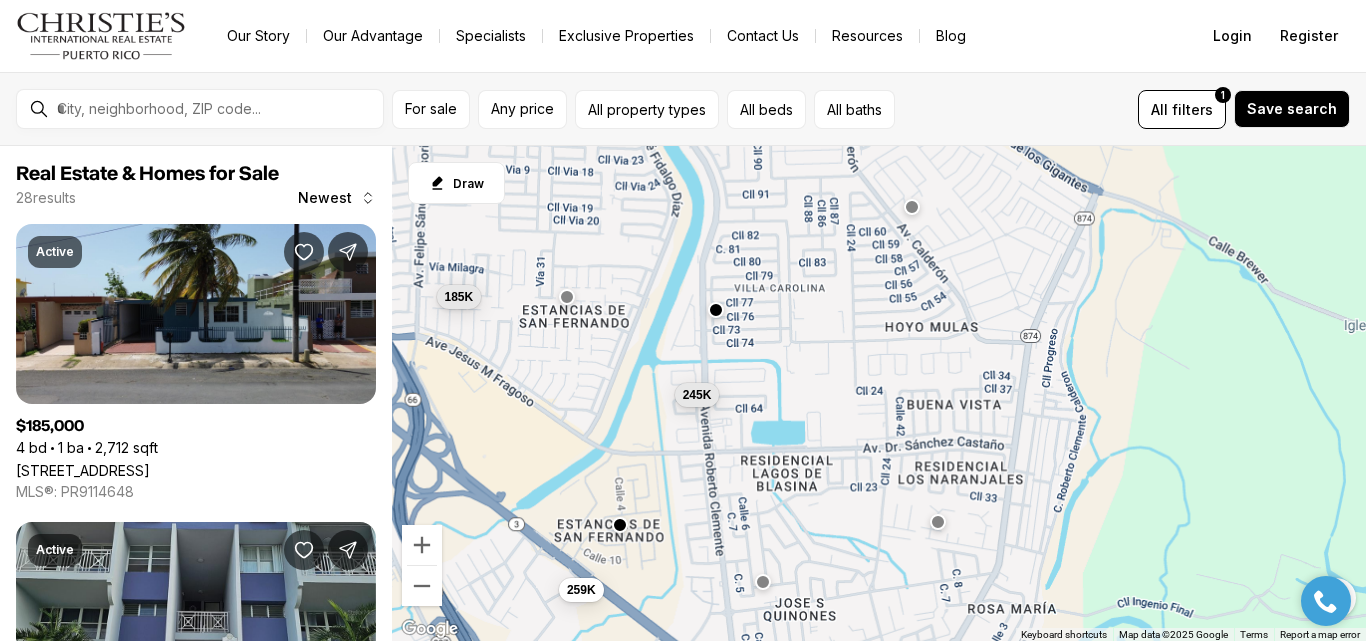 click on "To navigate, press the arrow keys. 185K 259K 245K 185K 270K 1.7M 900K 1.1M 350K 195K 205K 190K" at bounding box center [879, 394] 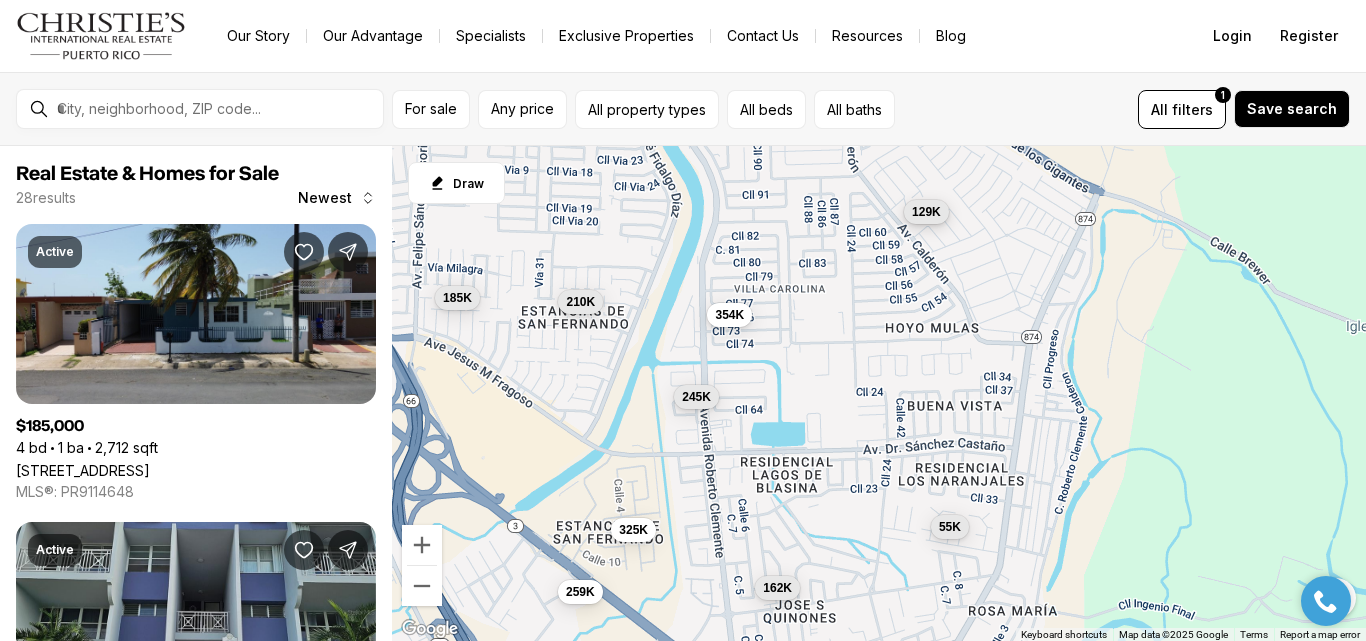 click on "129K" at bounding box center (926, 212) 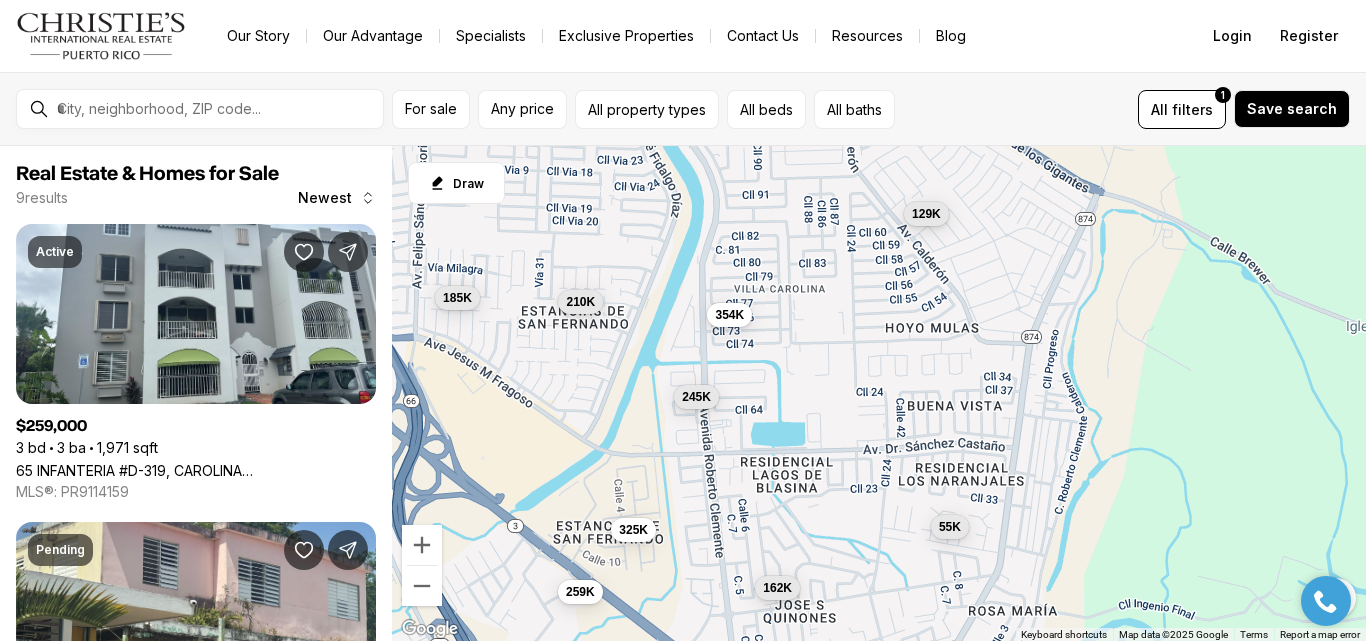 drag, startPoint x: 929, startPoint y: 216, endPoint x: 726, endPoint y: 253, distance: 206.34438 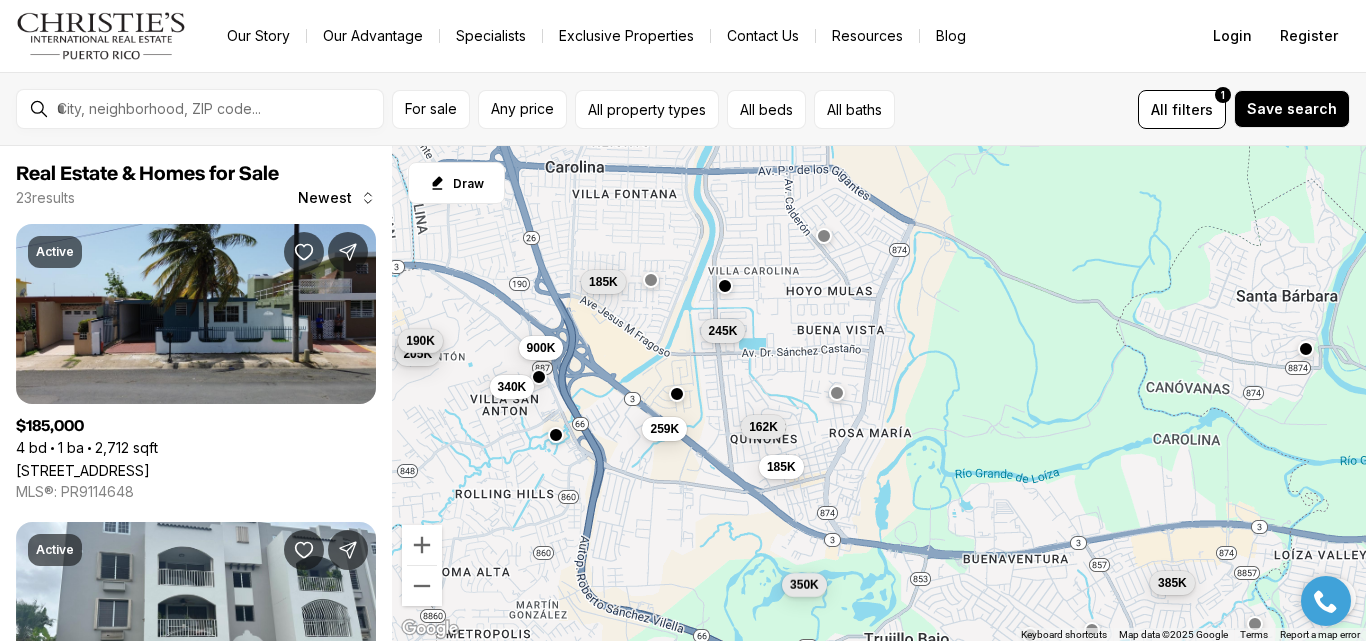 click on "190K" at bounding box center (420, 341) 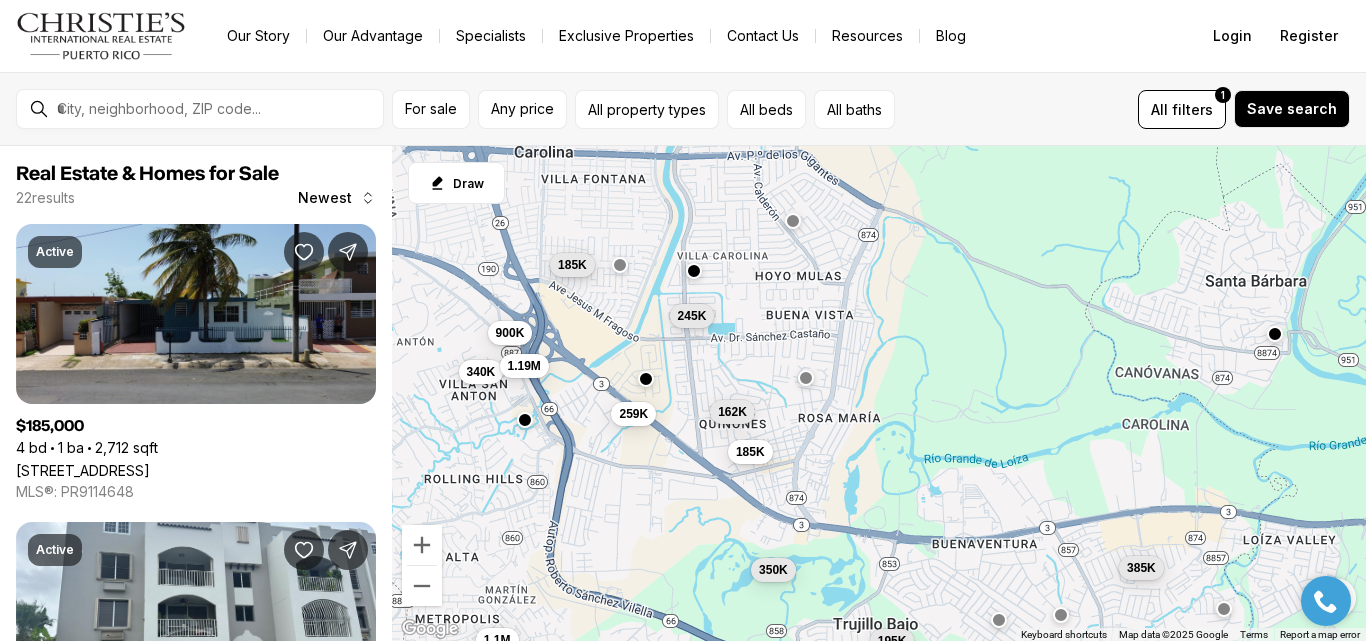 click on "185K" at bounding box center (572, 265) 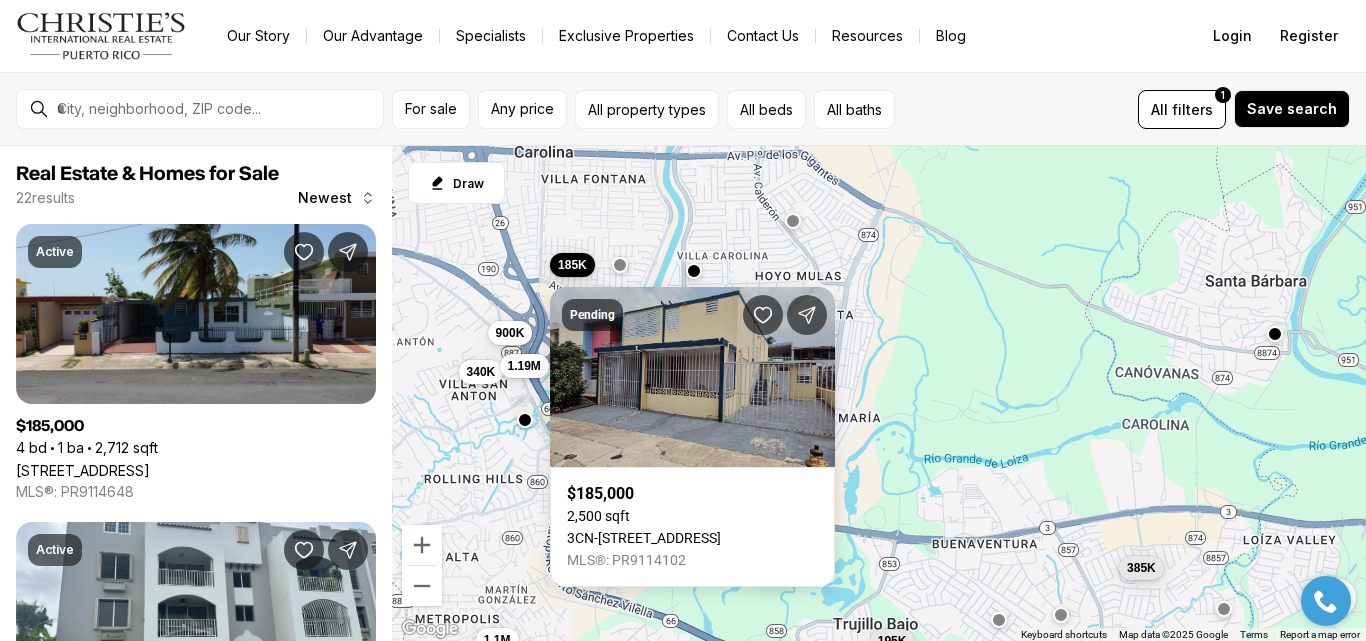 type 